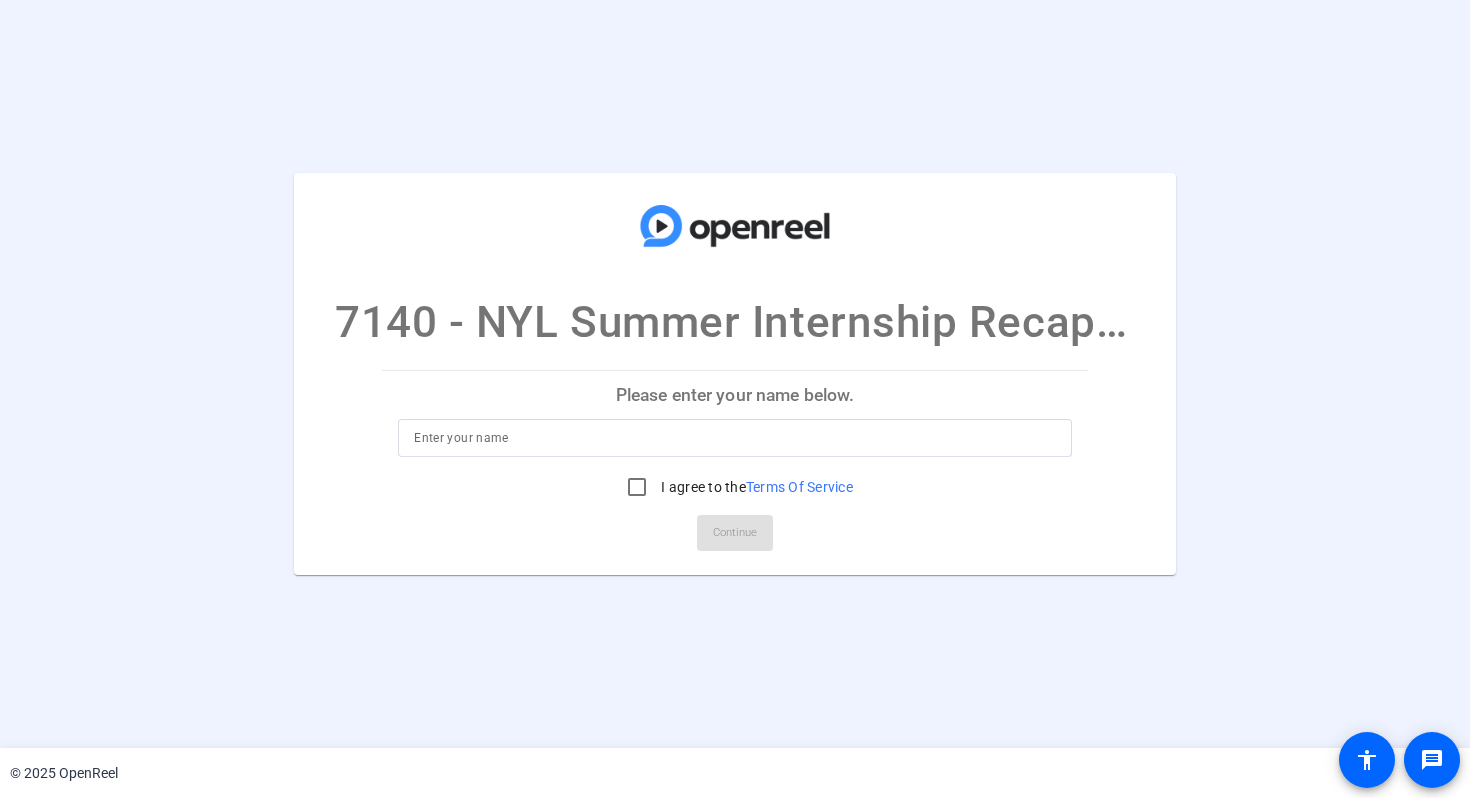 scroll, scrollTop: 0, scrollLeft: 0, axis: both 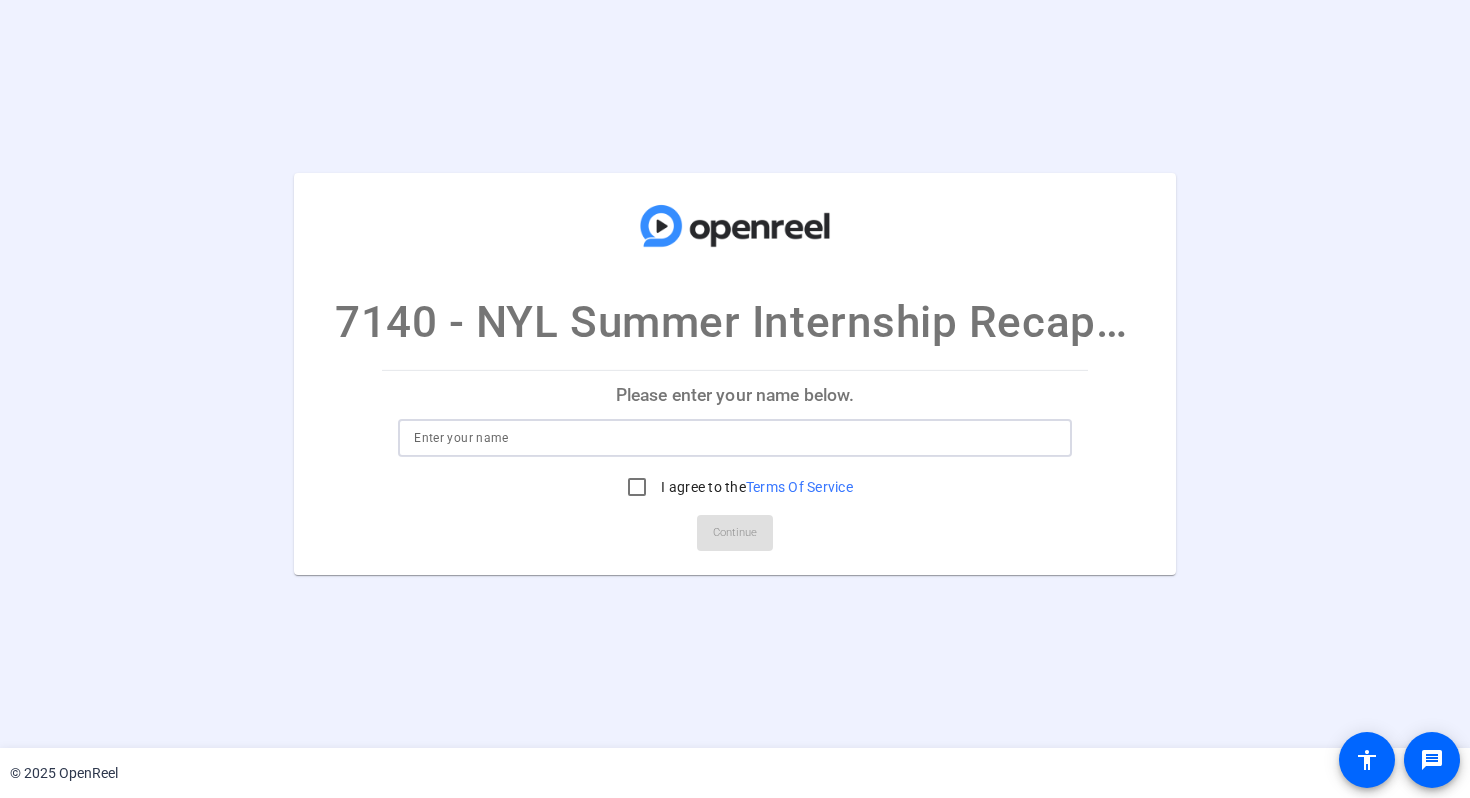 click at bounding box center (735, 438) 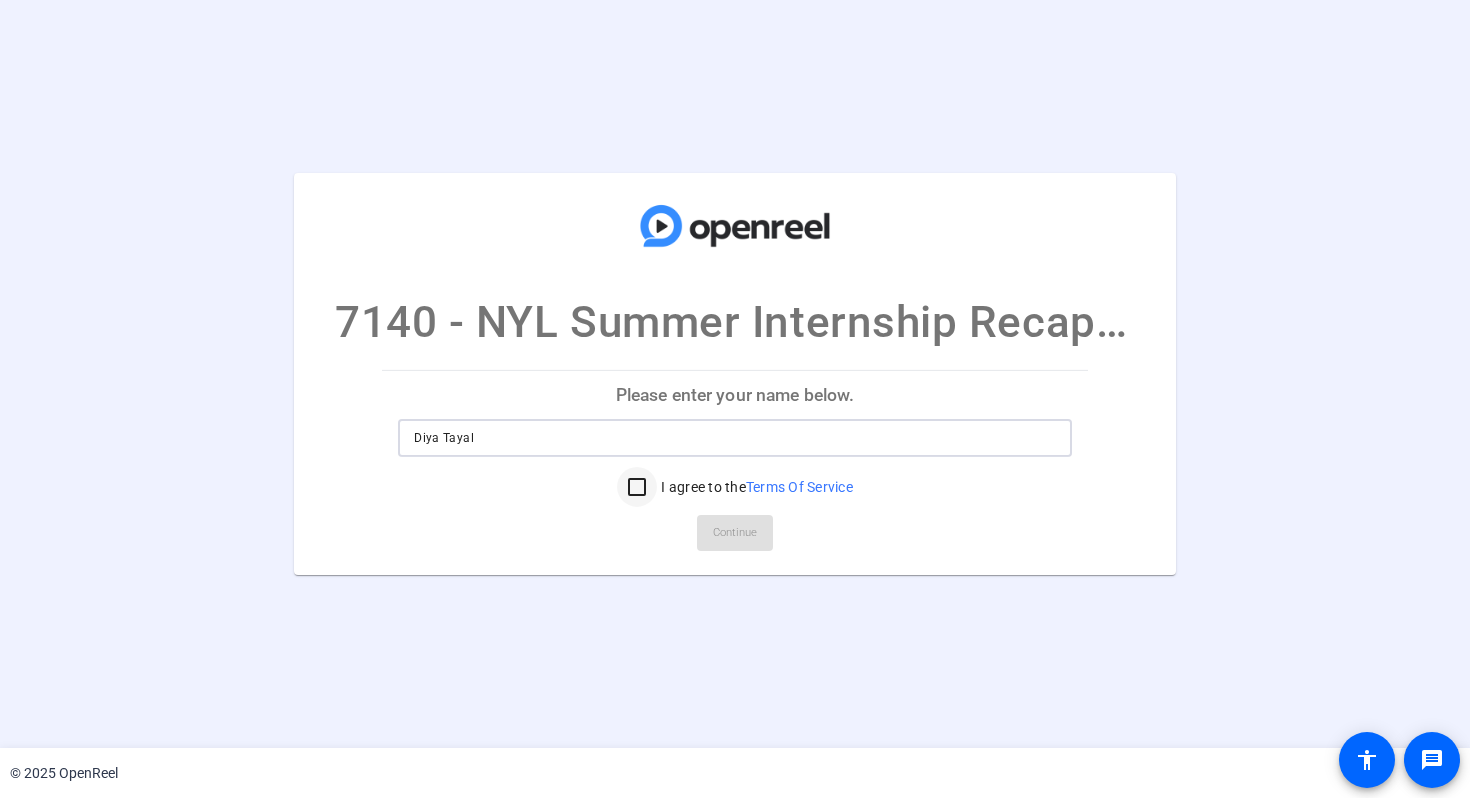 type on "Diya Tayal" 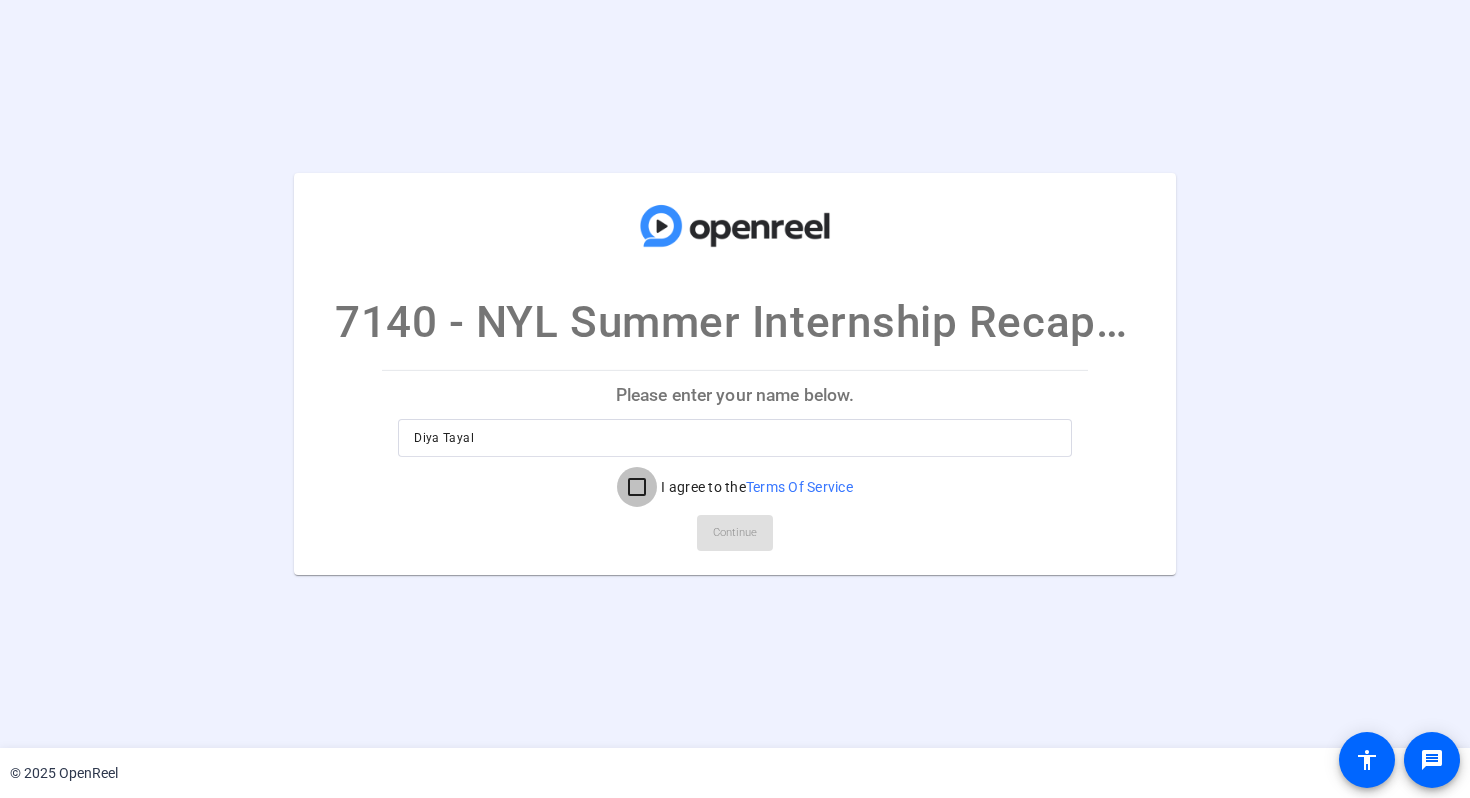click on "I agree to the  Terms Of Service" at bounding box center [637, 487] 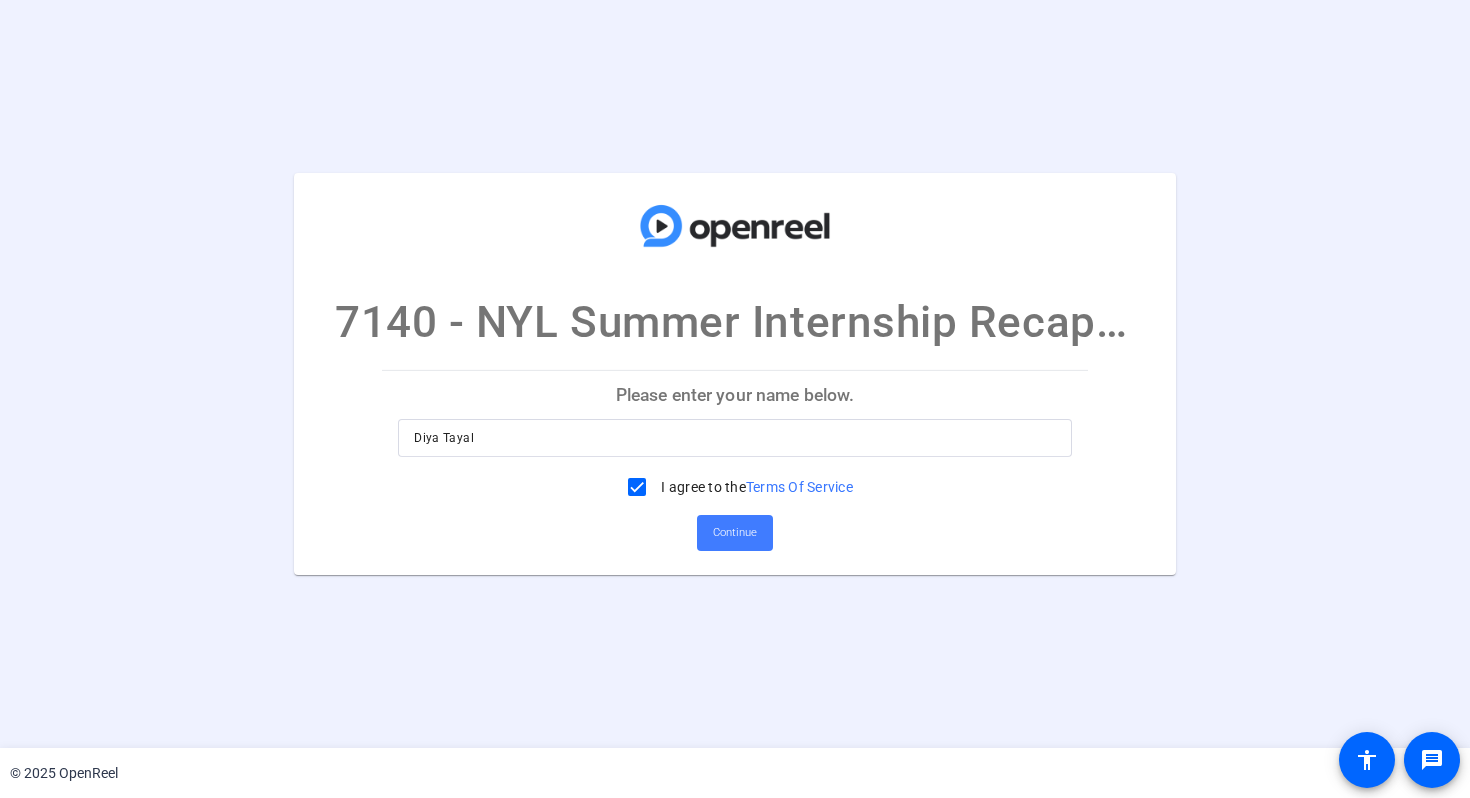 click on "Continue" 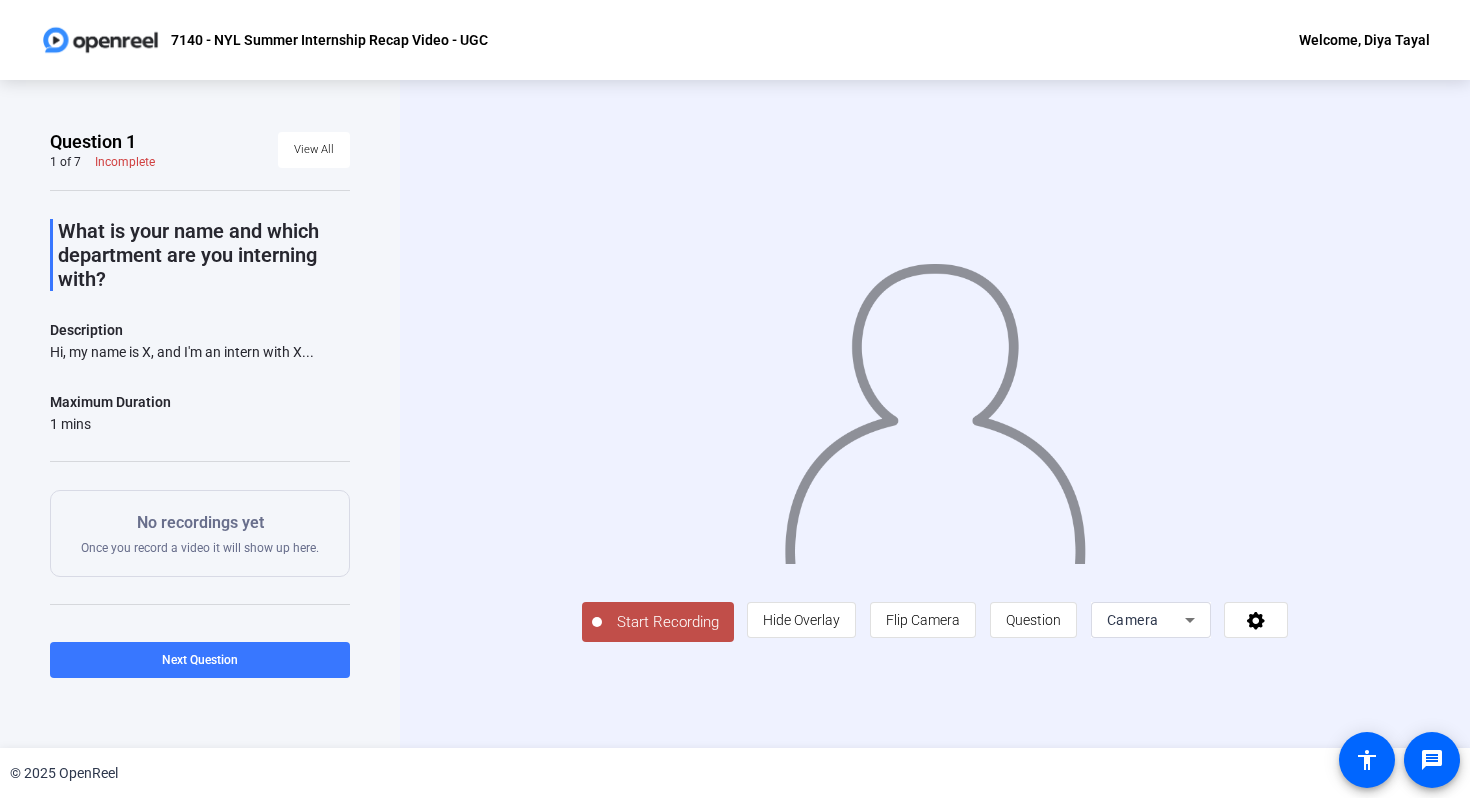 click on "Start Recording" 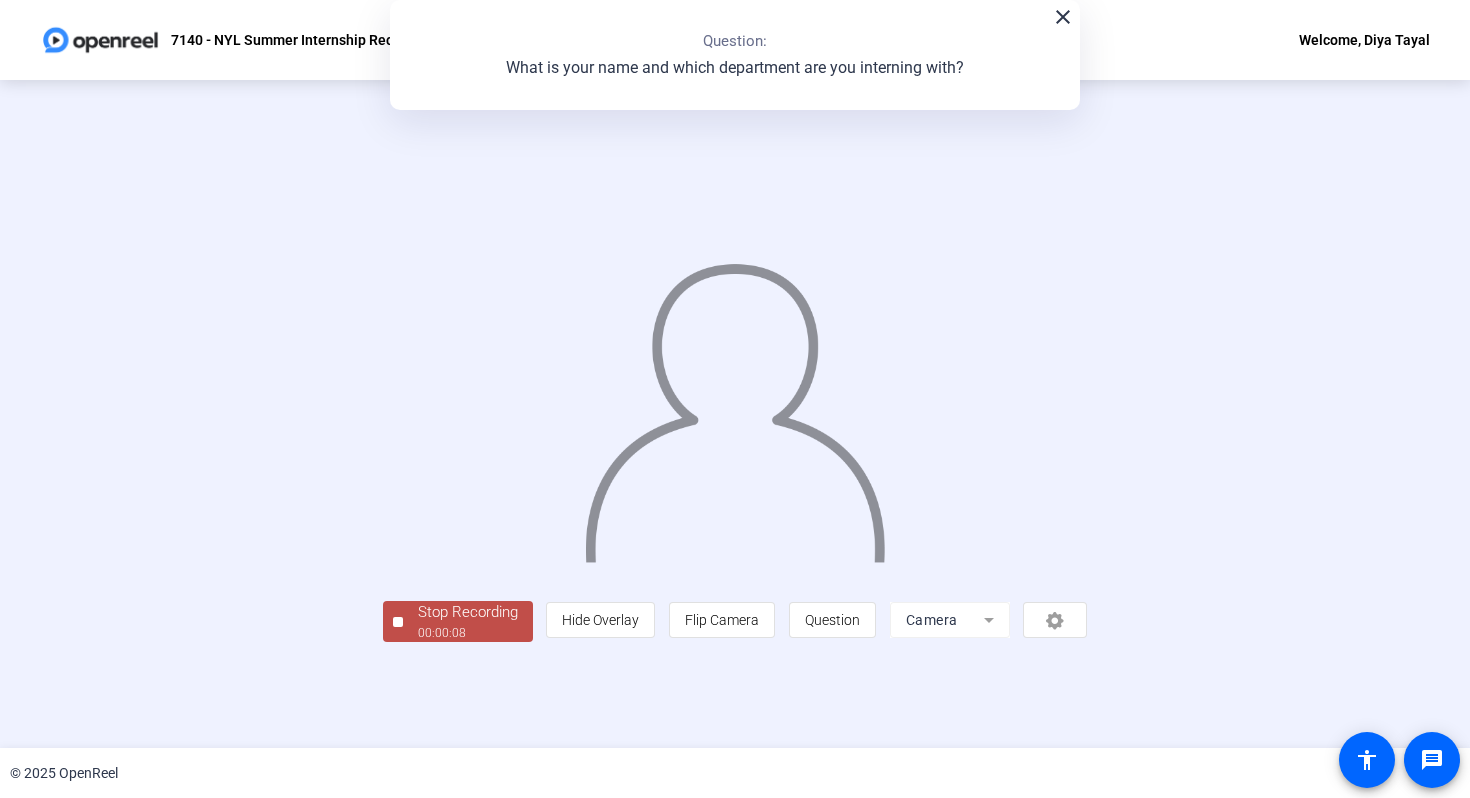 click on "00:00:08" 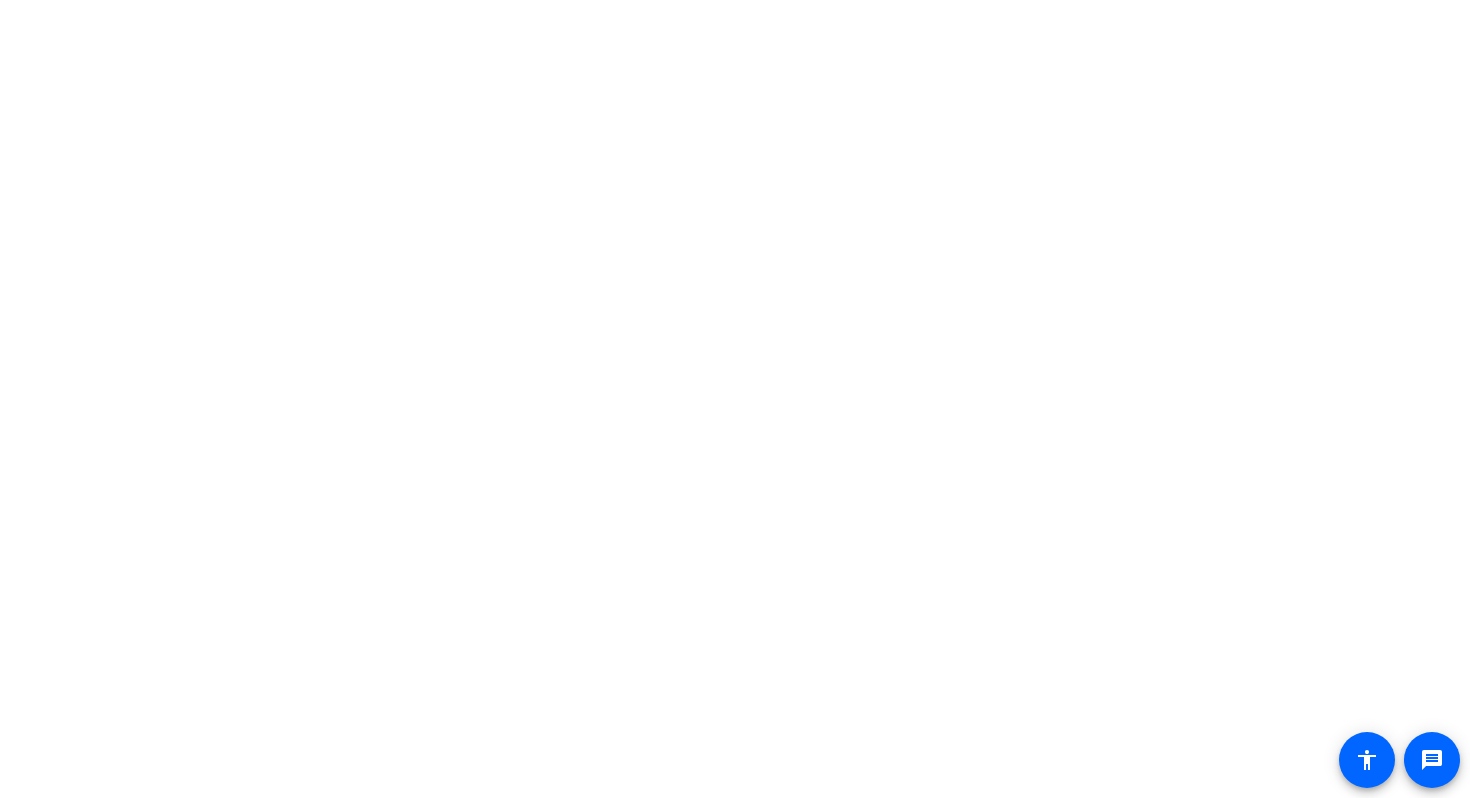 scroll, scrollTop: 0, scrollLeft: 0, axis: both 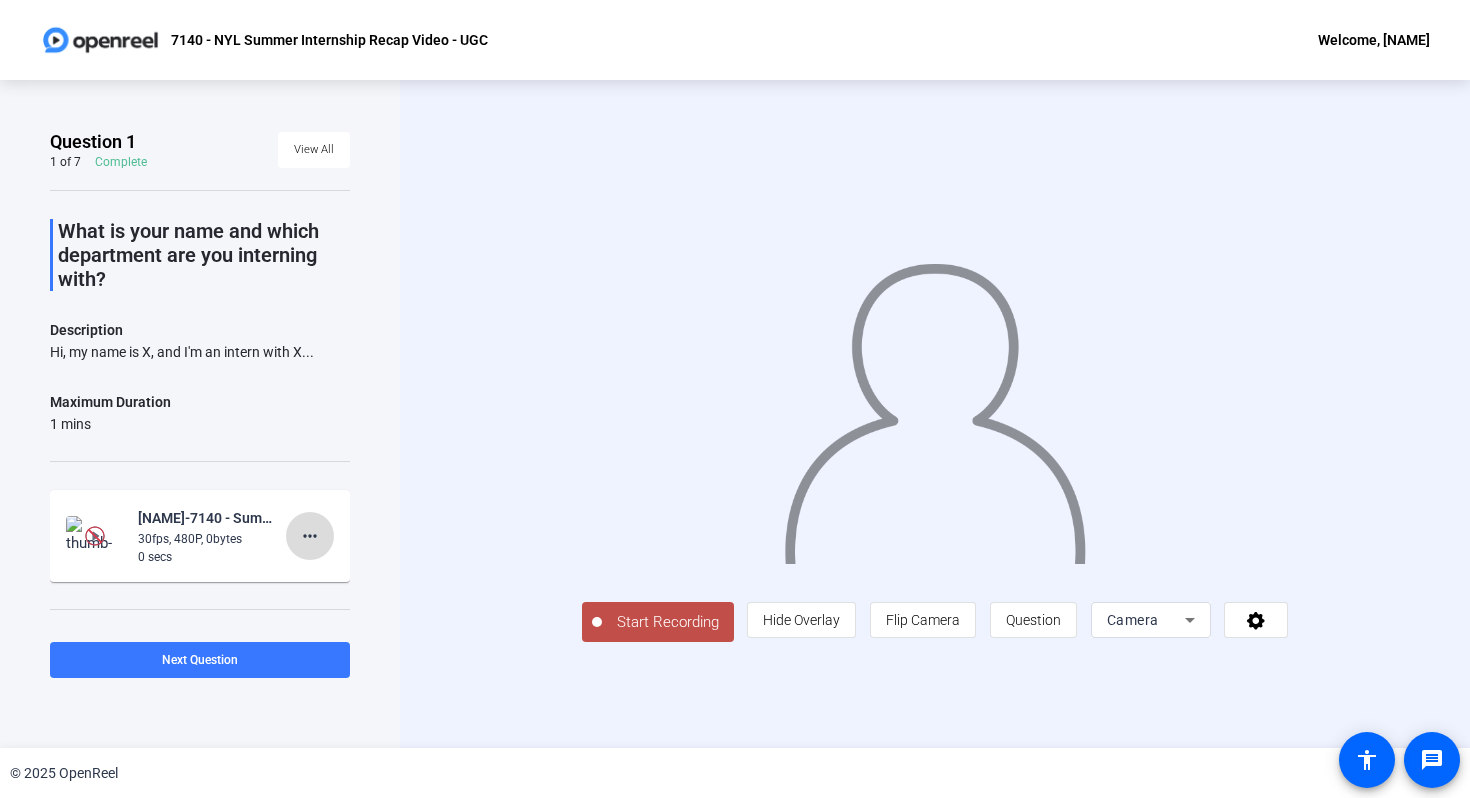 click on "more_horiz" 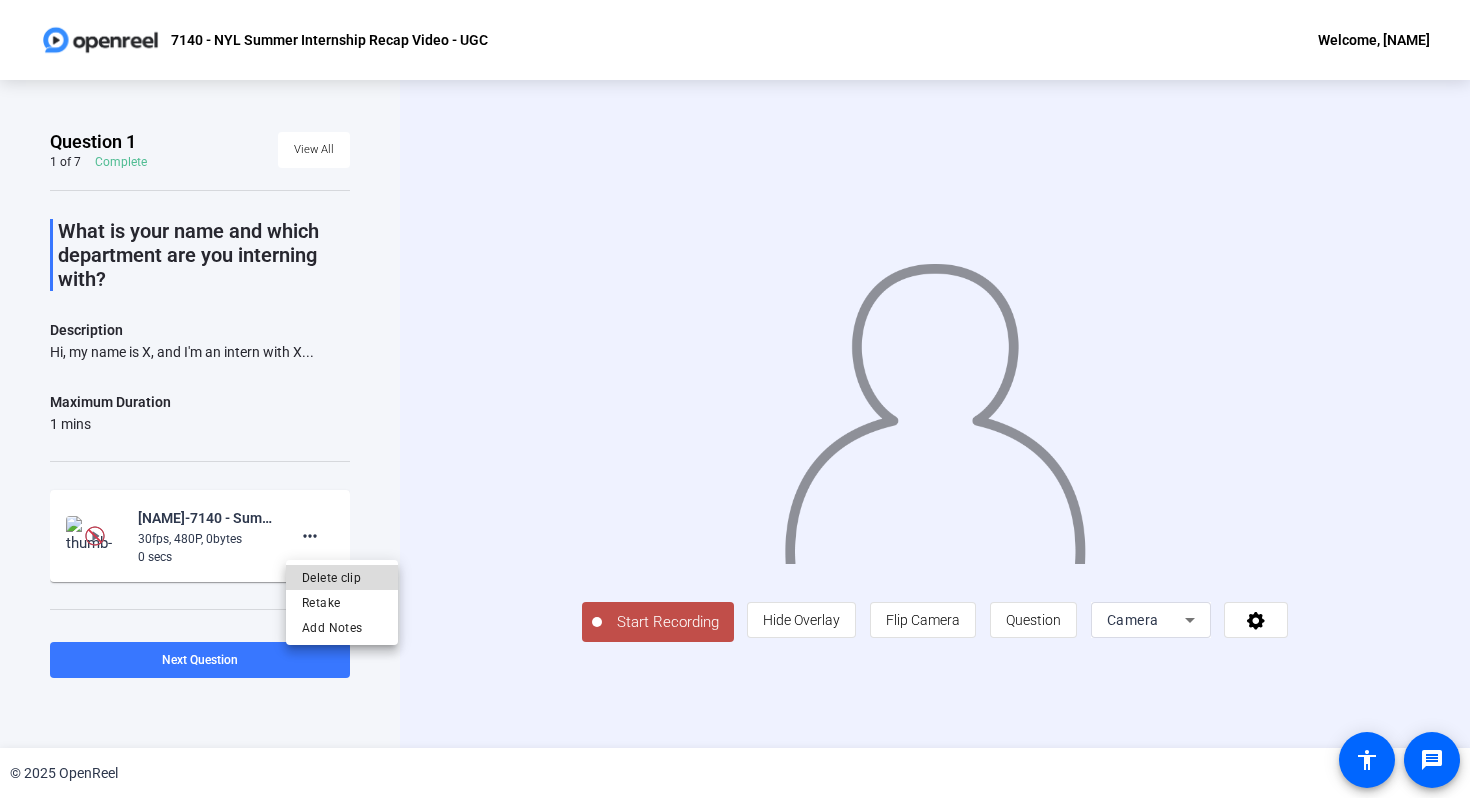 click on "Delete clip" at bounding box center (342, 577) 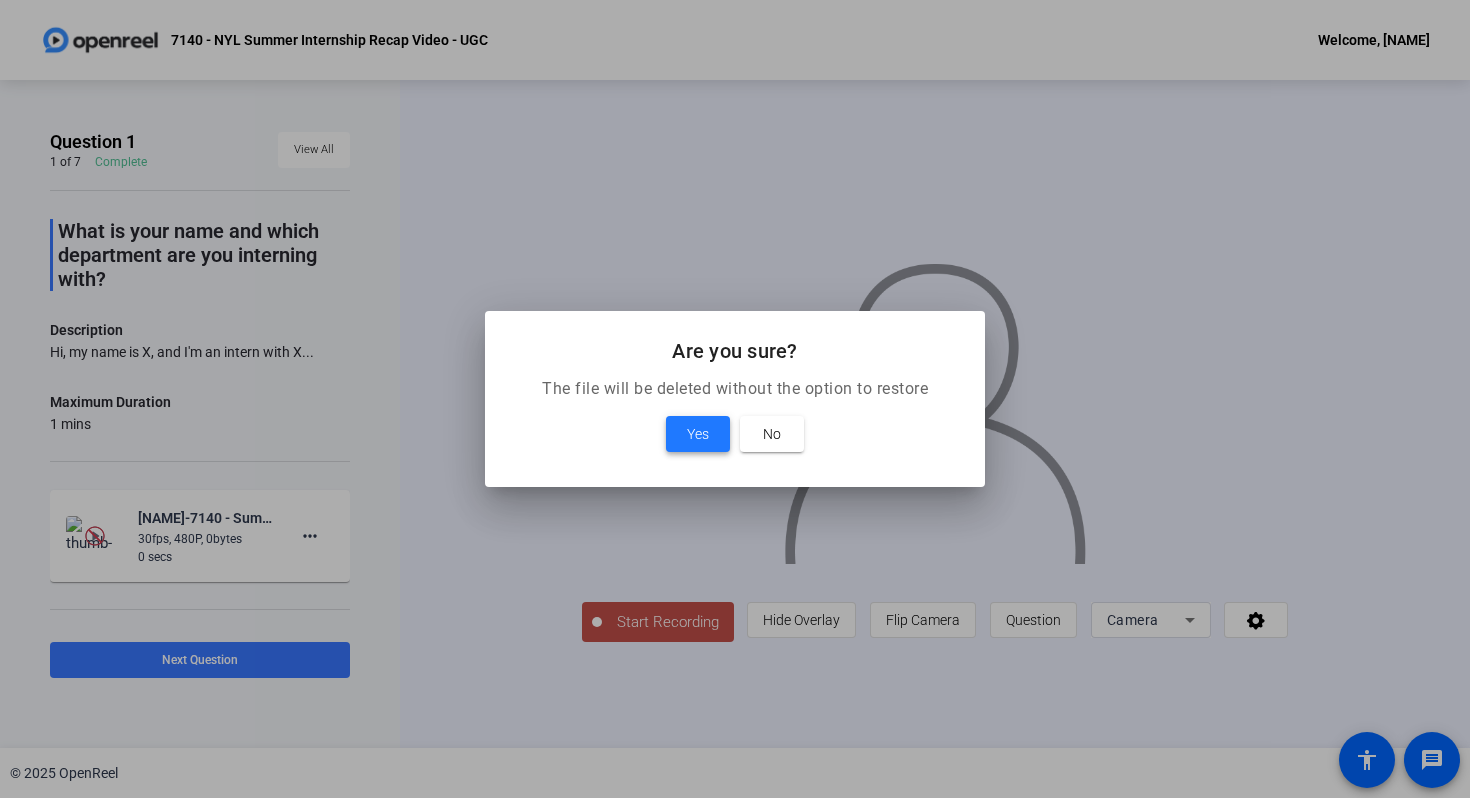 click on "Yes" at bounding box center [698, 434] 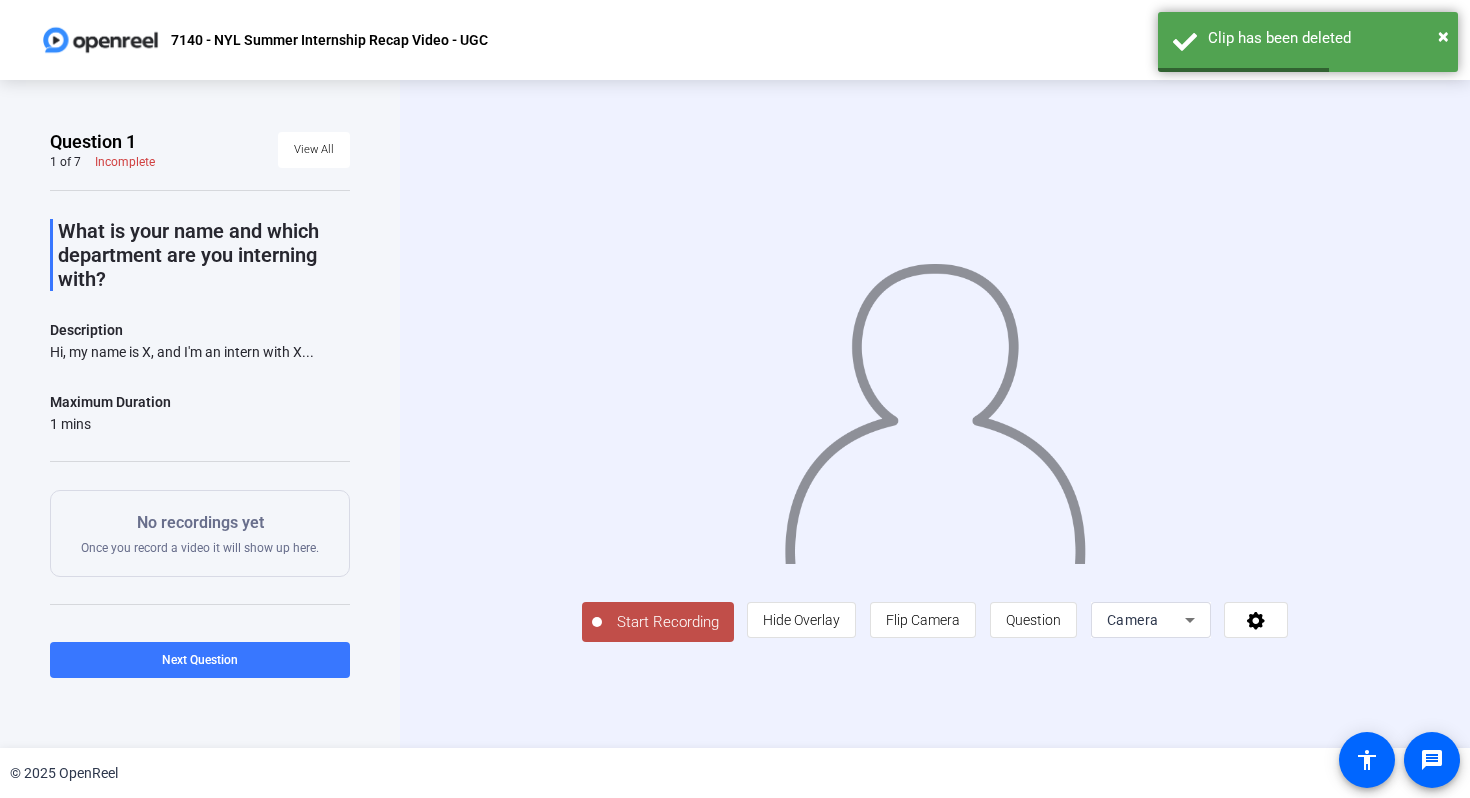 click on "Start Recording" 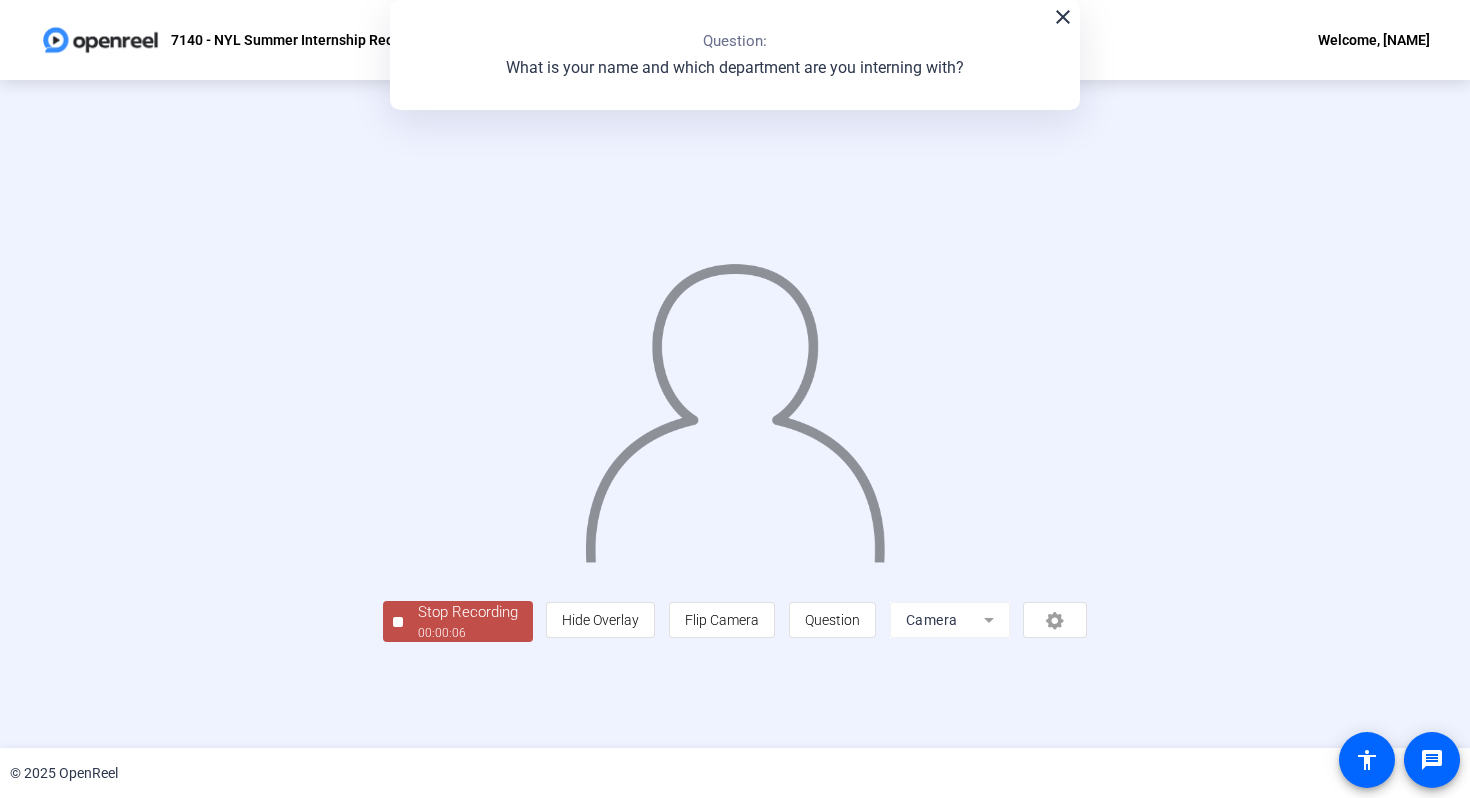 click on "Stop Recording" 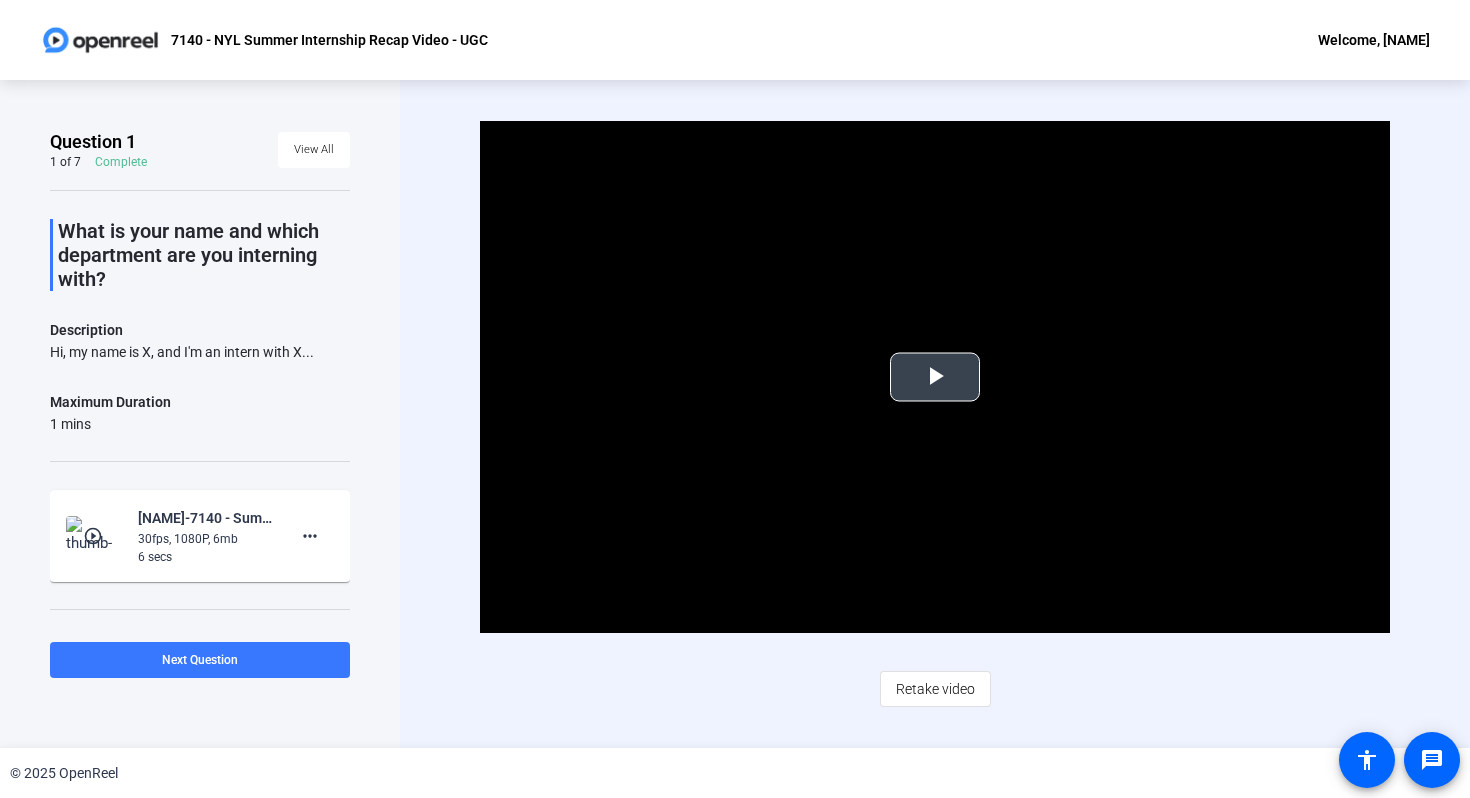 click at bounding box center [935, 377] 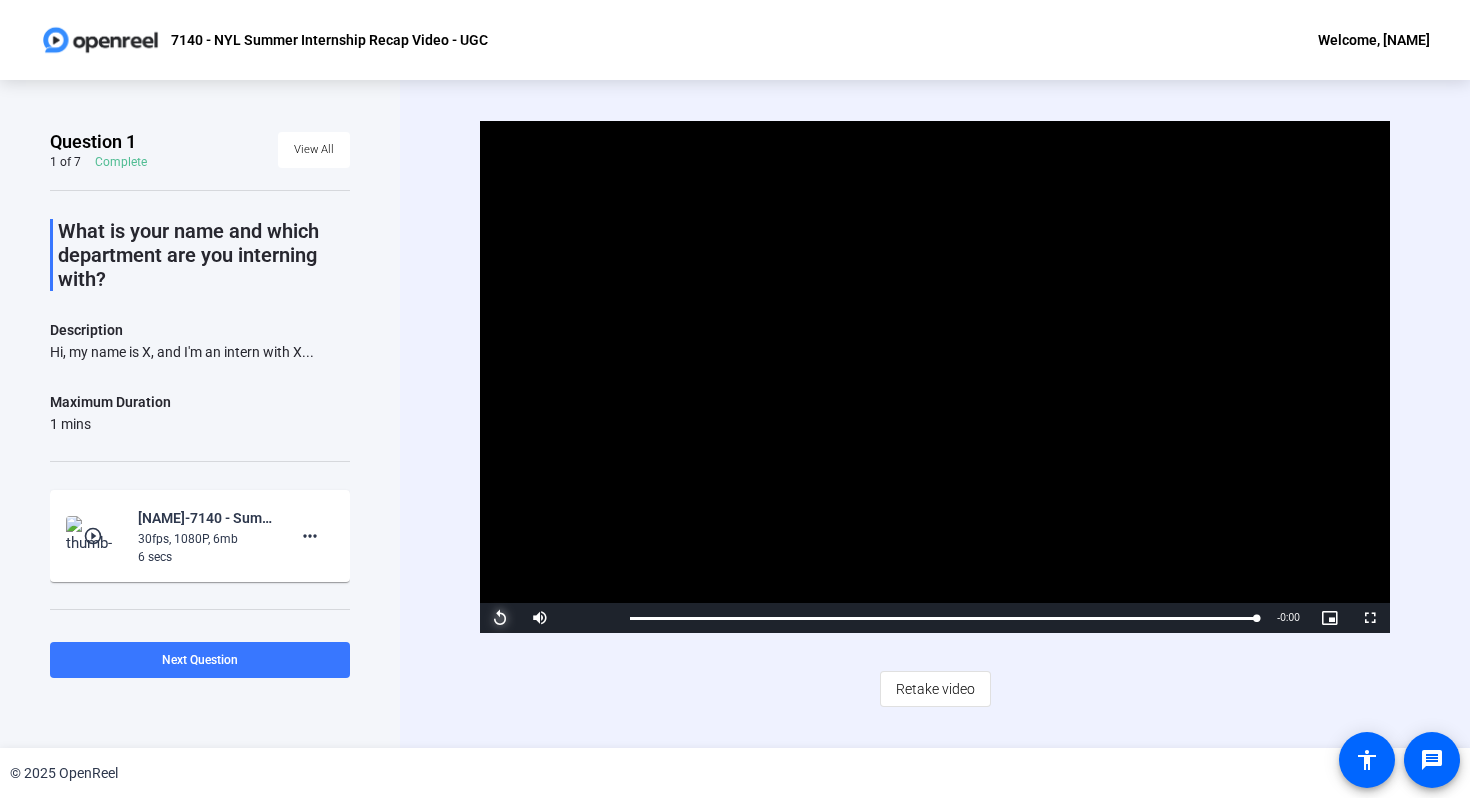 click at bounding box center (500, 618) 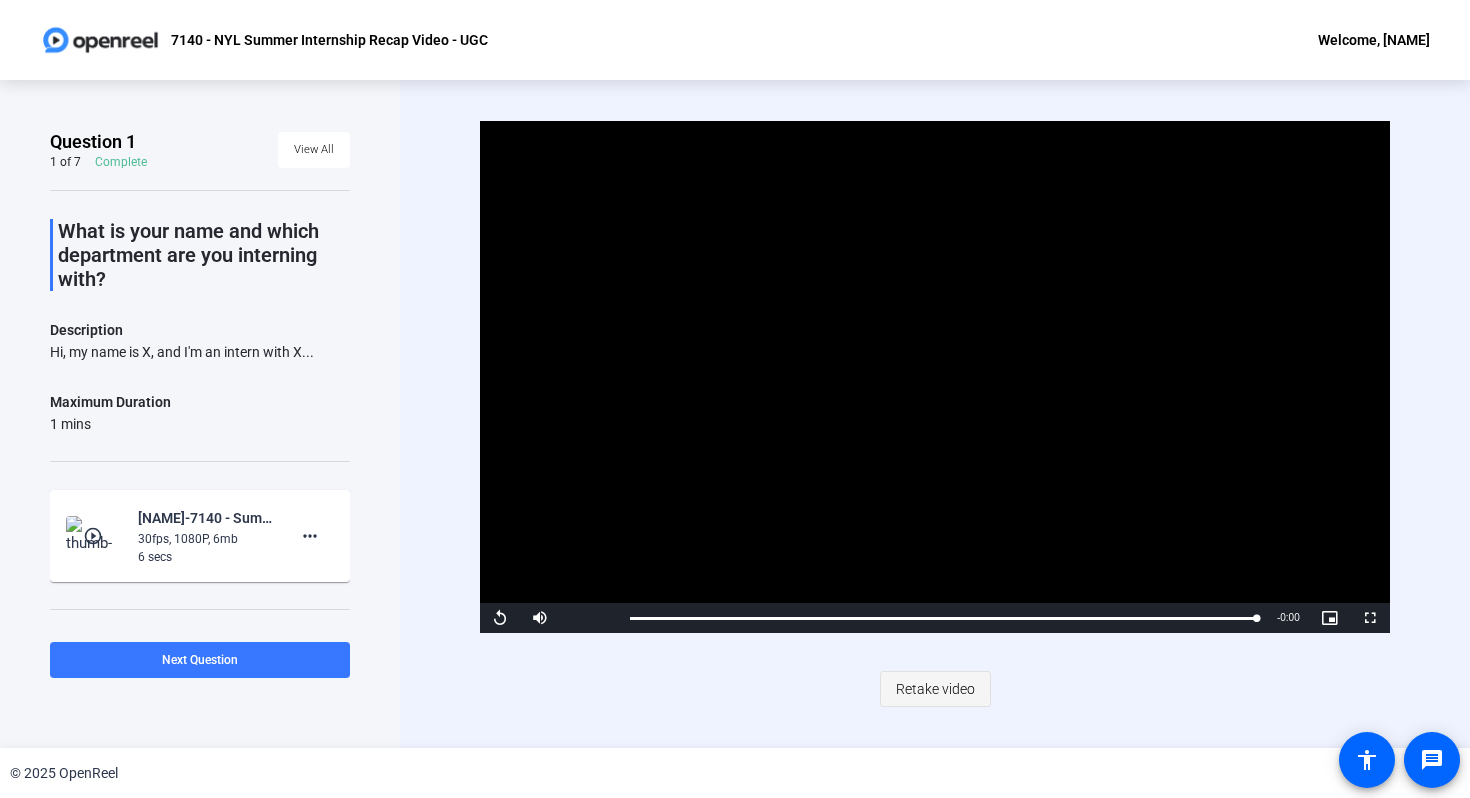 click on "Retake video" 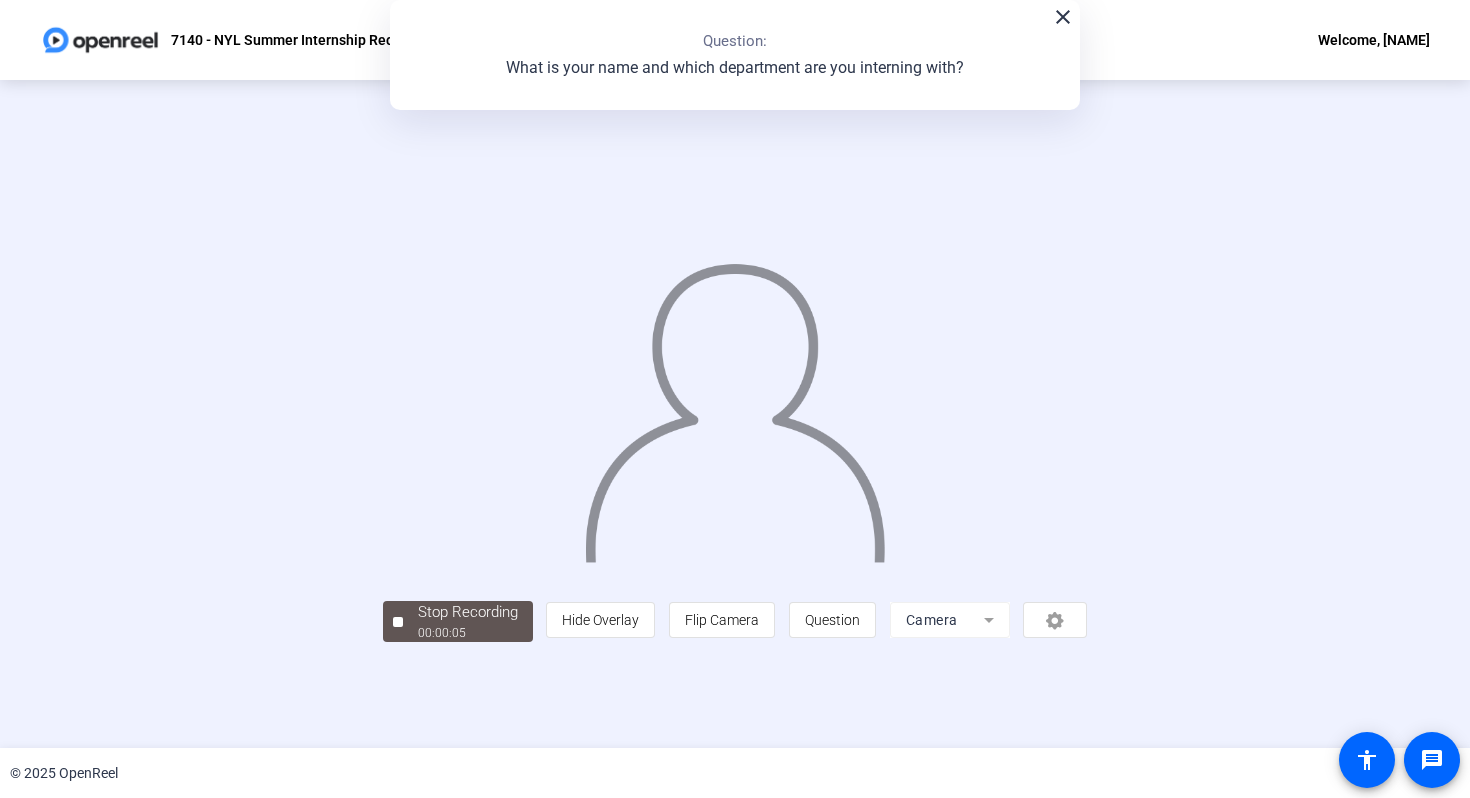 scroll, scrollTop: 0, scrollLeft: 0, axis: both 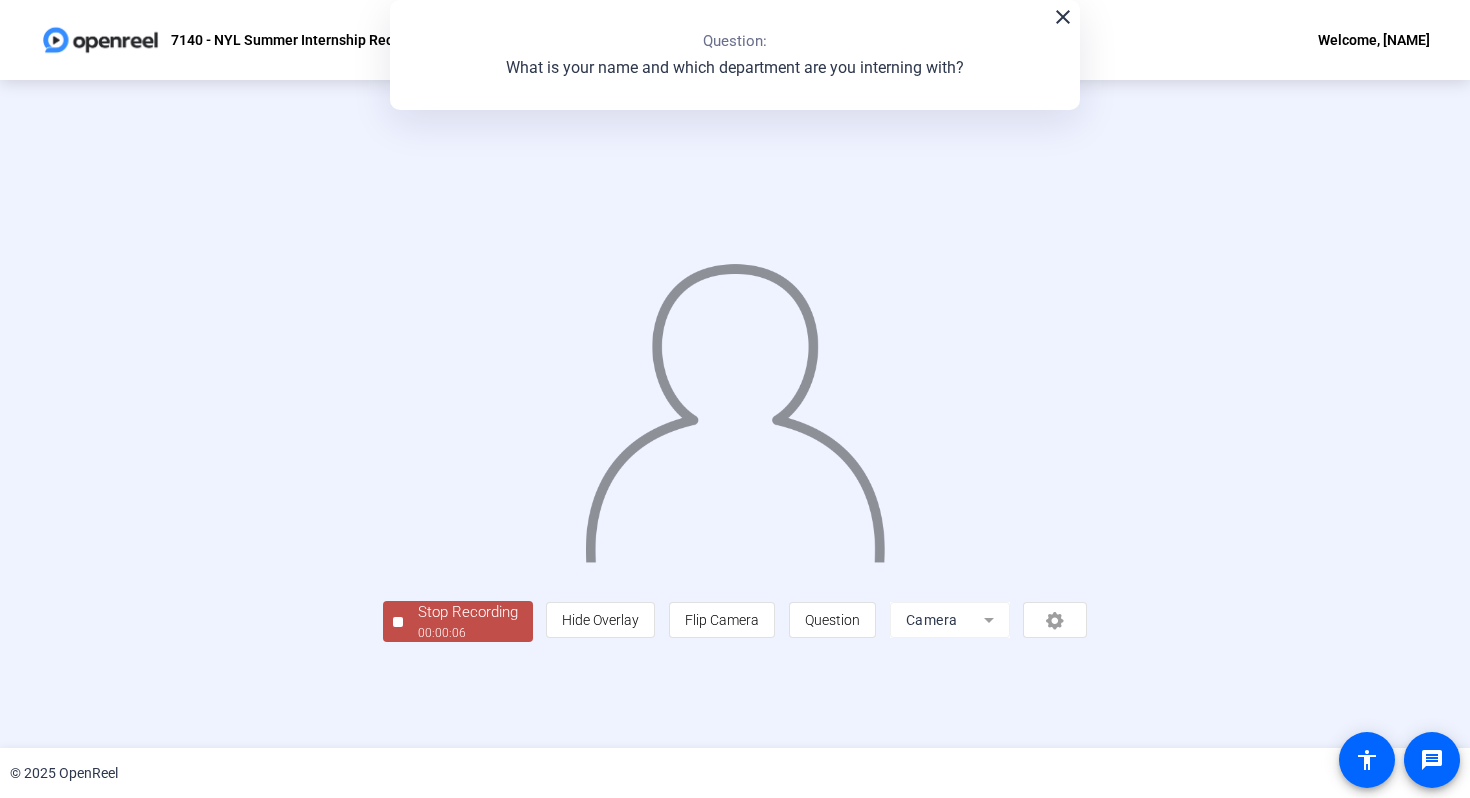 click on "Stop Recording  00:00:06" 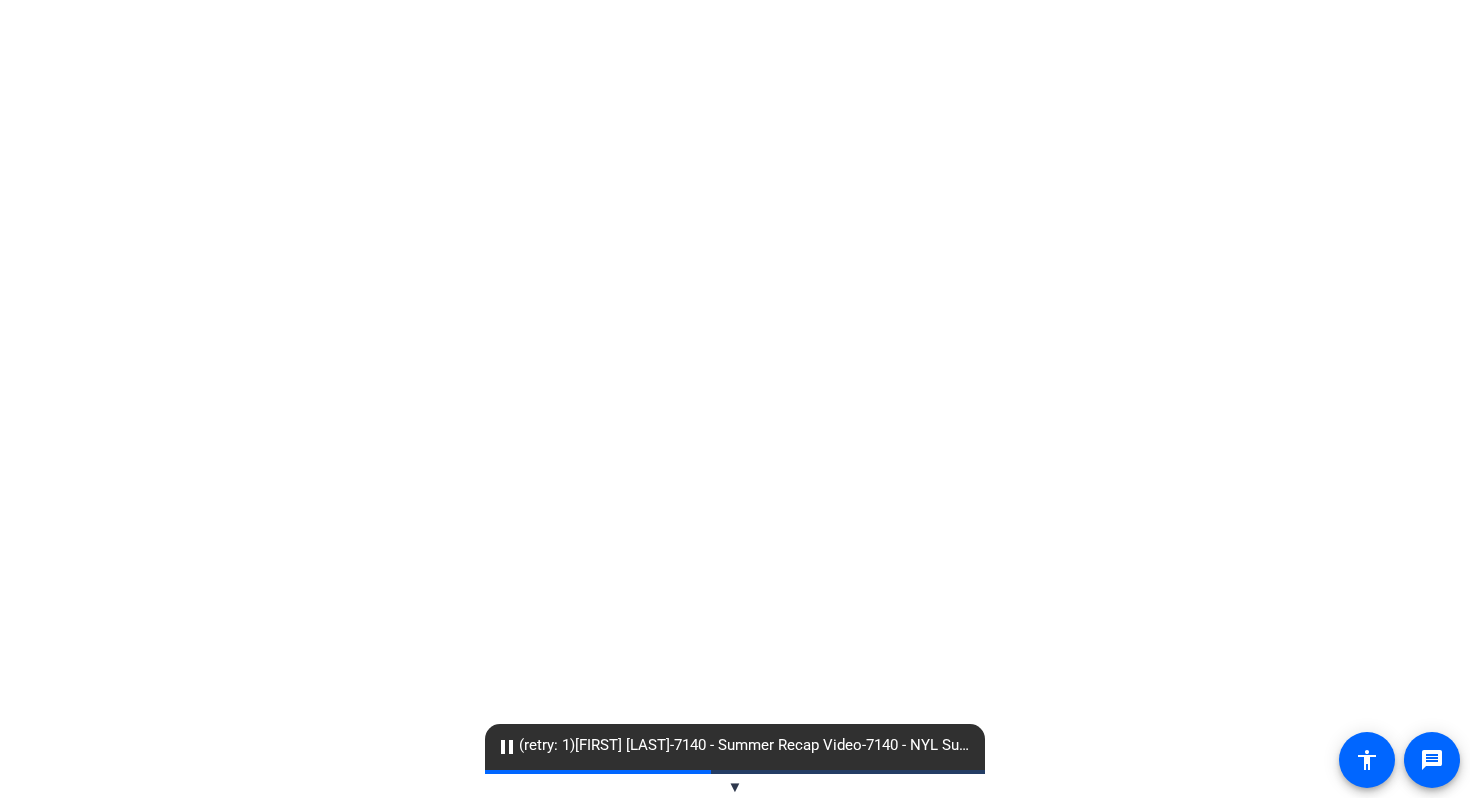 scroll, scrollTop: 0, scrollLeft: 0, axis: both 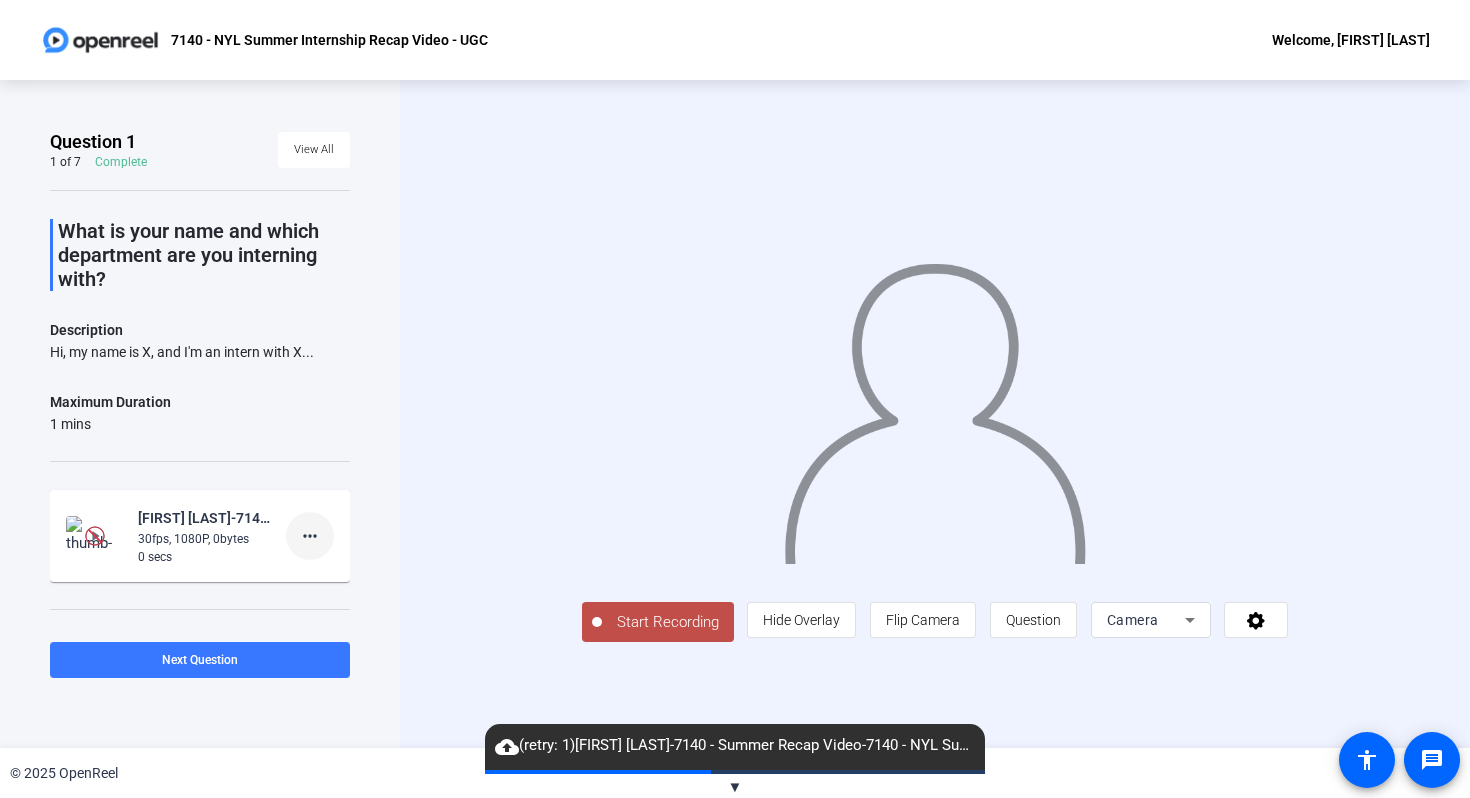 click on "more_horiz" 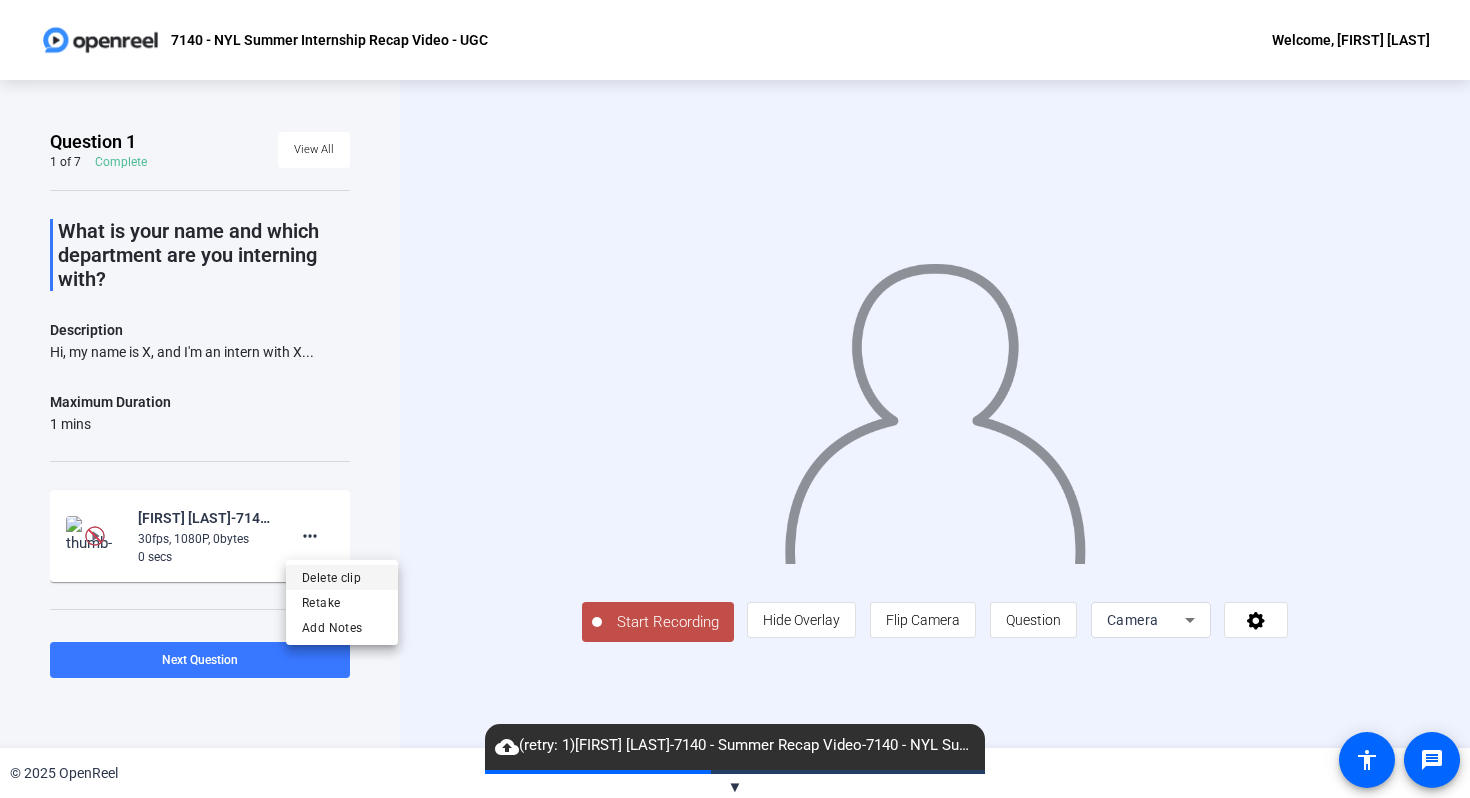 click on "Delete clip" at bounding box center [342, 577] 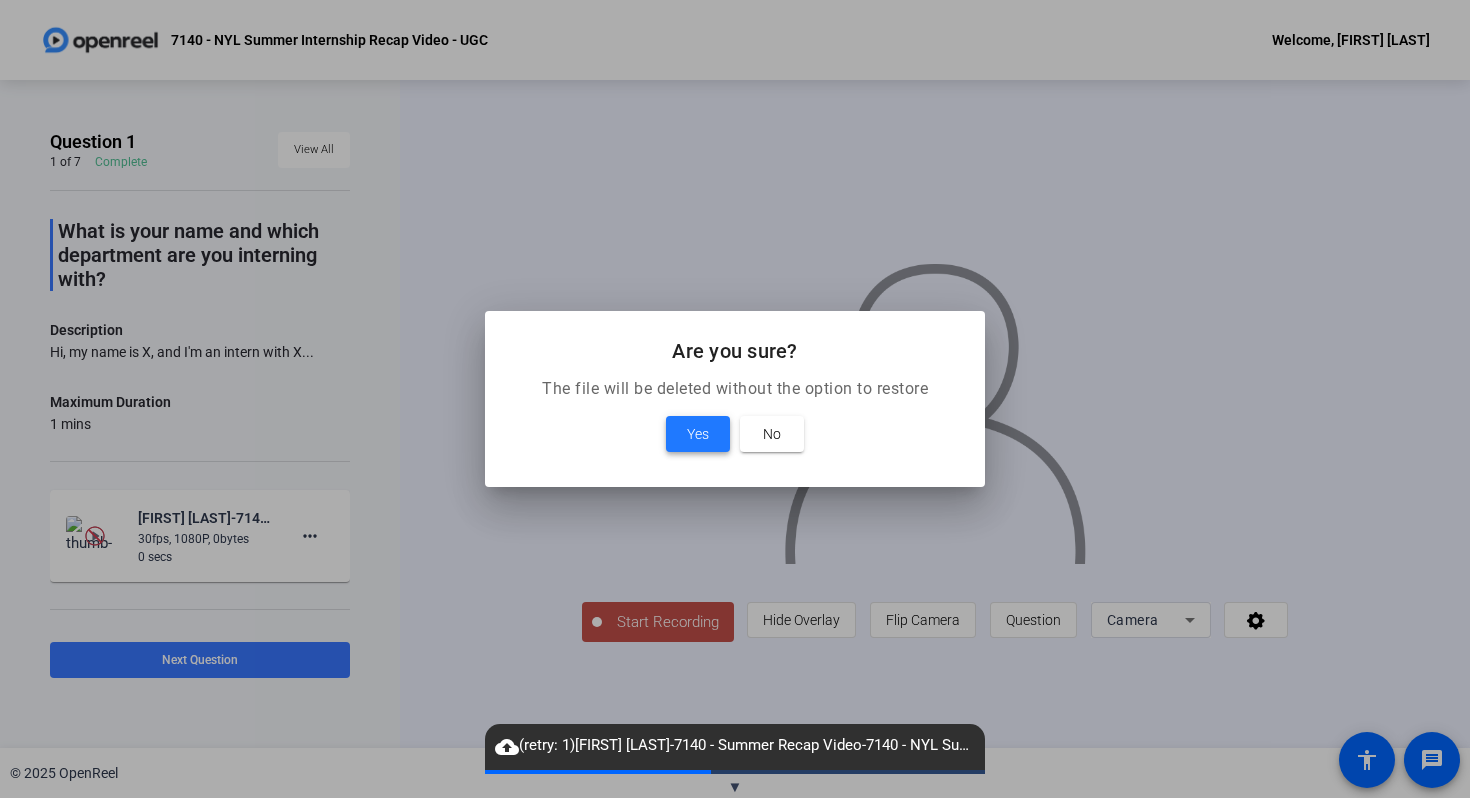 click on "Yes" at bounding box center (698, 434) 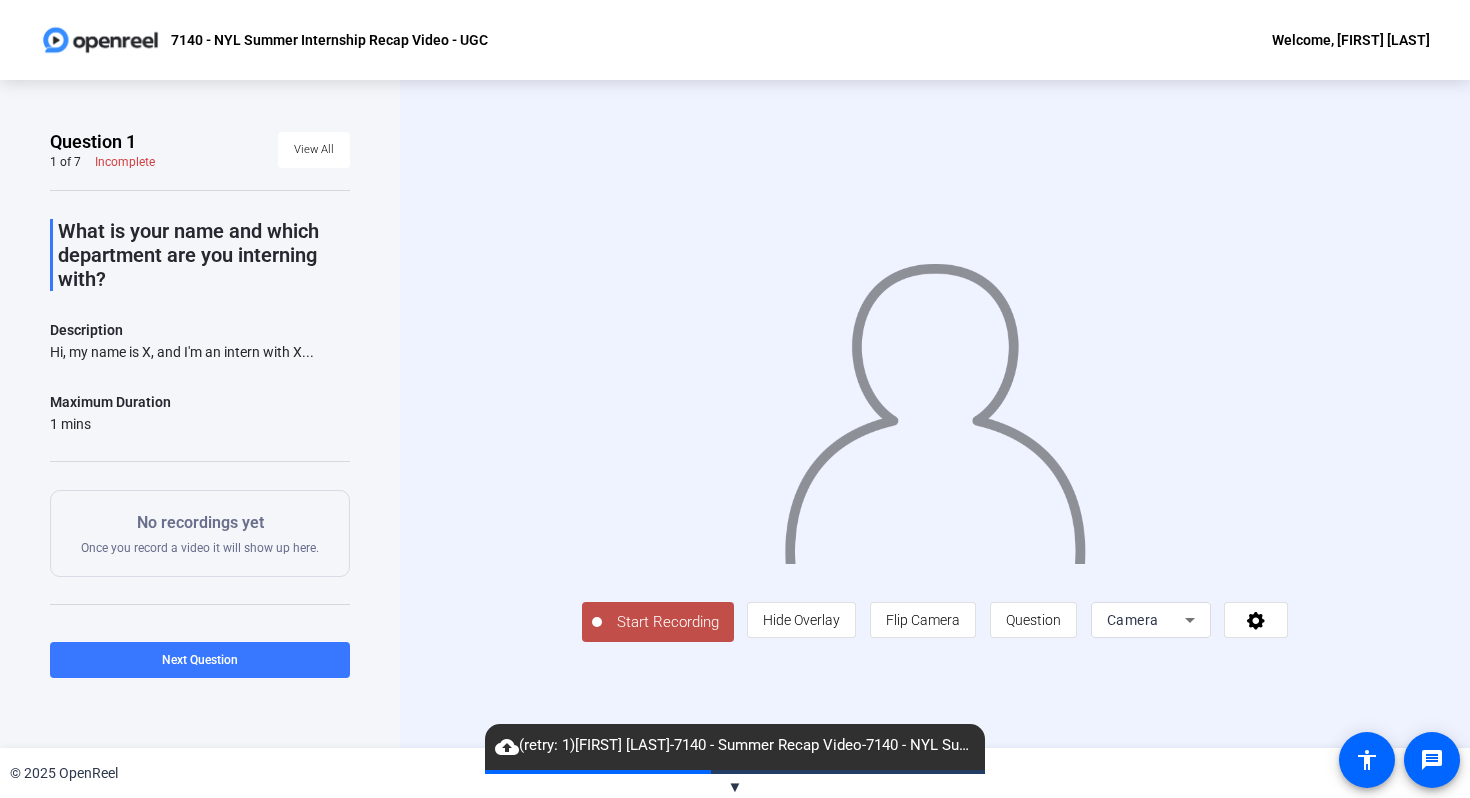 click on "Start Recording" 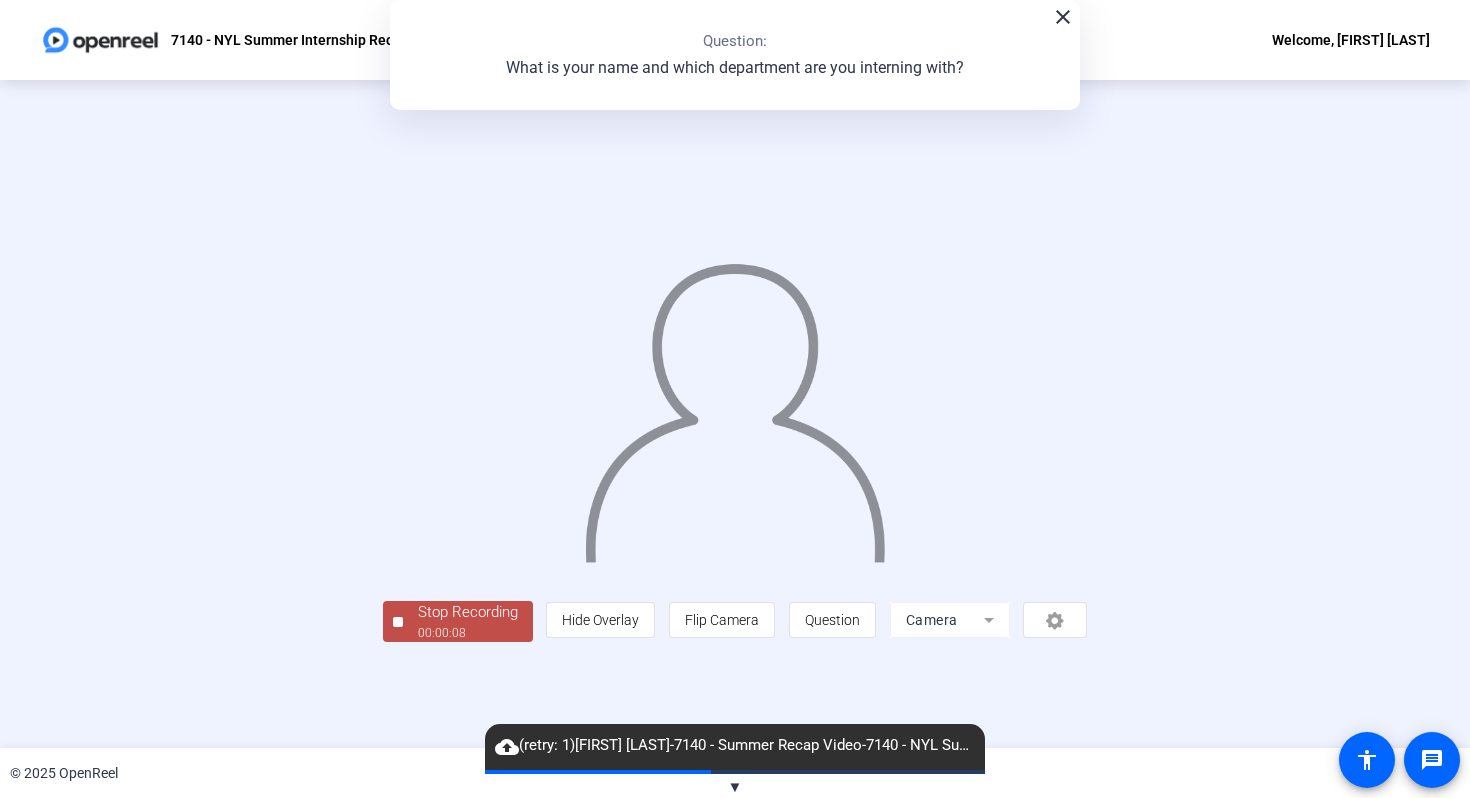 click on "Stop Recording" 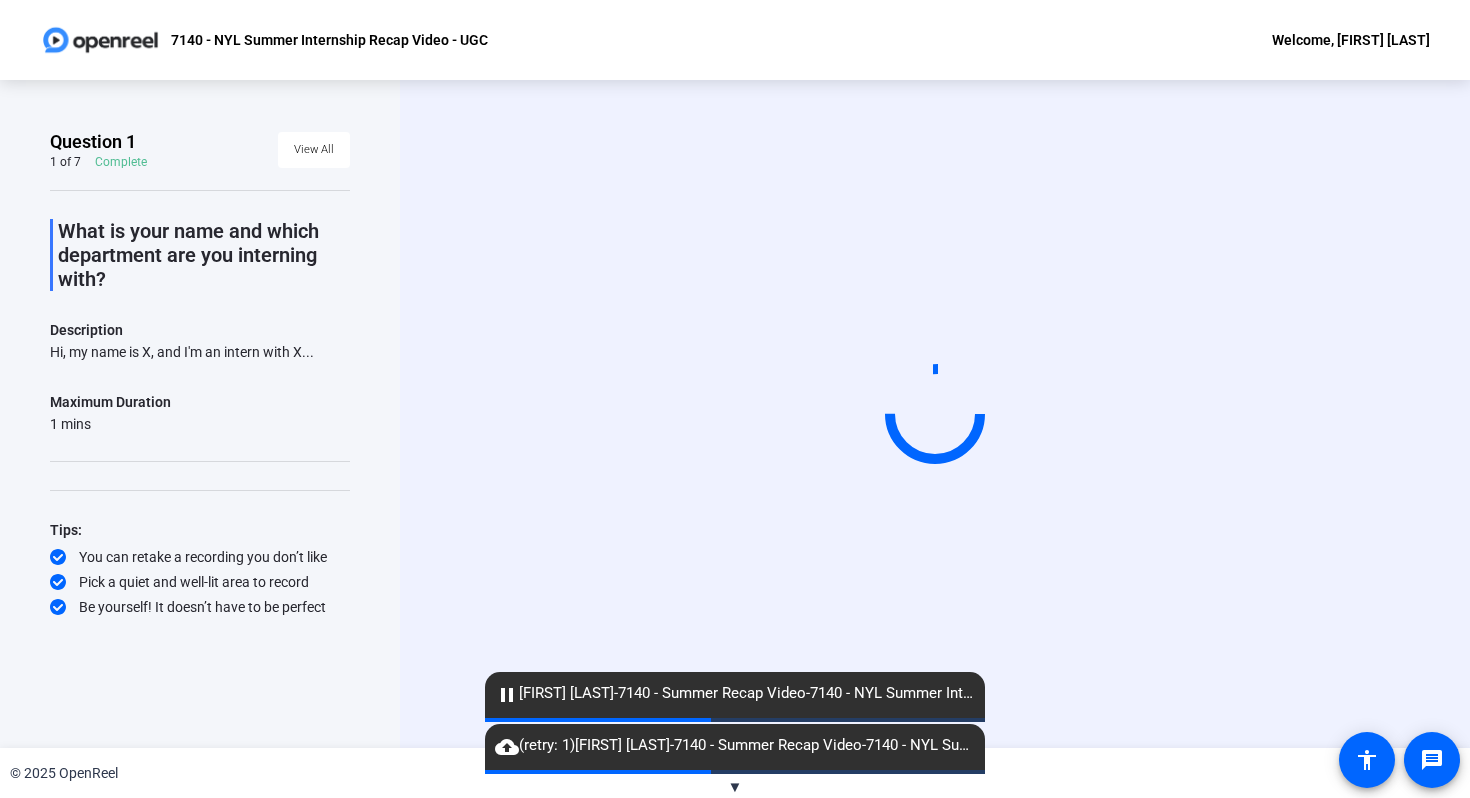 click on "pause" 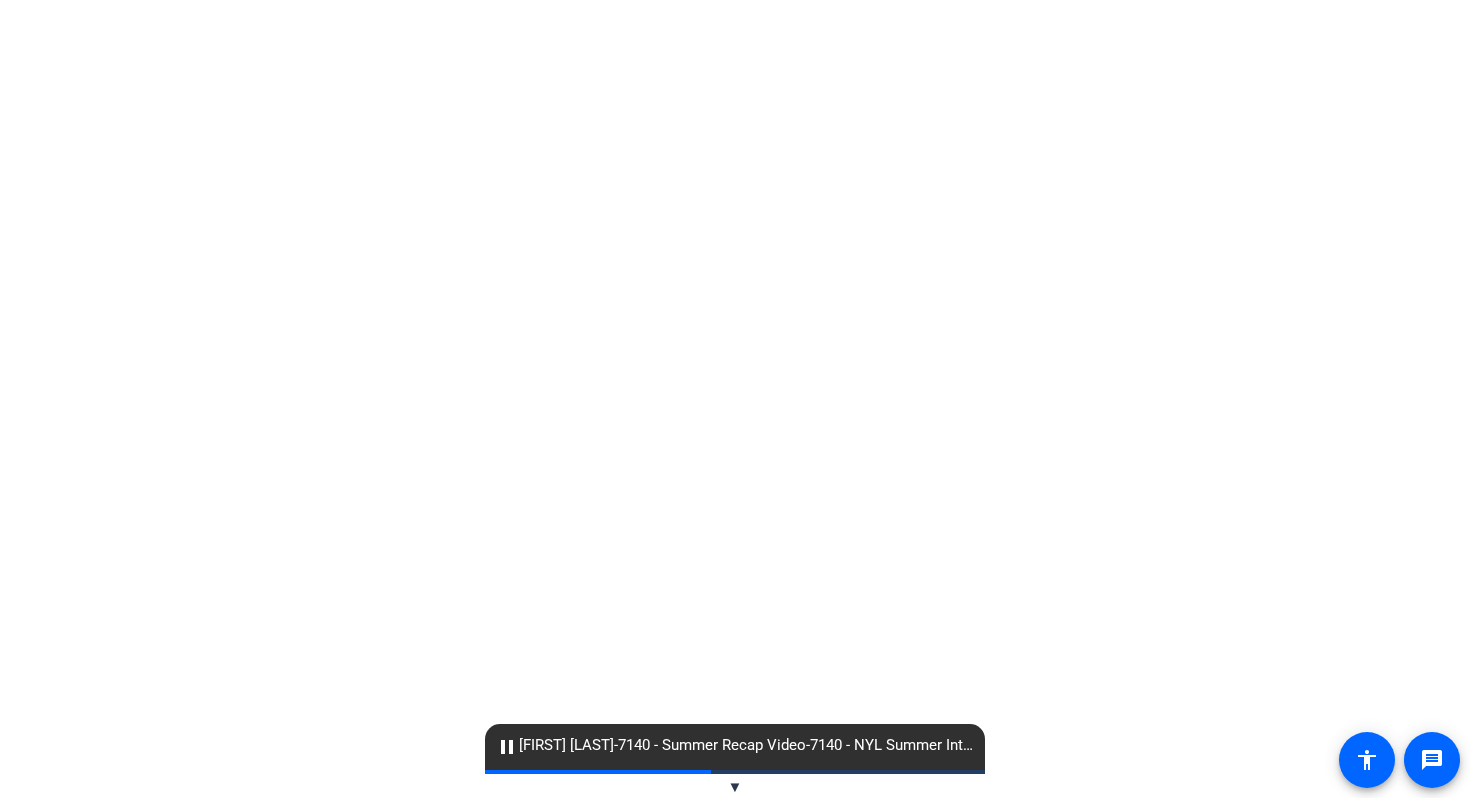 scroll, scrollTop: 0, scrollLeft: 0, axis: both 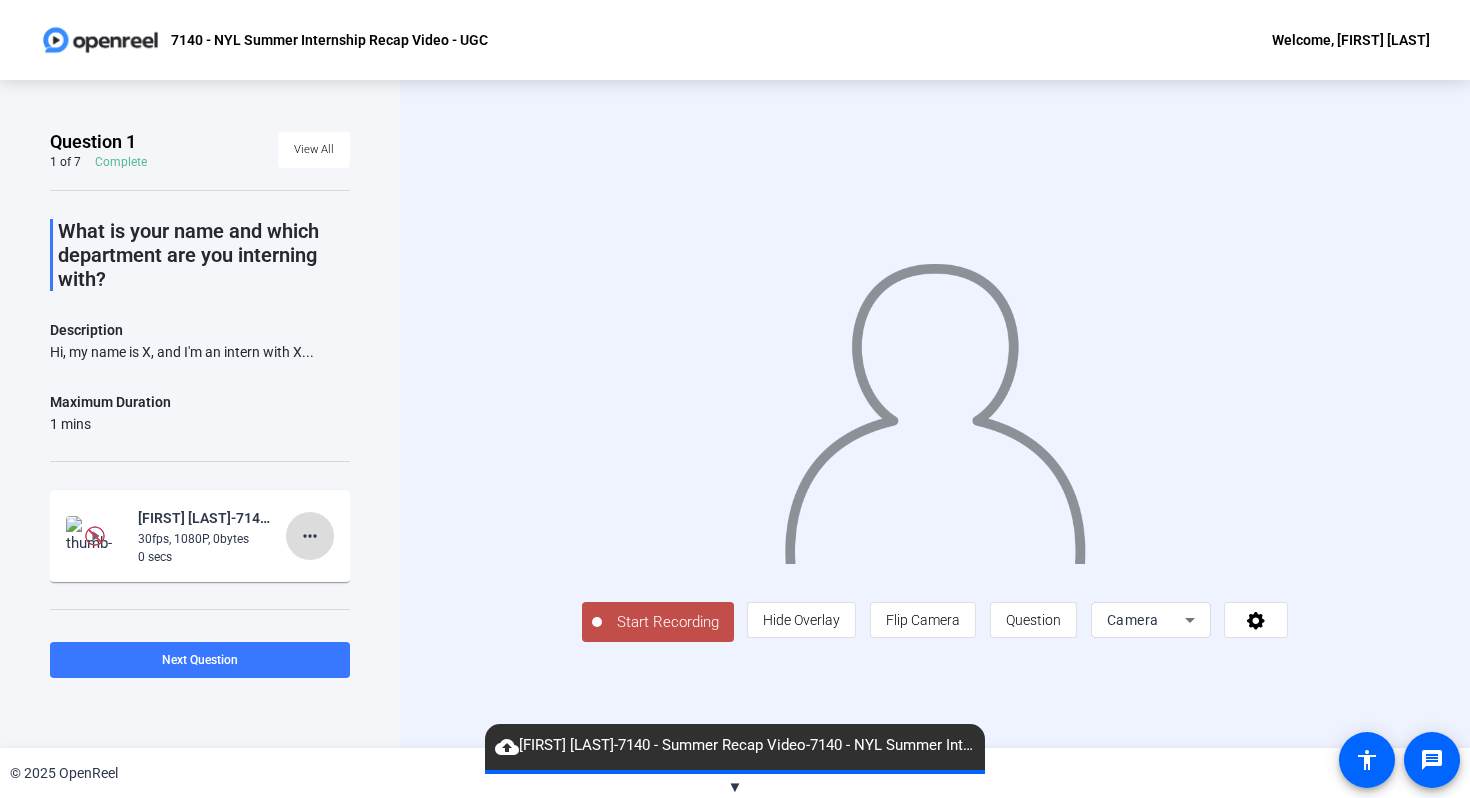 click on "more_horiz" 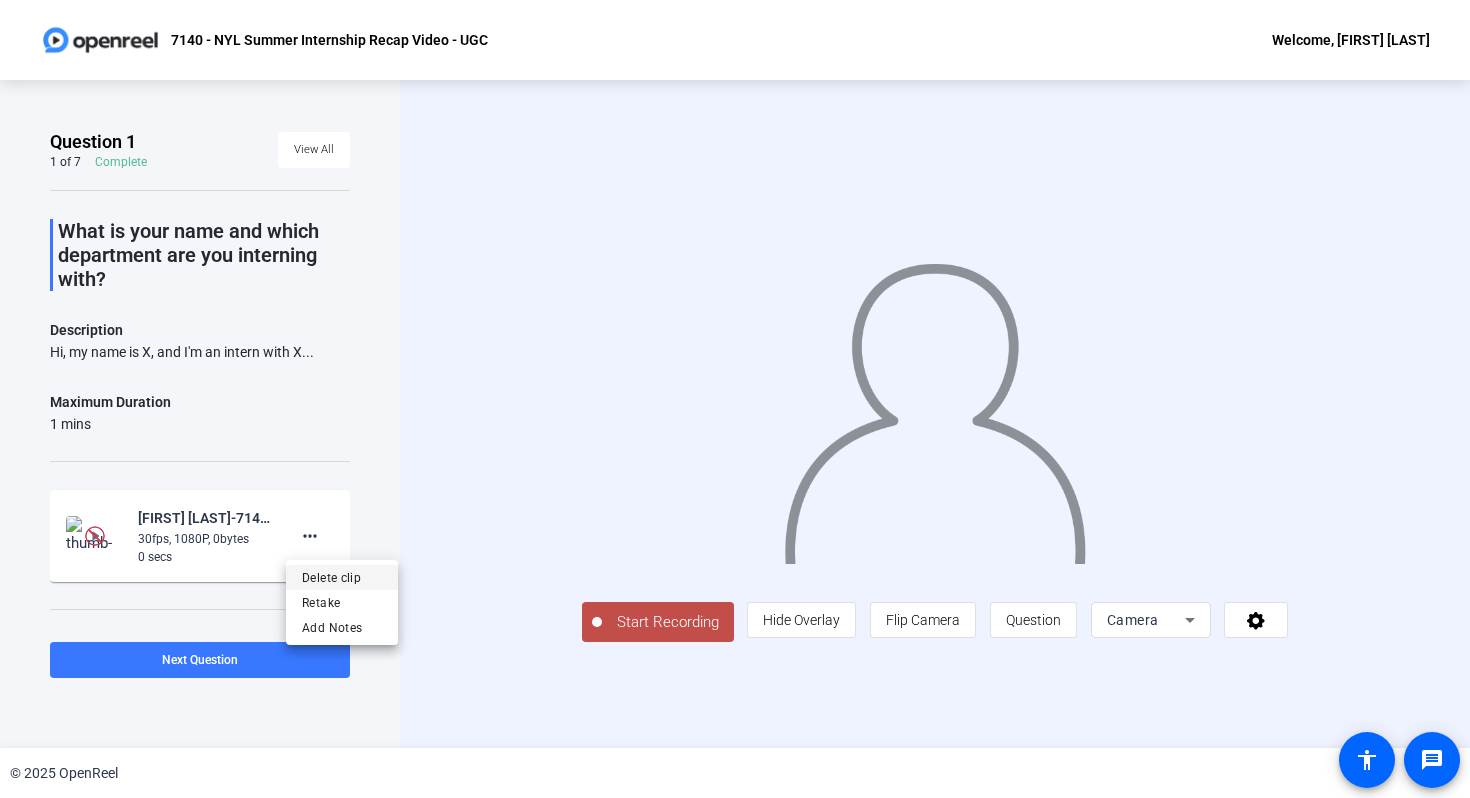 click on "Delete clip" at bounding box center (342, 577) 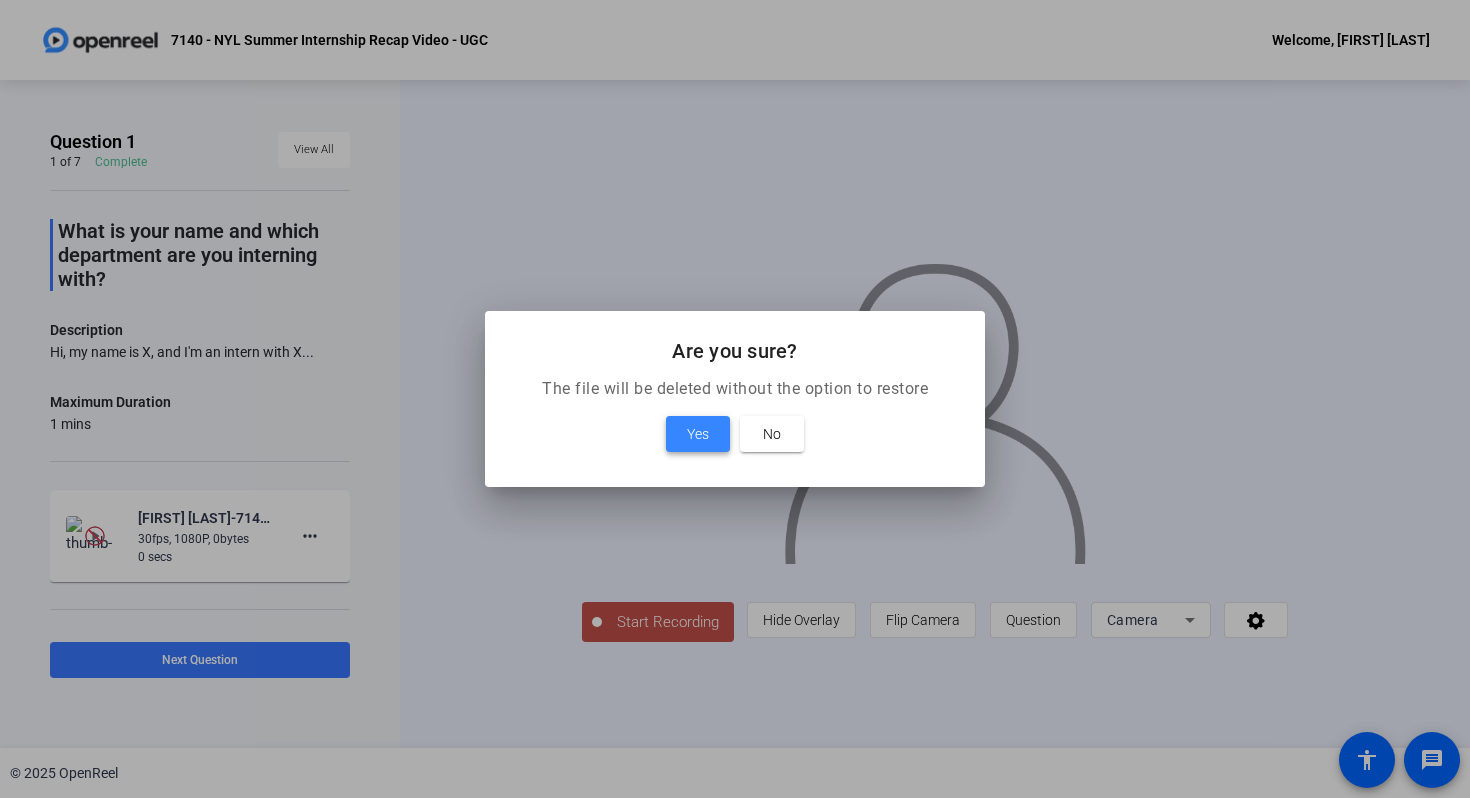 click at bounding box center [698, 434] 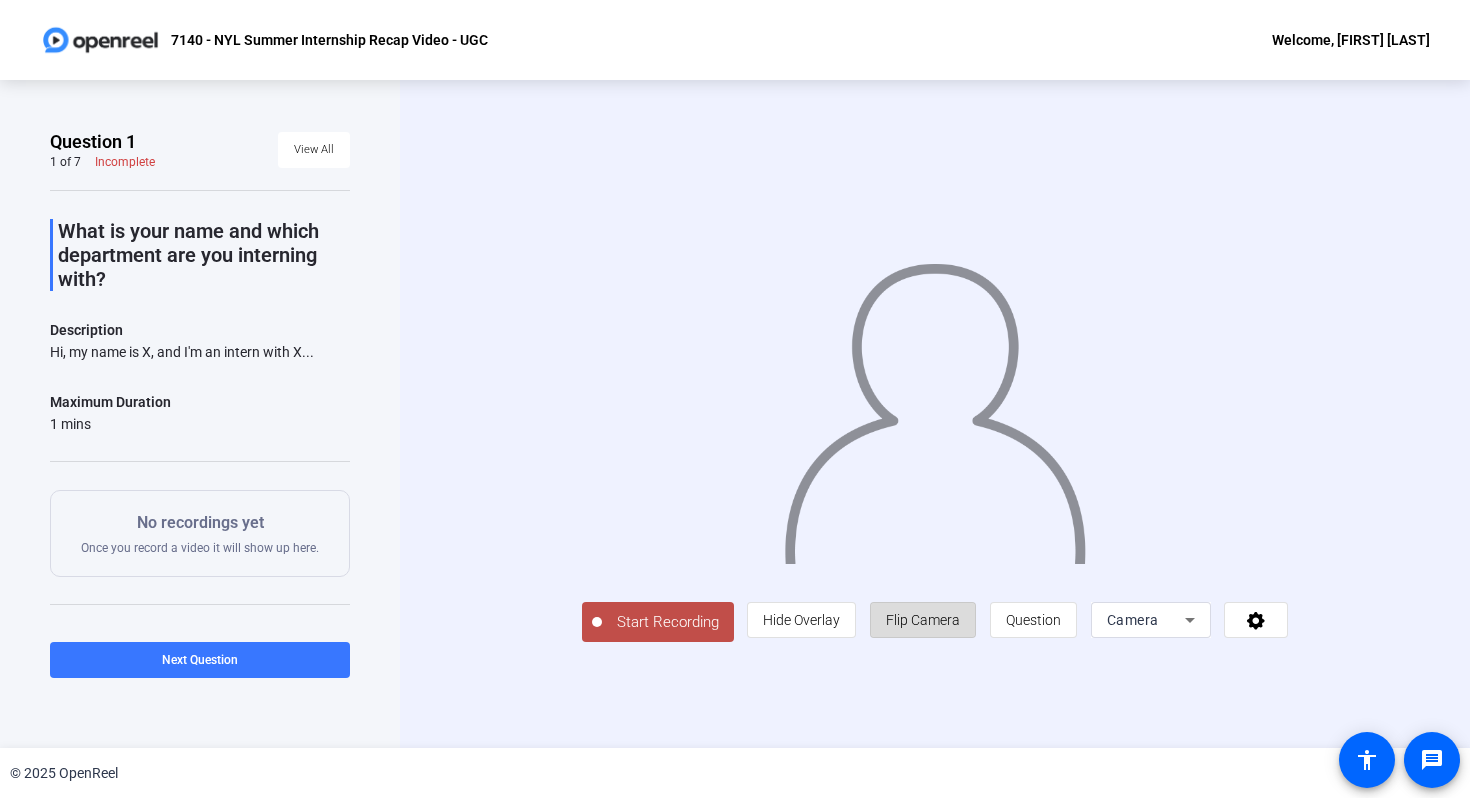 click on "Flip Camera" 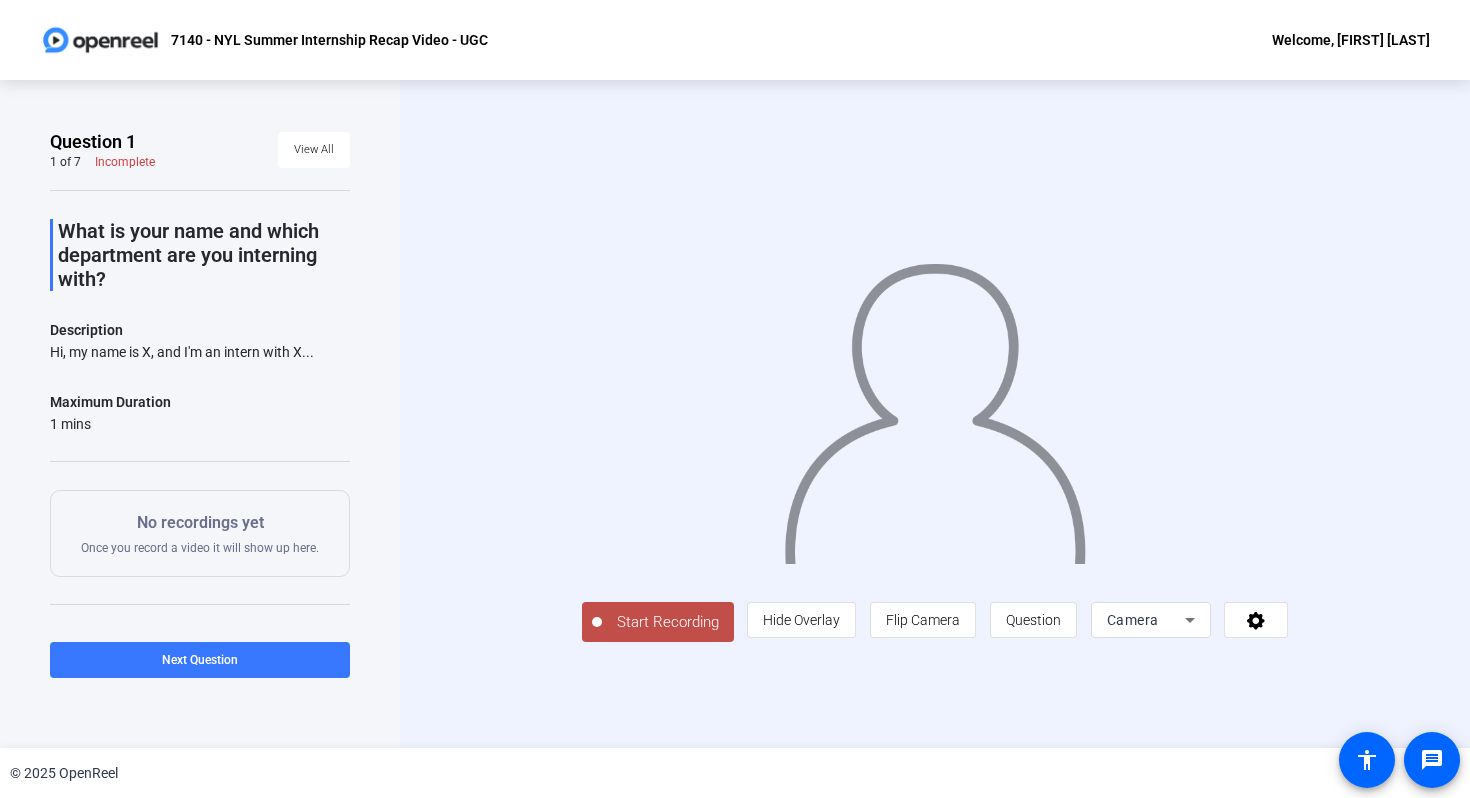 click on "Start Recording" 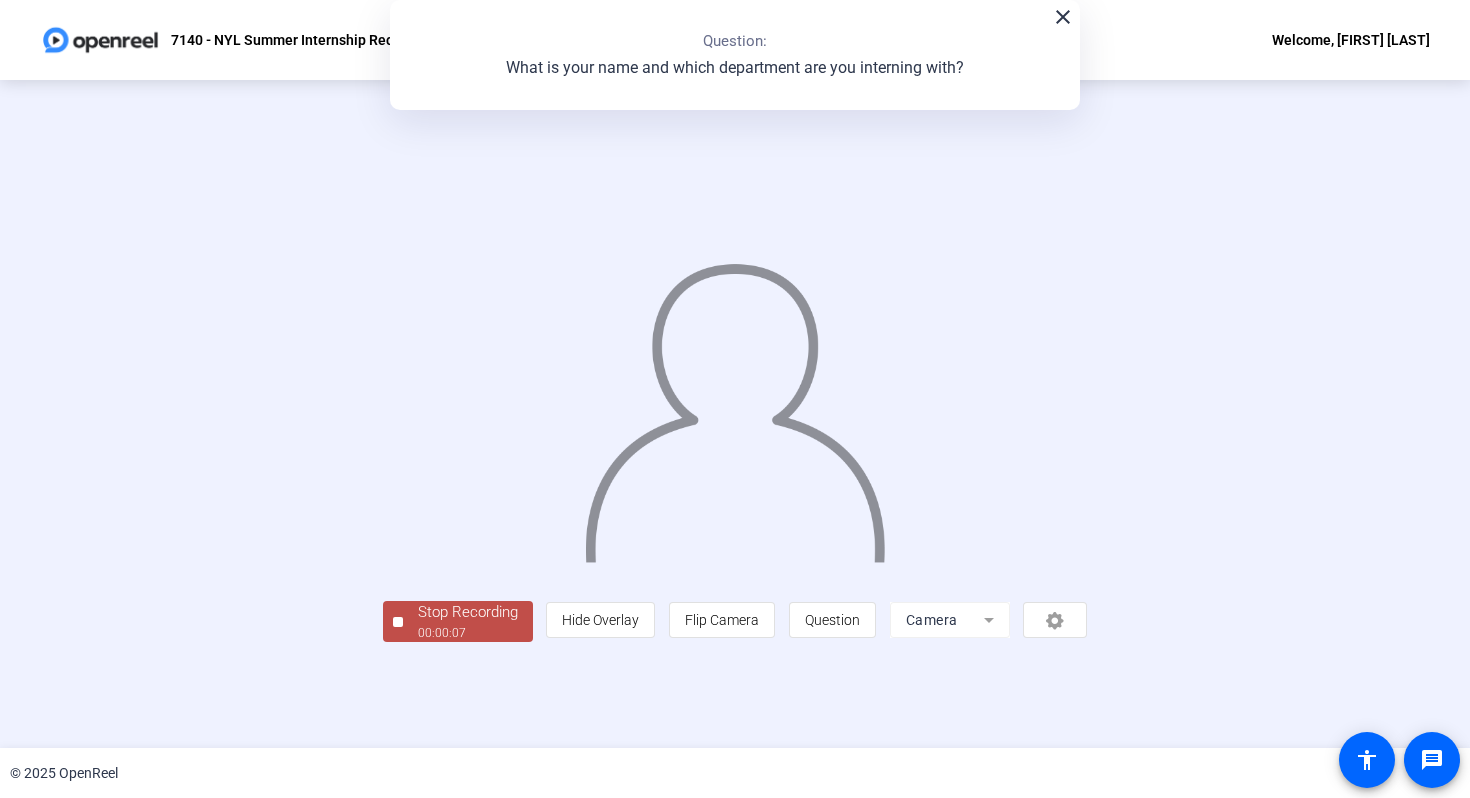 click on "Stop Recording" 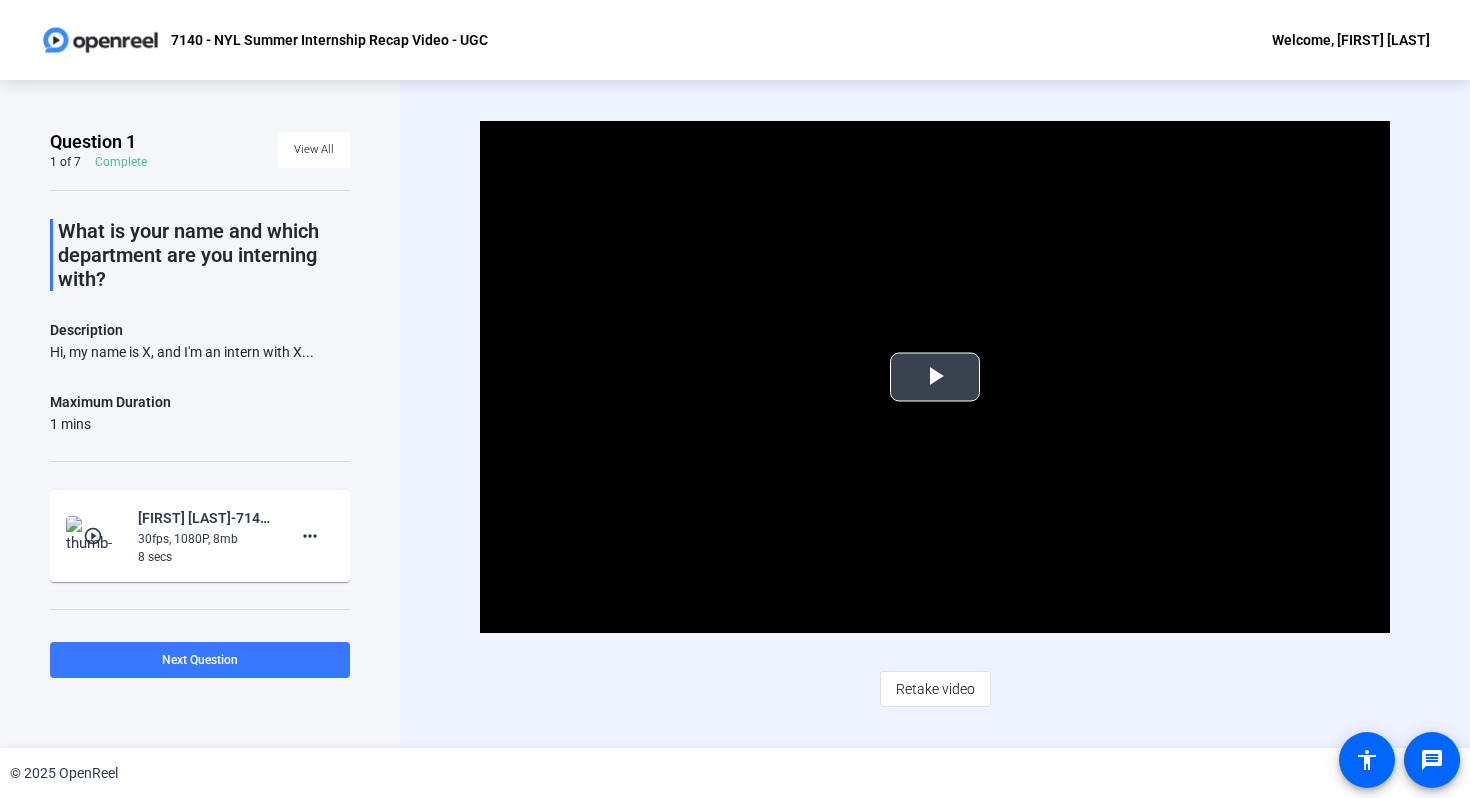 click at bounding box center (935, 377) 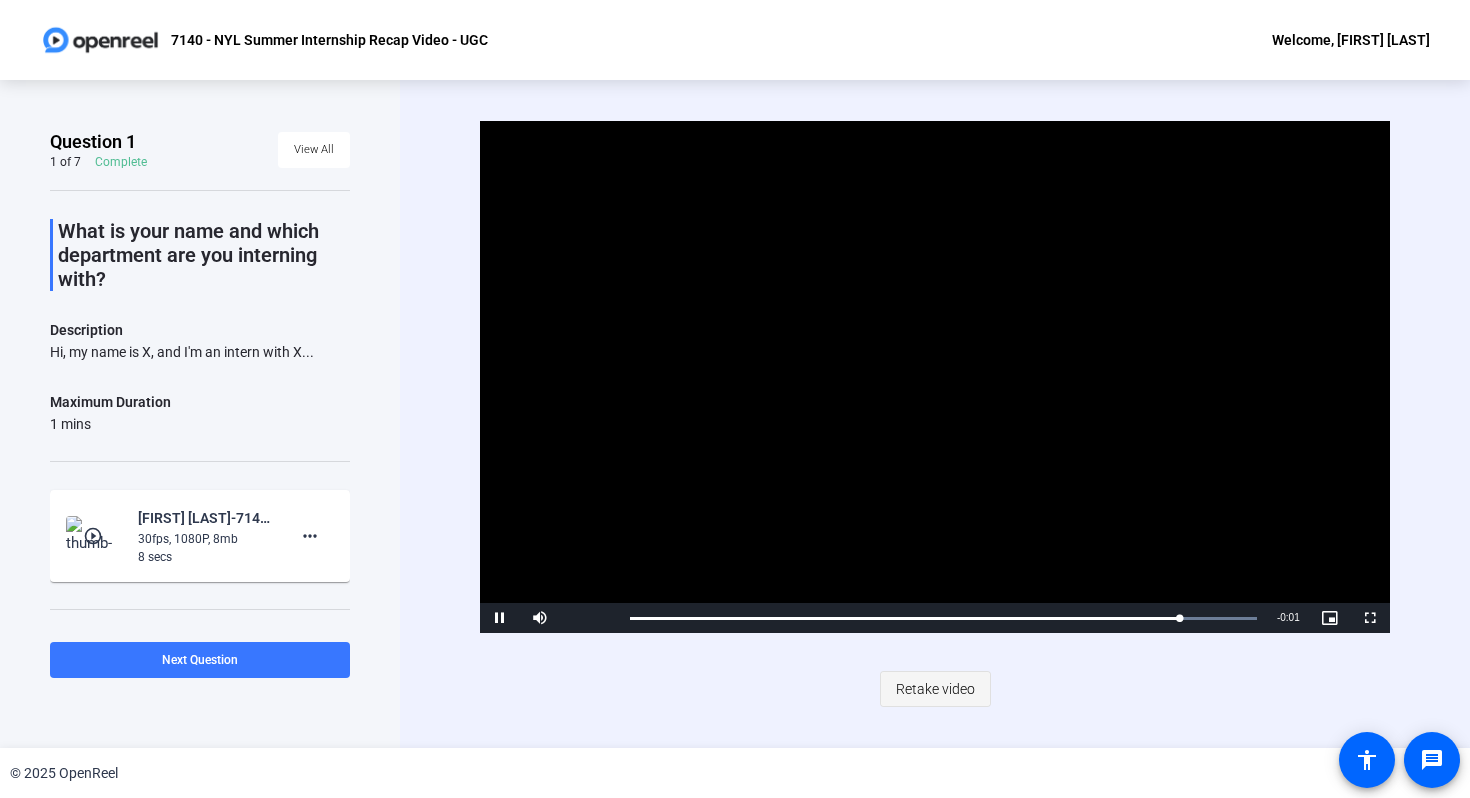 click on "Retake video" 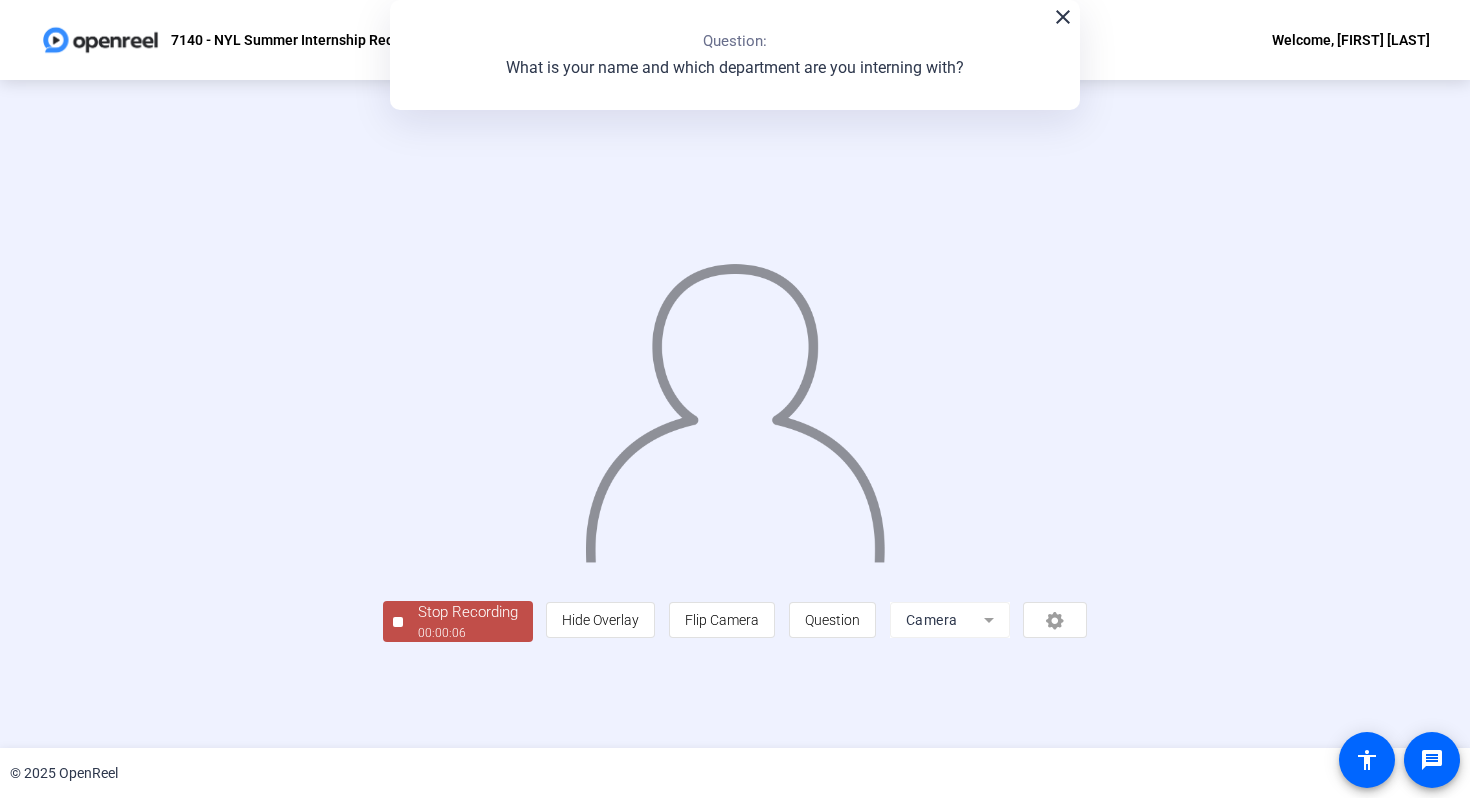 click on "Stop Recording" 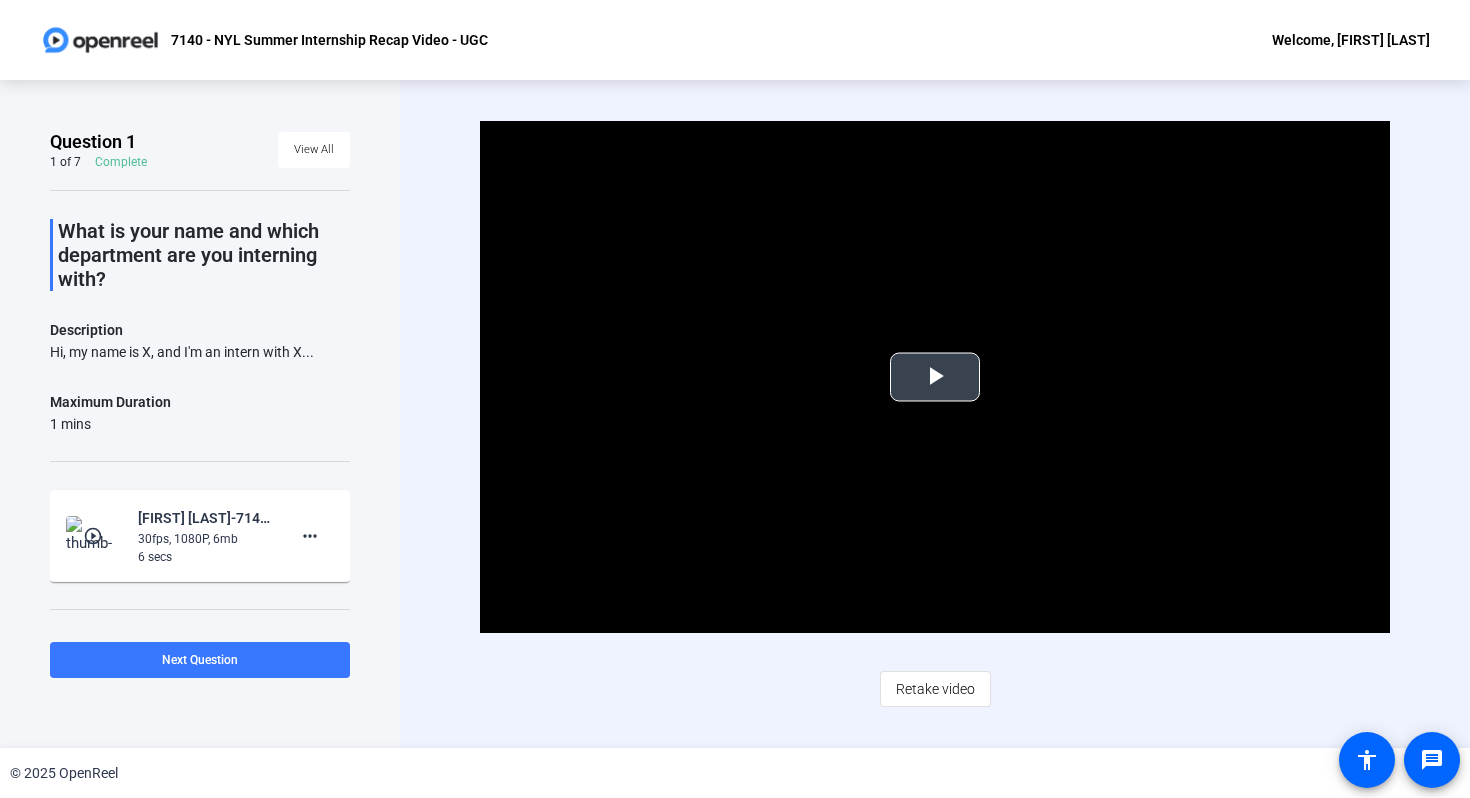 click at bounding box center (935, 377) 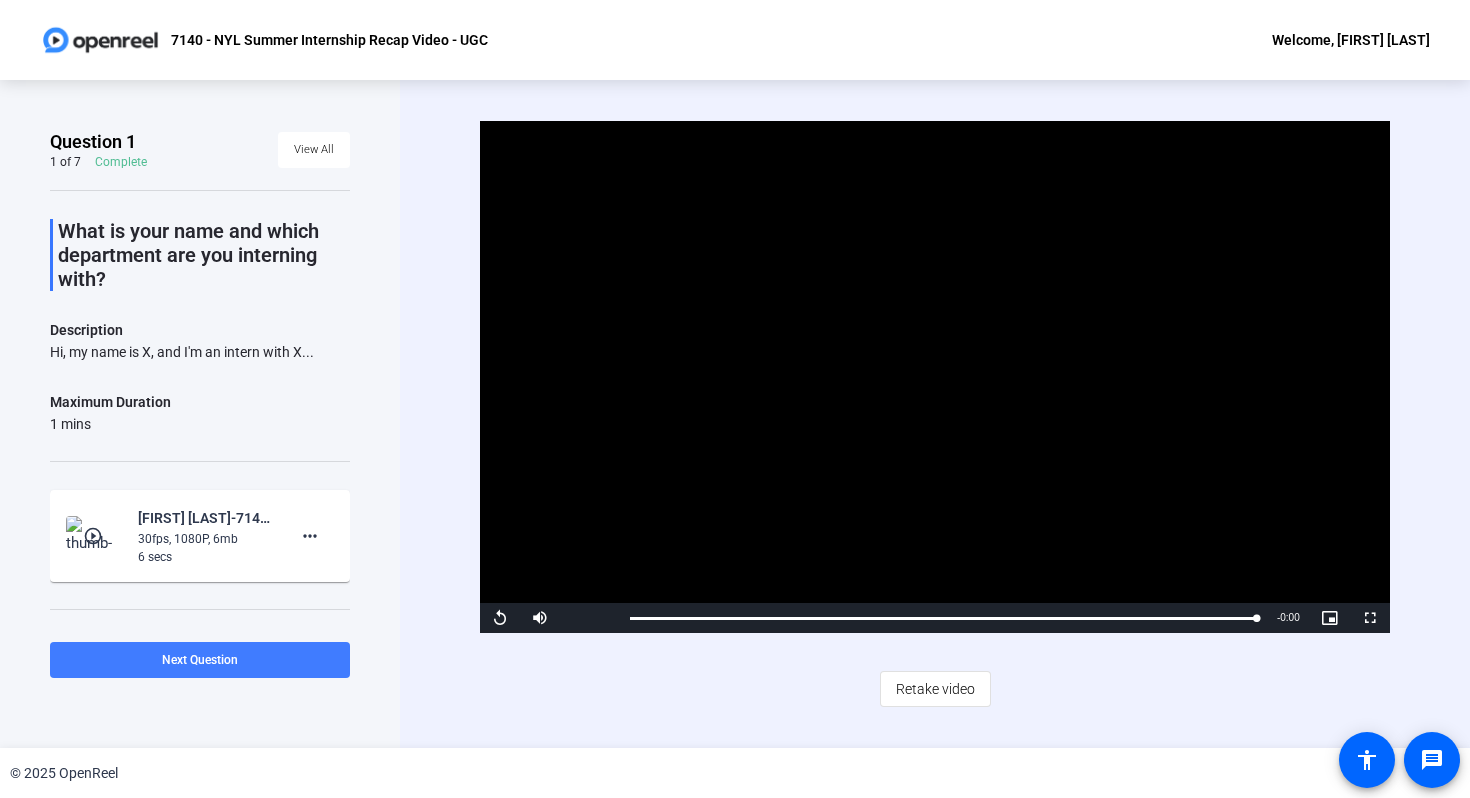 click 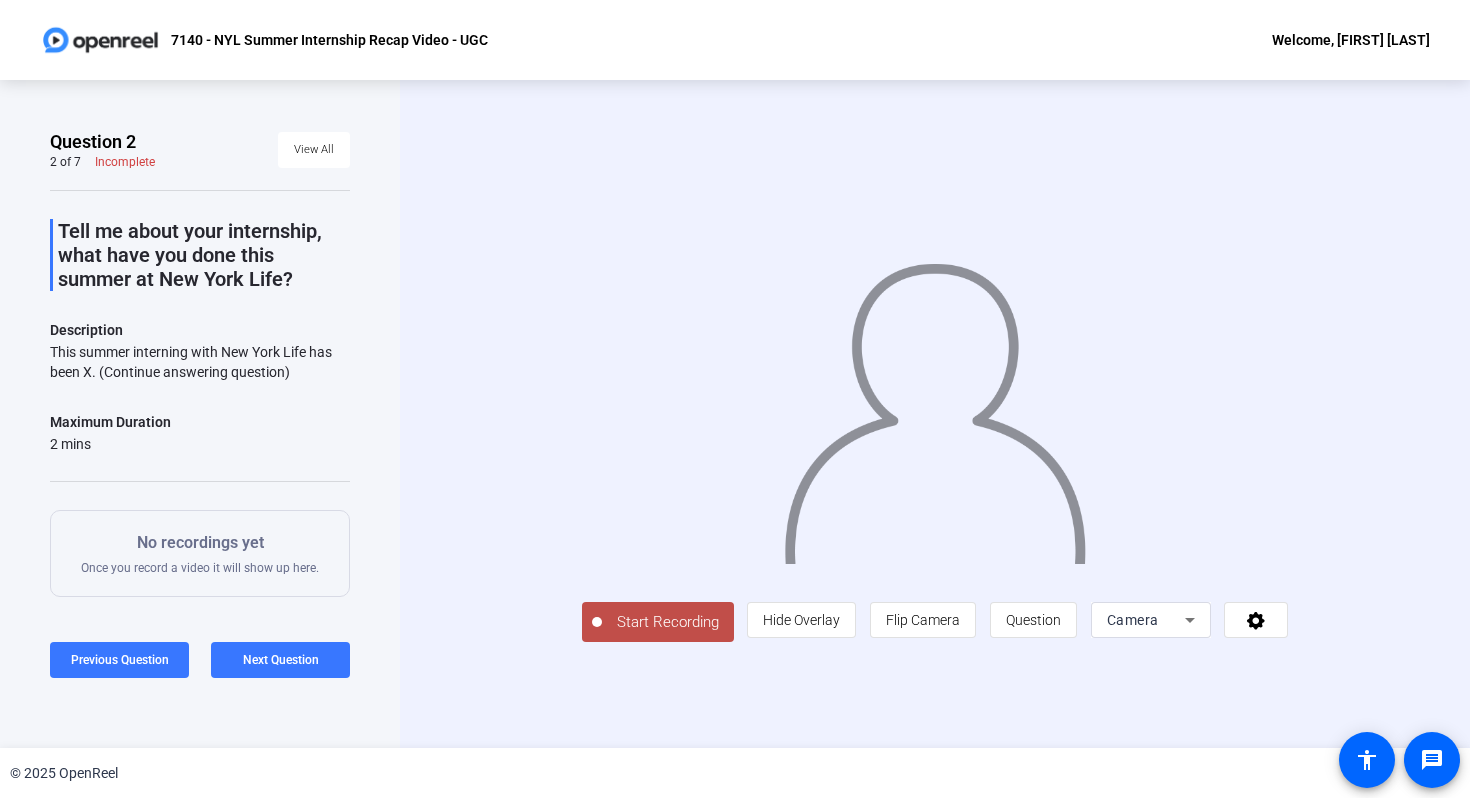 drag, startPoint x: 63, startPoint y: 223, endPoint x: 322, endPoint y: 374, distance: 299.80328 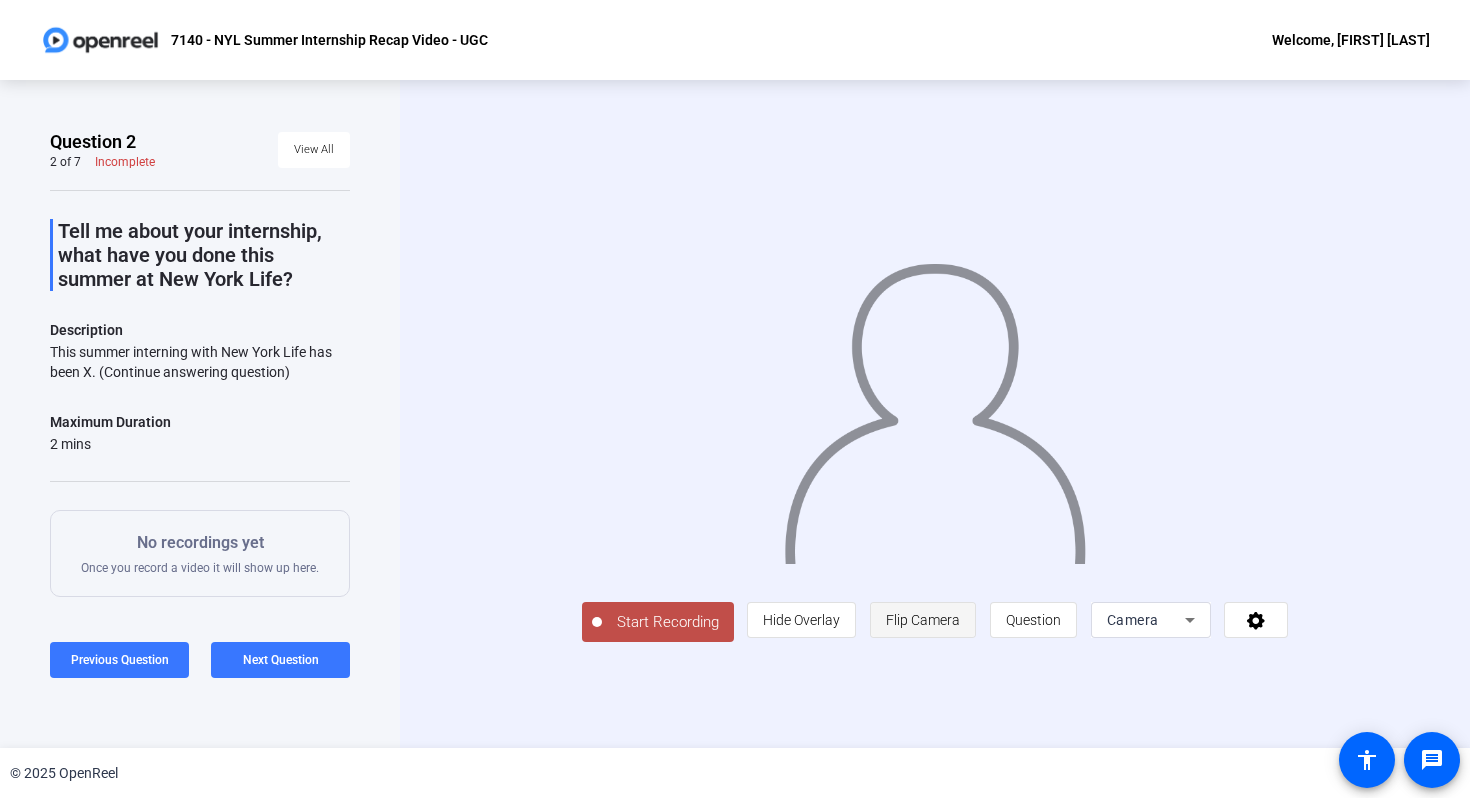 click on "Flip Camera" 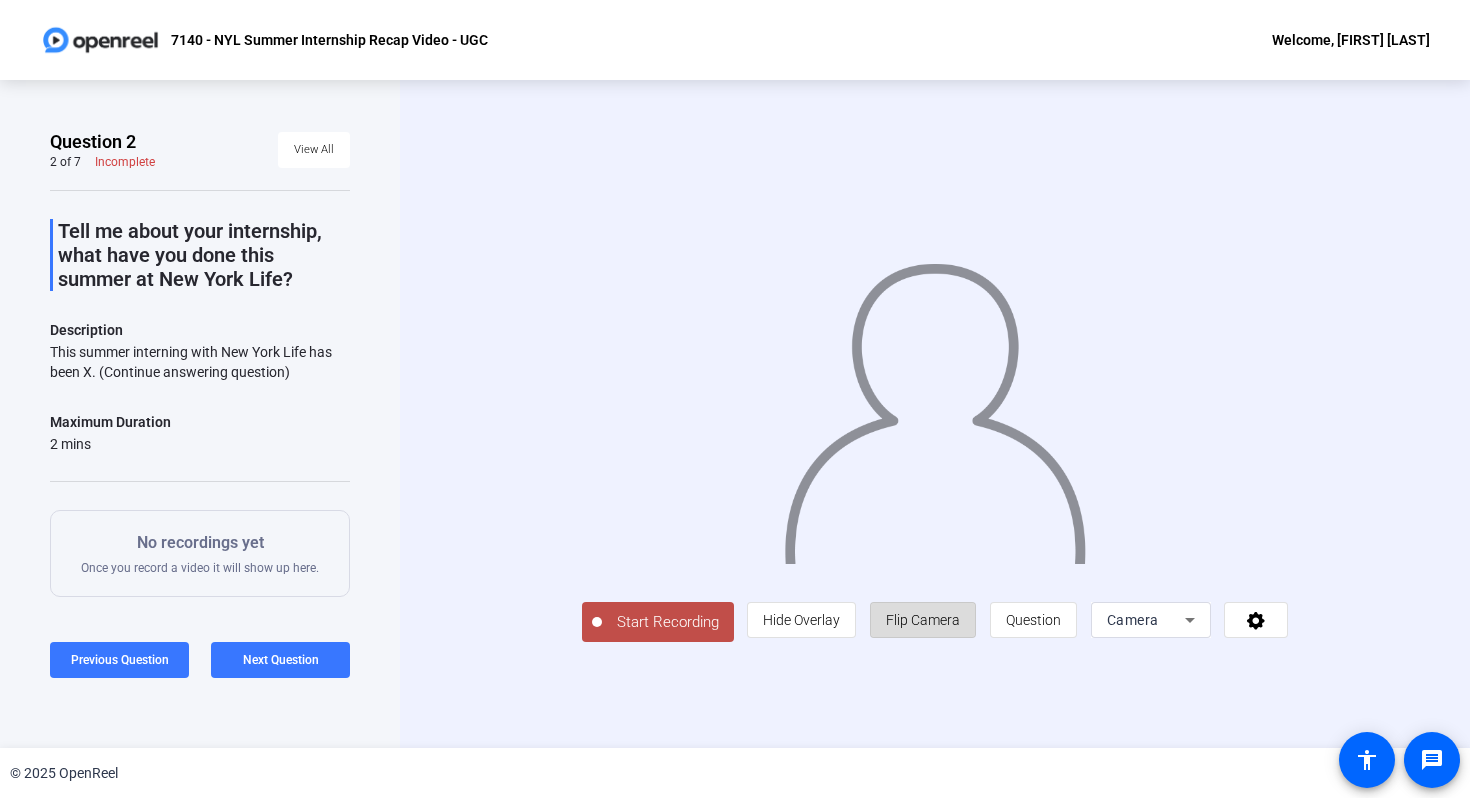 click on "Flip Camera" 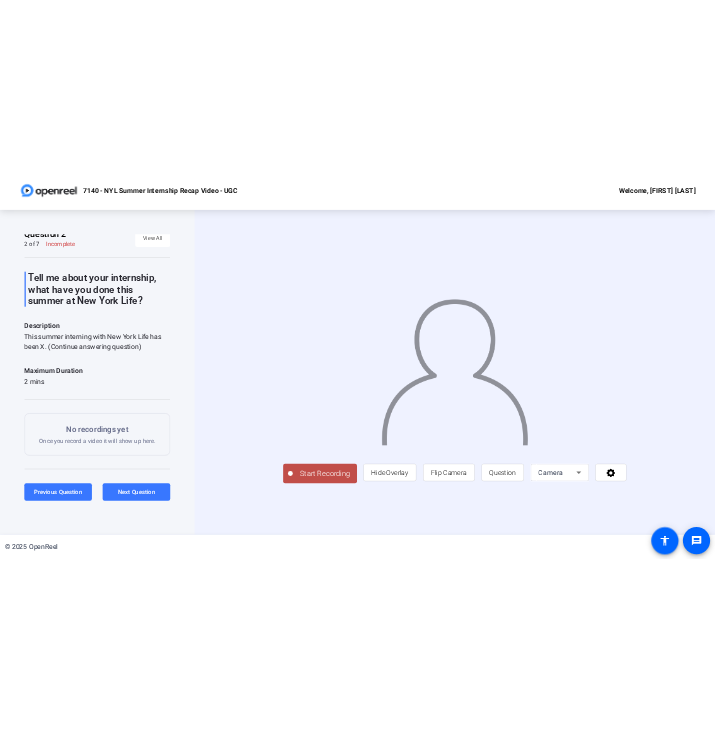 scroll, scrollTop: 0, scrollLeft: 0, axis: both 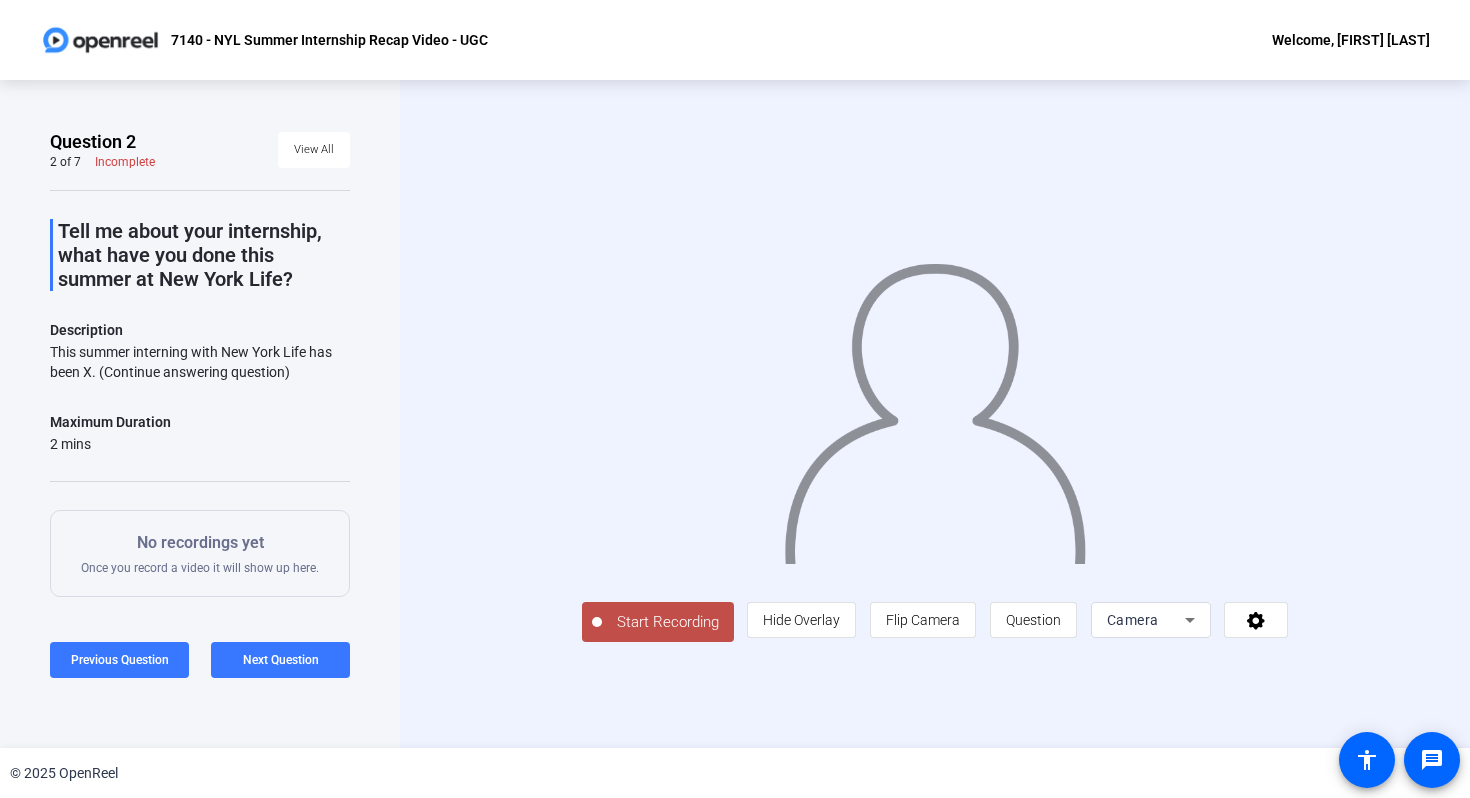click on "Question 2 2 of 7  Incomplete  View All  Tell me about your internship, what have you done this summer at New York Life?  Description  This summer interning with New York Life has been X. (Continue answering question)  Maximum Duration  2 mins   Start Recording  No recordings yet  Once you record a video it will show up here.  Tips:
You can retake a recording you don’t like
Pick a quiet and well-lit area to record
Be yourself! It doesn’t have to be perfect   Previous Question  Next Question" 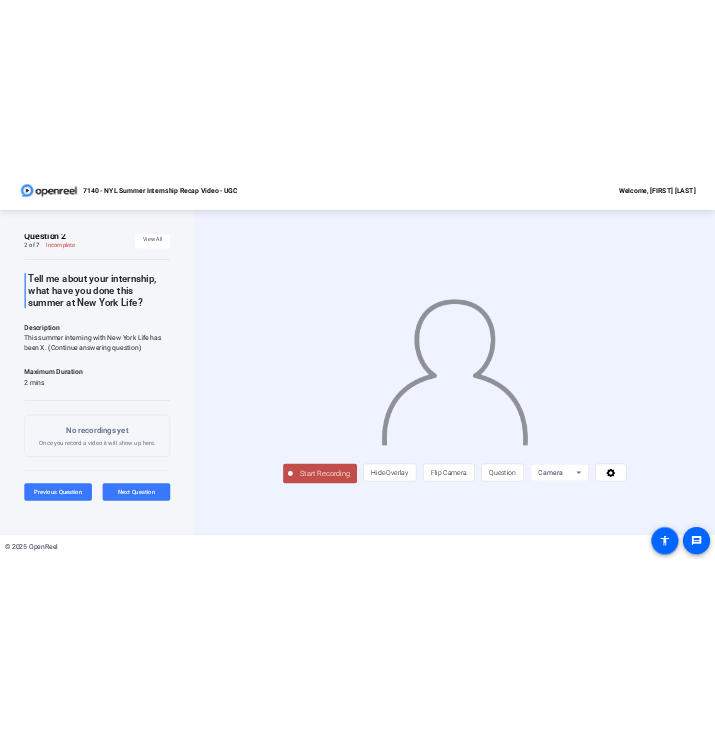 scroll, scrollTop: 20, scrollLeft: 0, axis: vertical 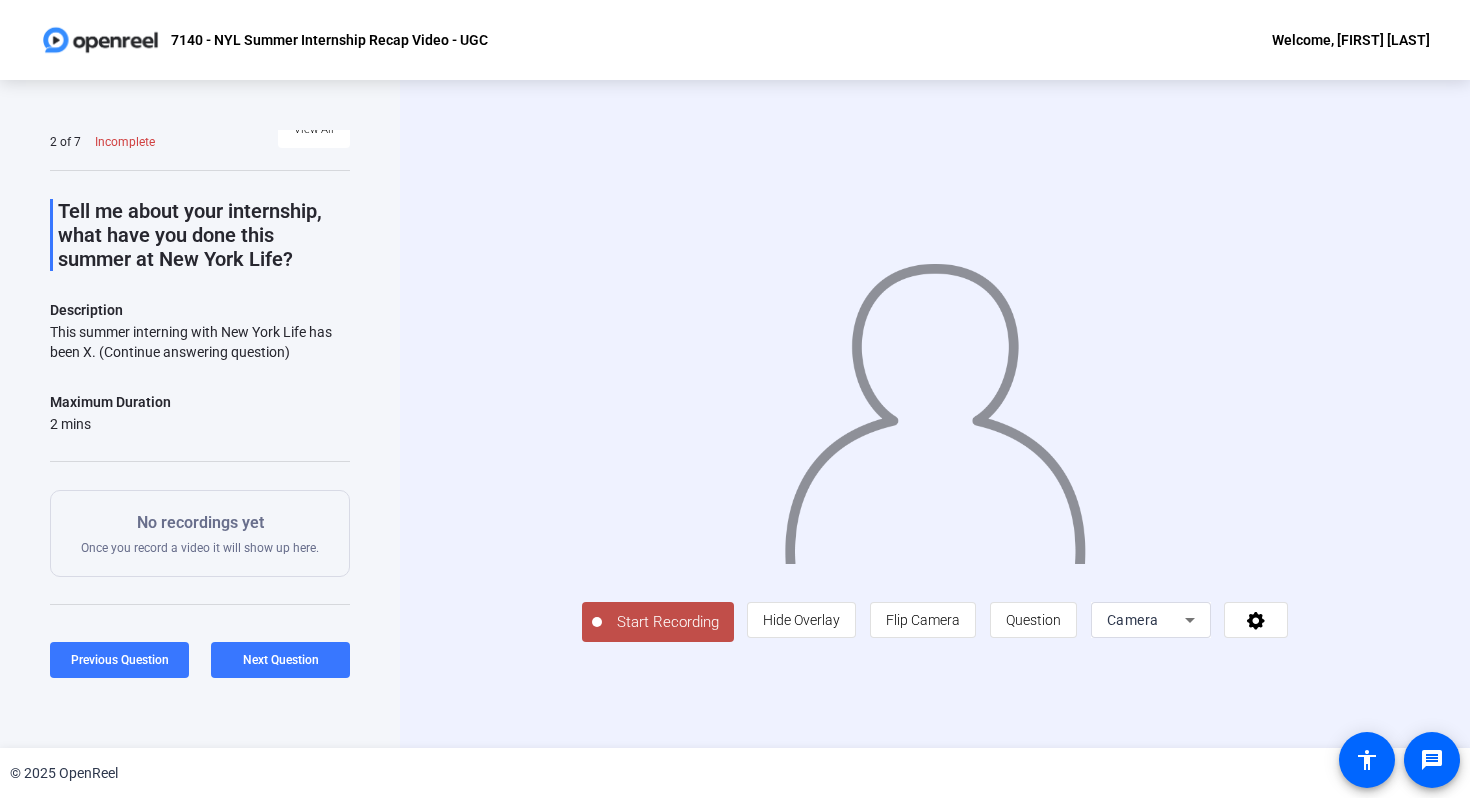 click on "Tell me about your internship, what have you done this summer at New York Life?" 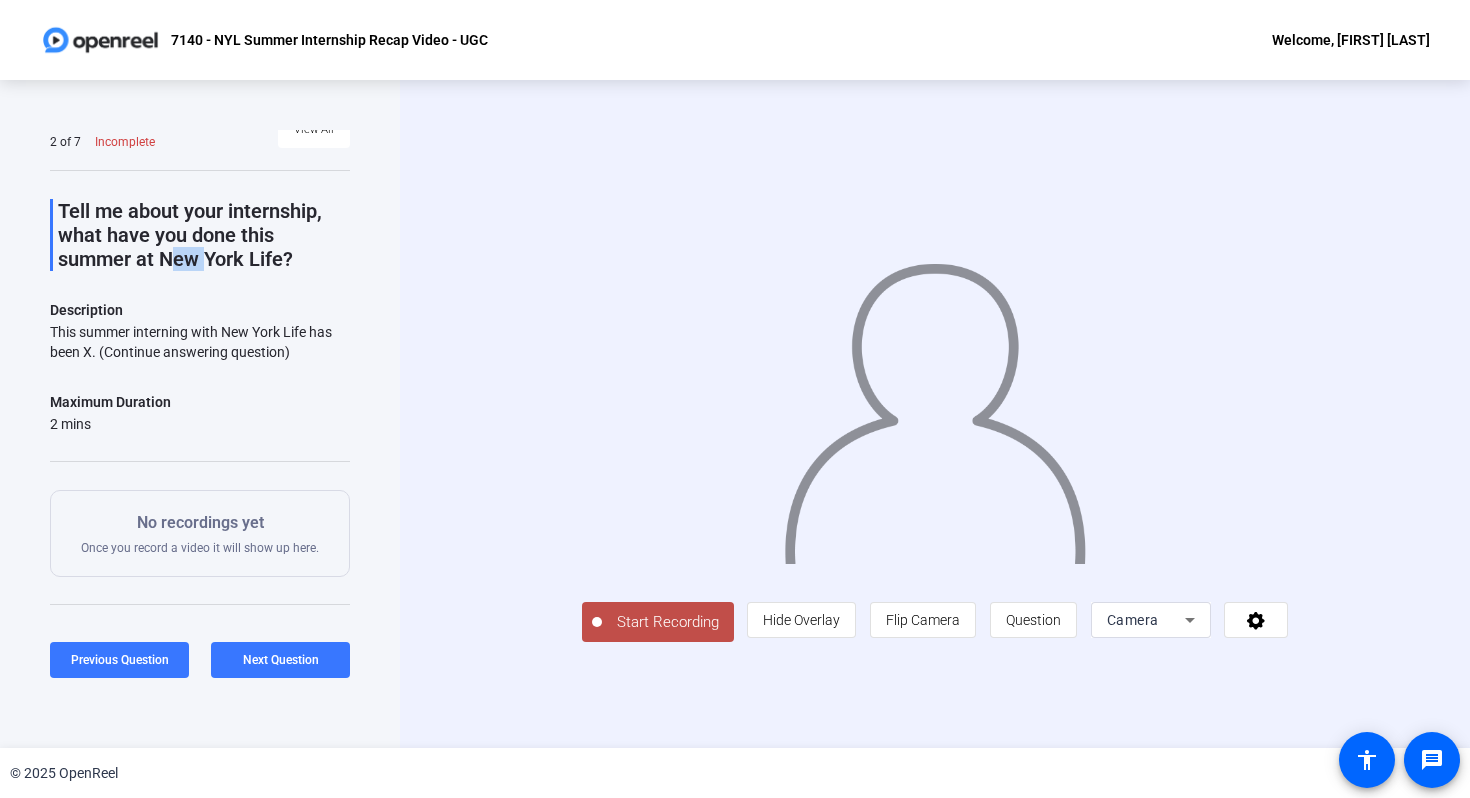 click on "Tell me about your internship, what have you done this summer at New York Life?" 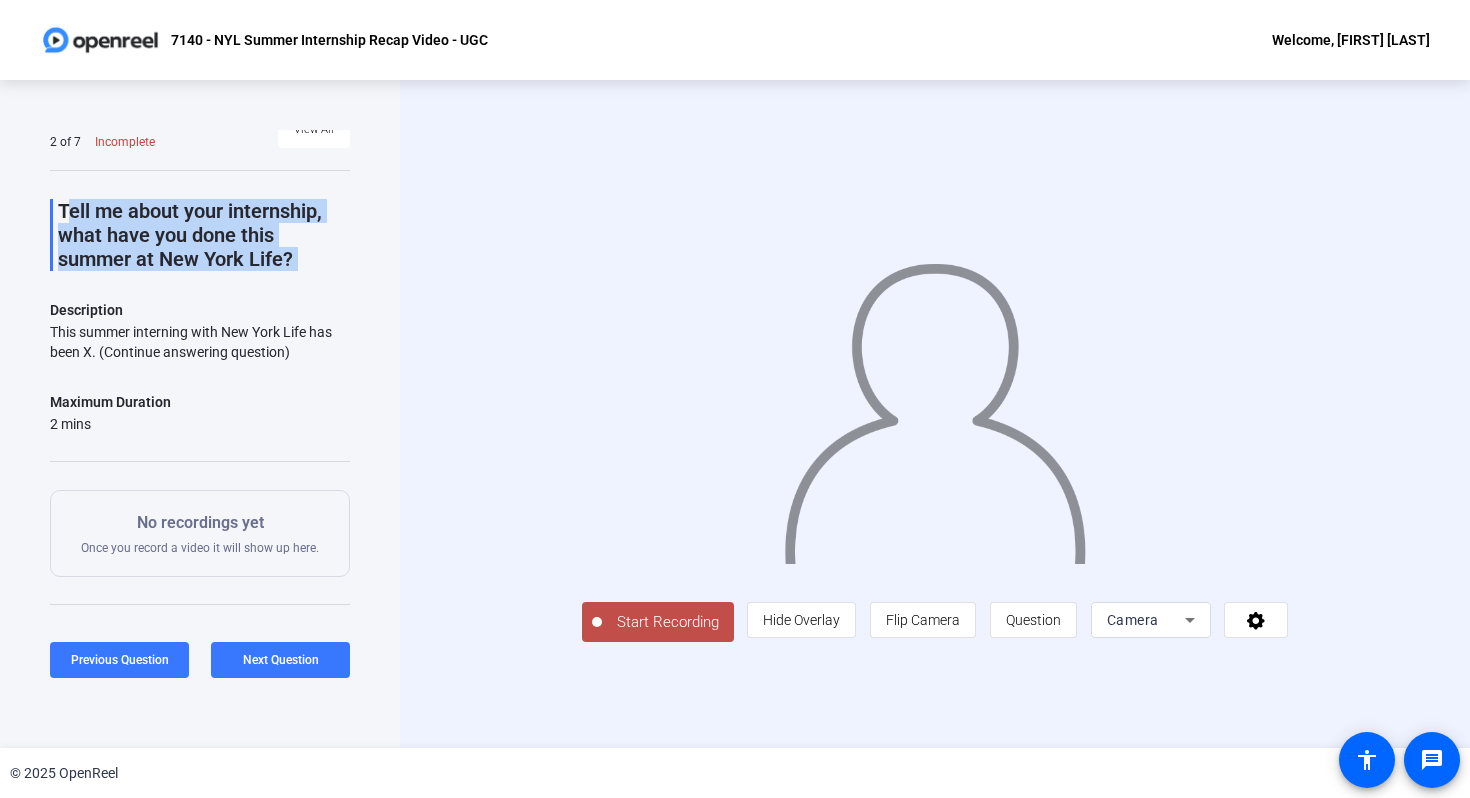 click on "Tell me about your internship, what have you done this summer at New York Life?" 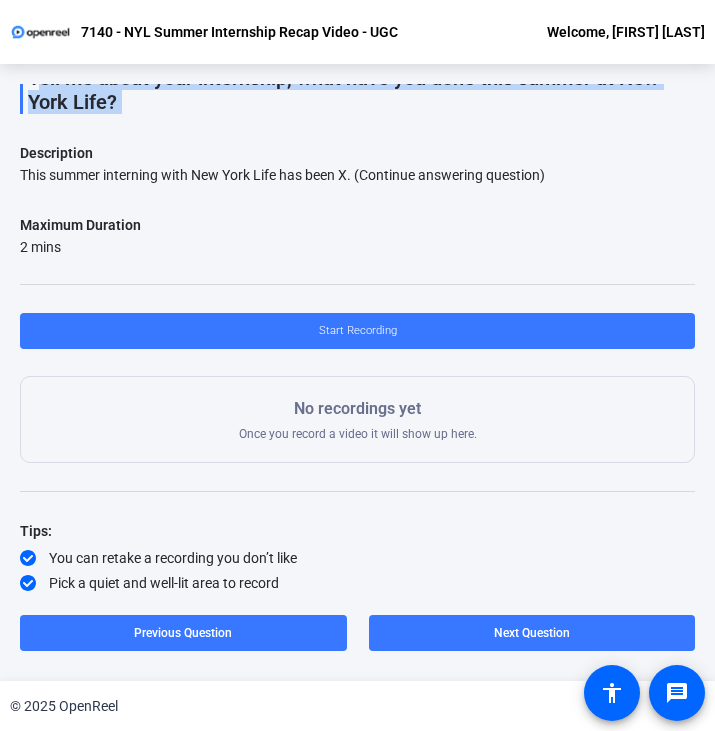 scroll, scrollTop: 132, scrollLeft: 0, axis: vertical 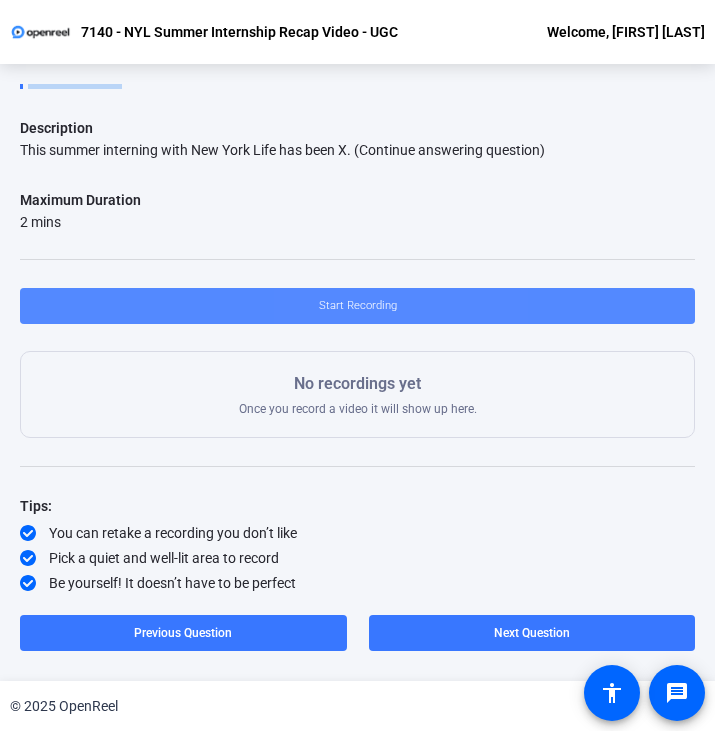 click on "Start Recording" 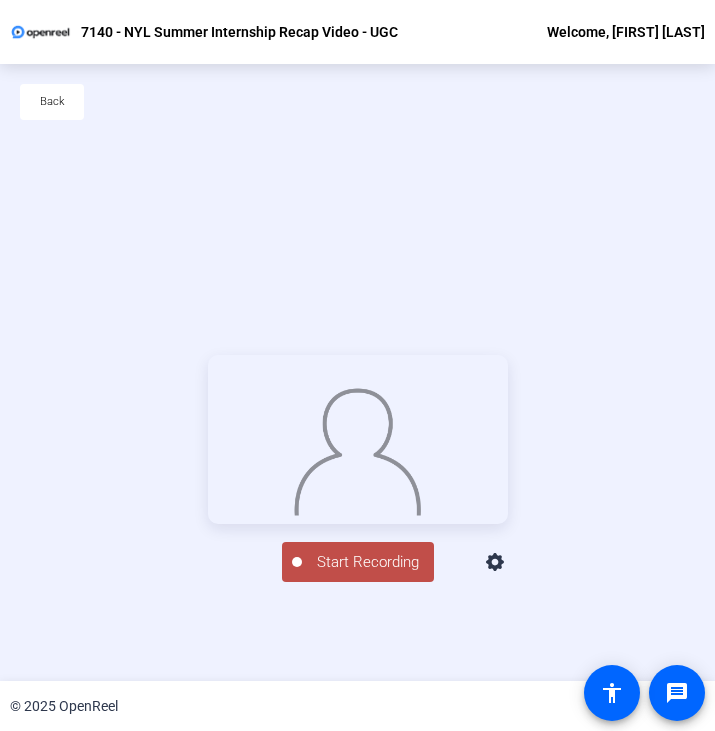 click on "Start Recording" 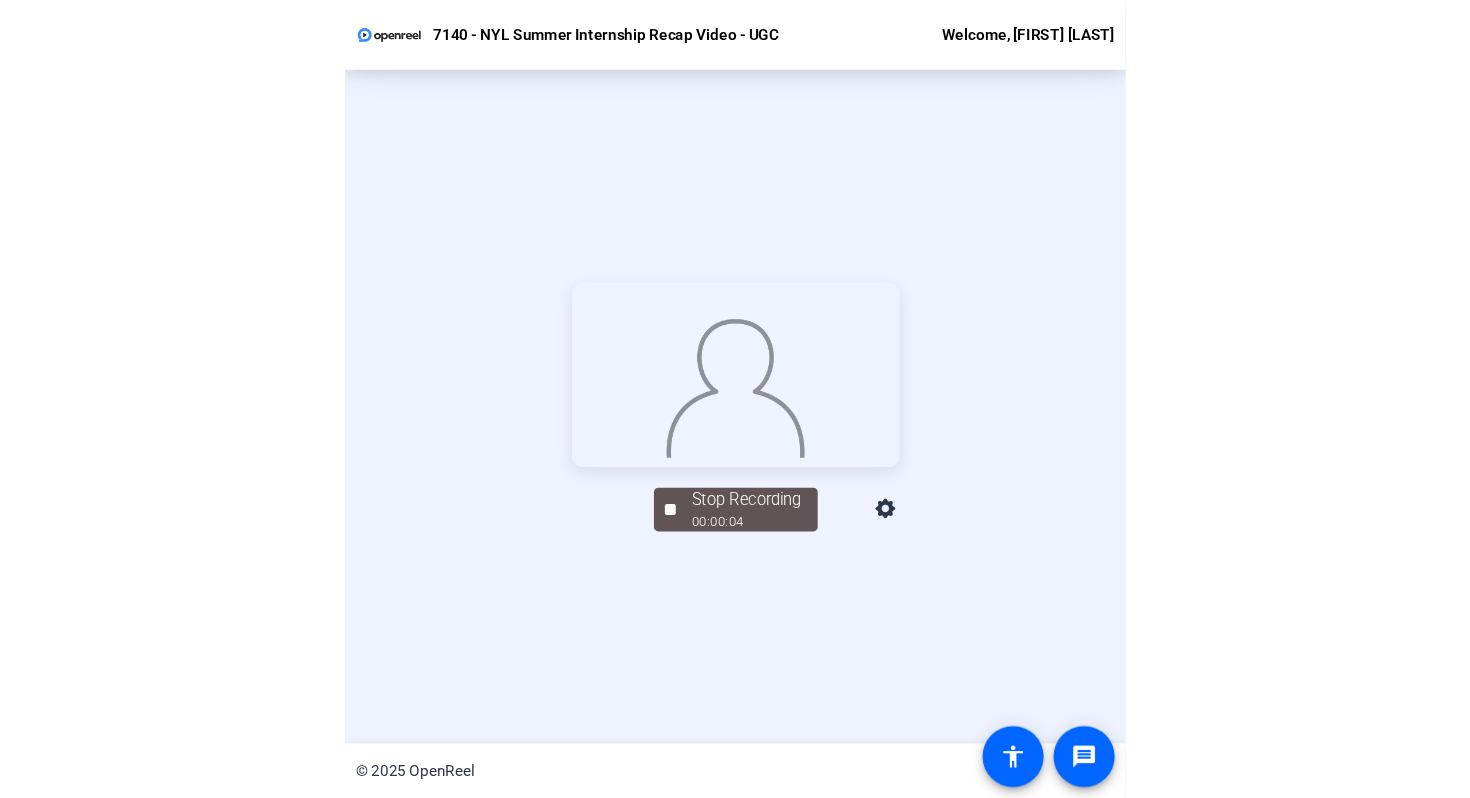 scroll, scrollTop: 0, scrollLeft: 0, axis: both 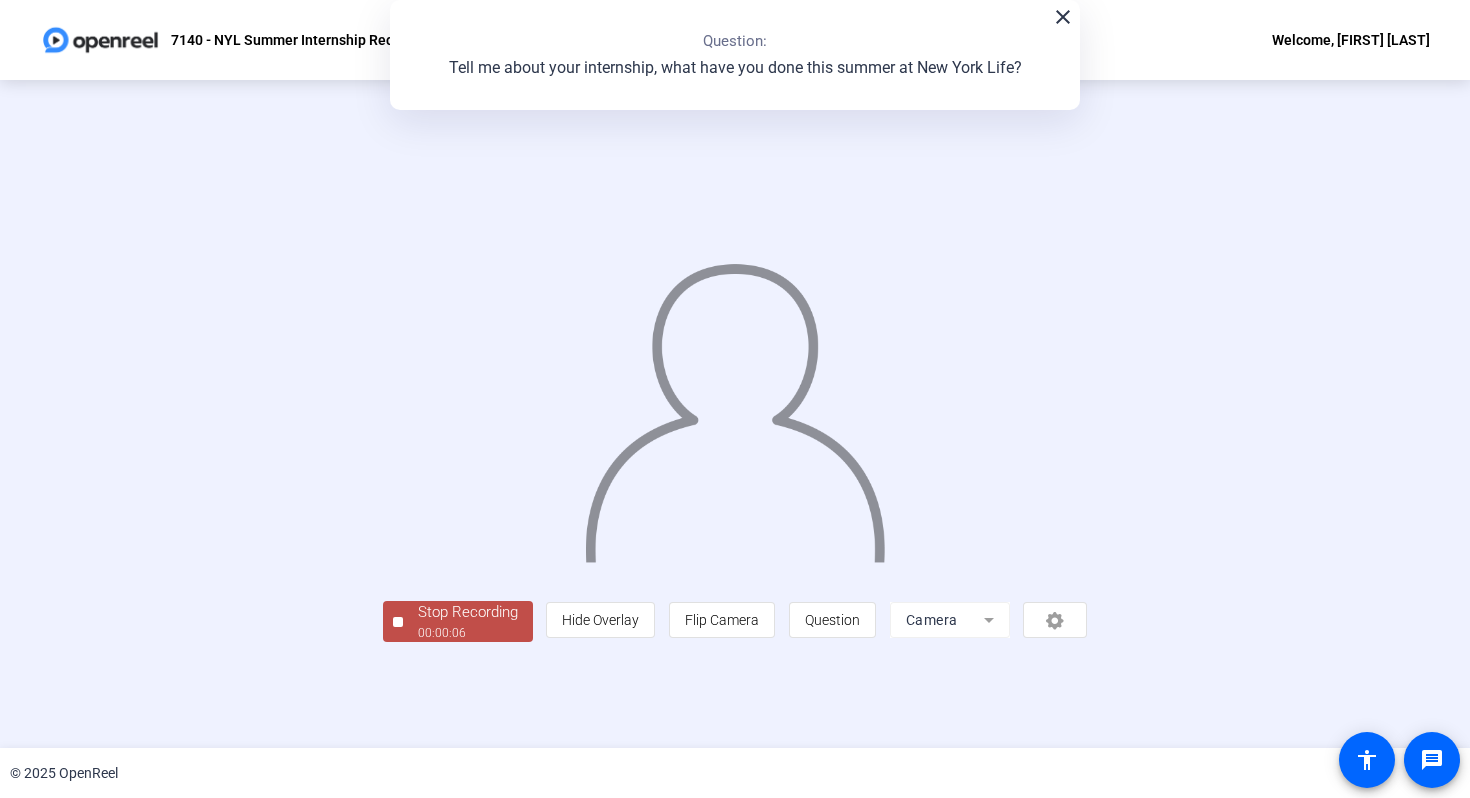 click on "Stop Recording" 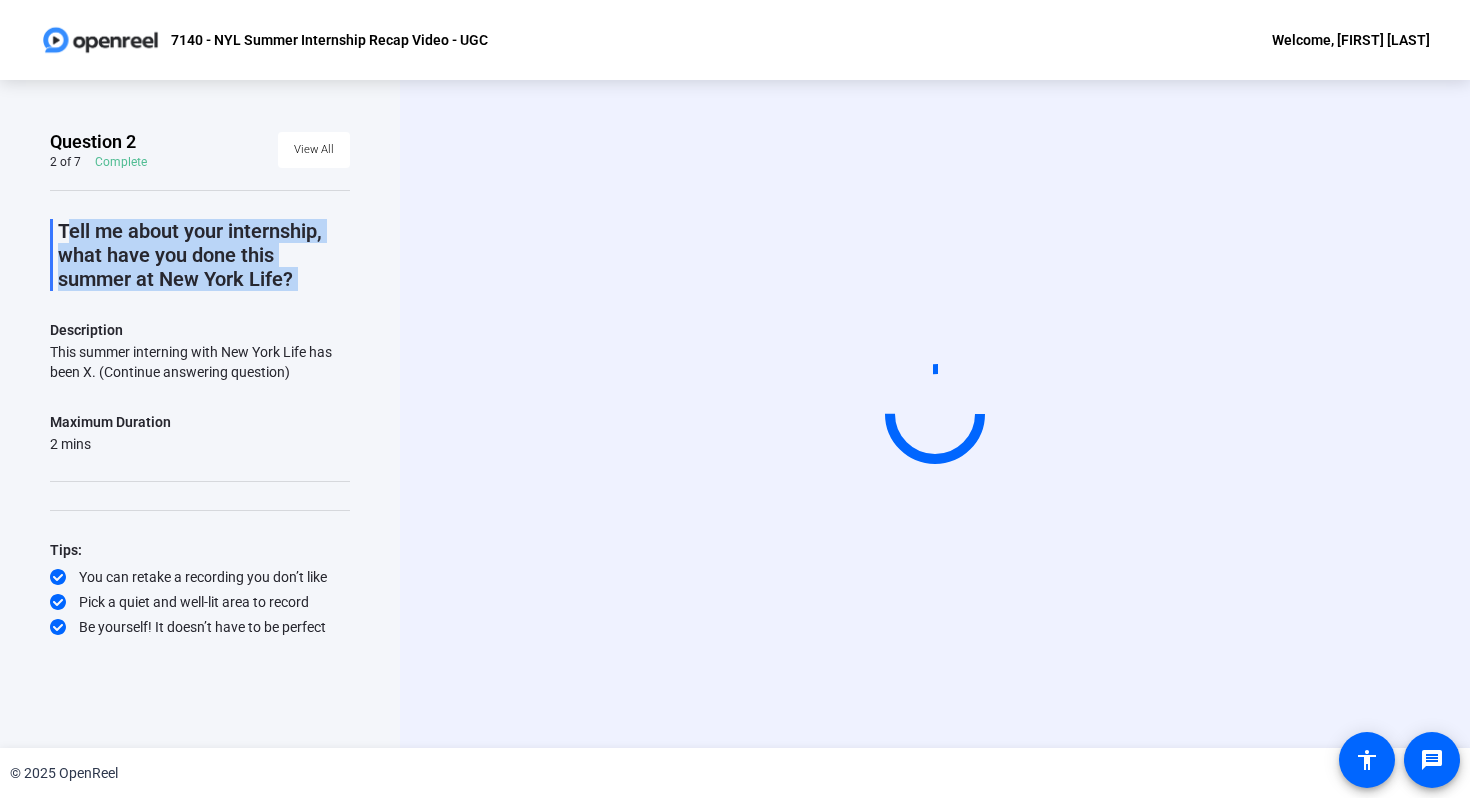 scroll, scrollTop: 0, scrollLeft: 0, axis: both 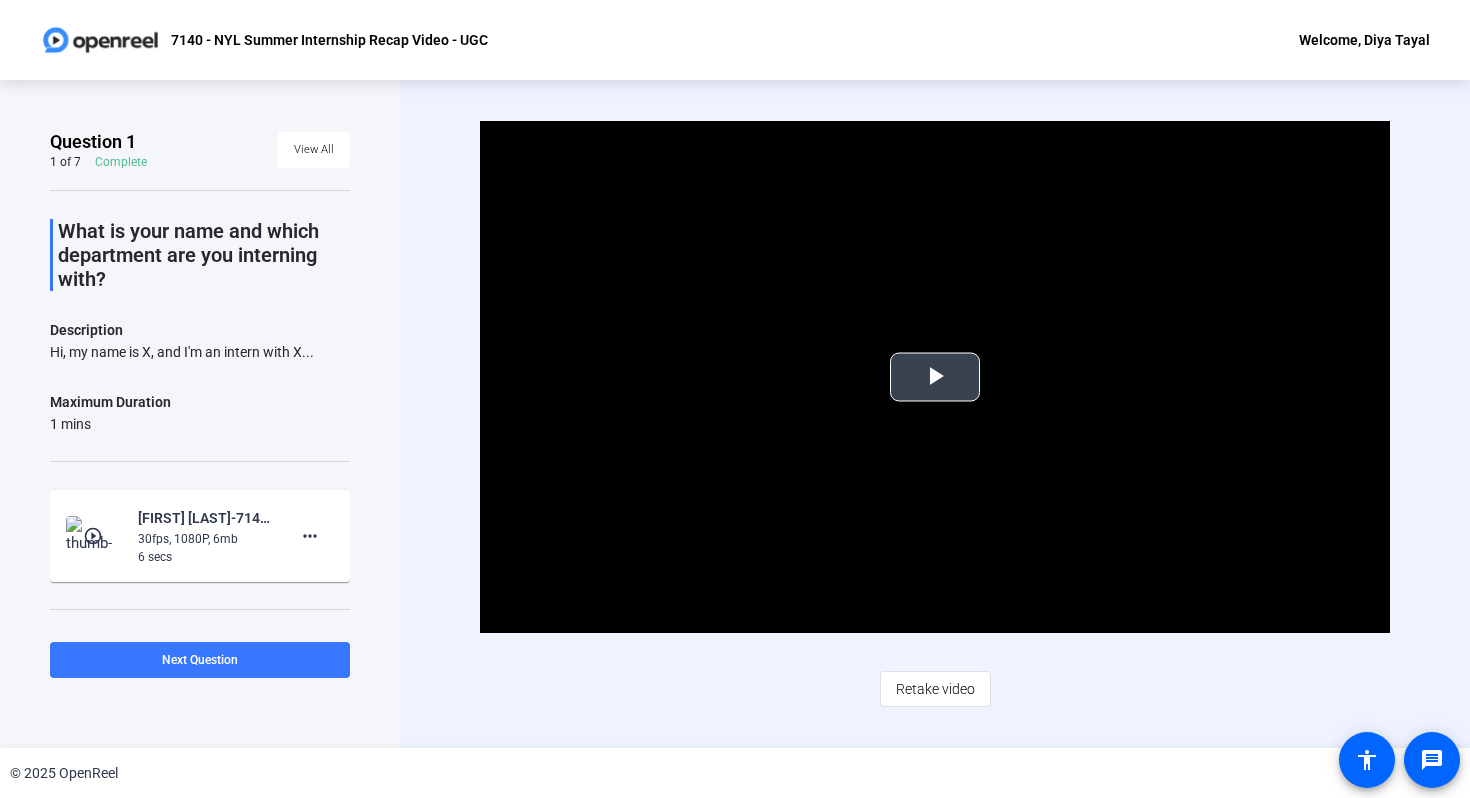 click at bounding box center [935, 377] 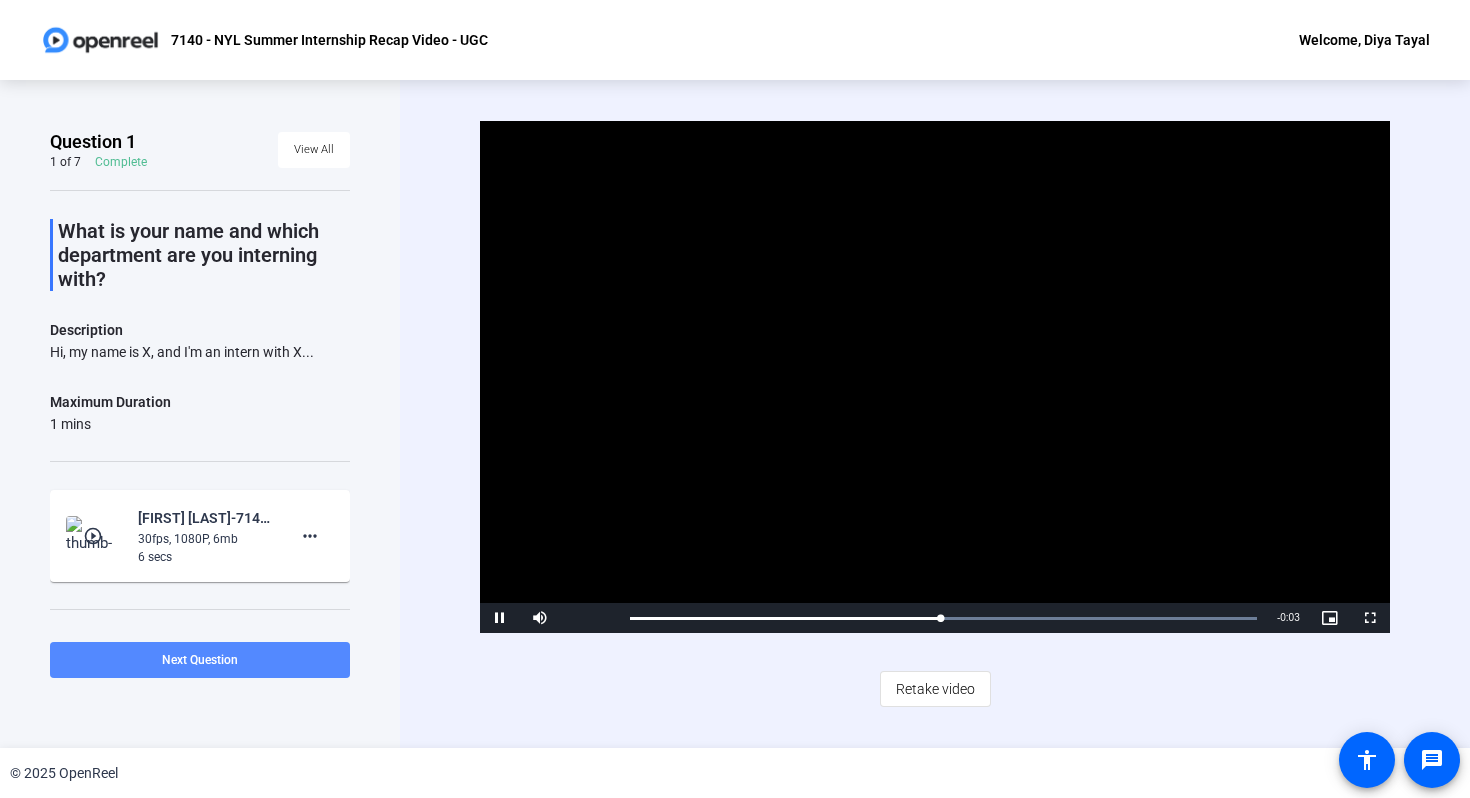 click 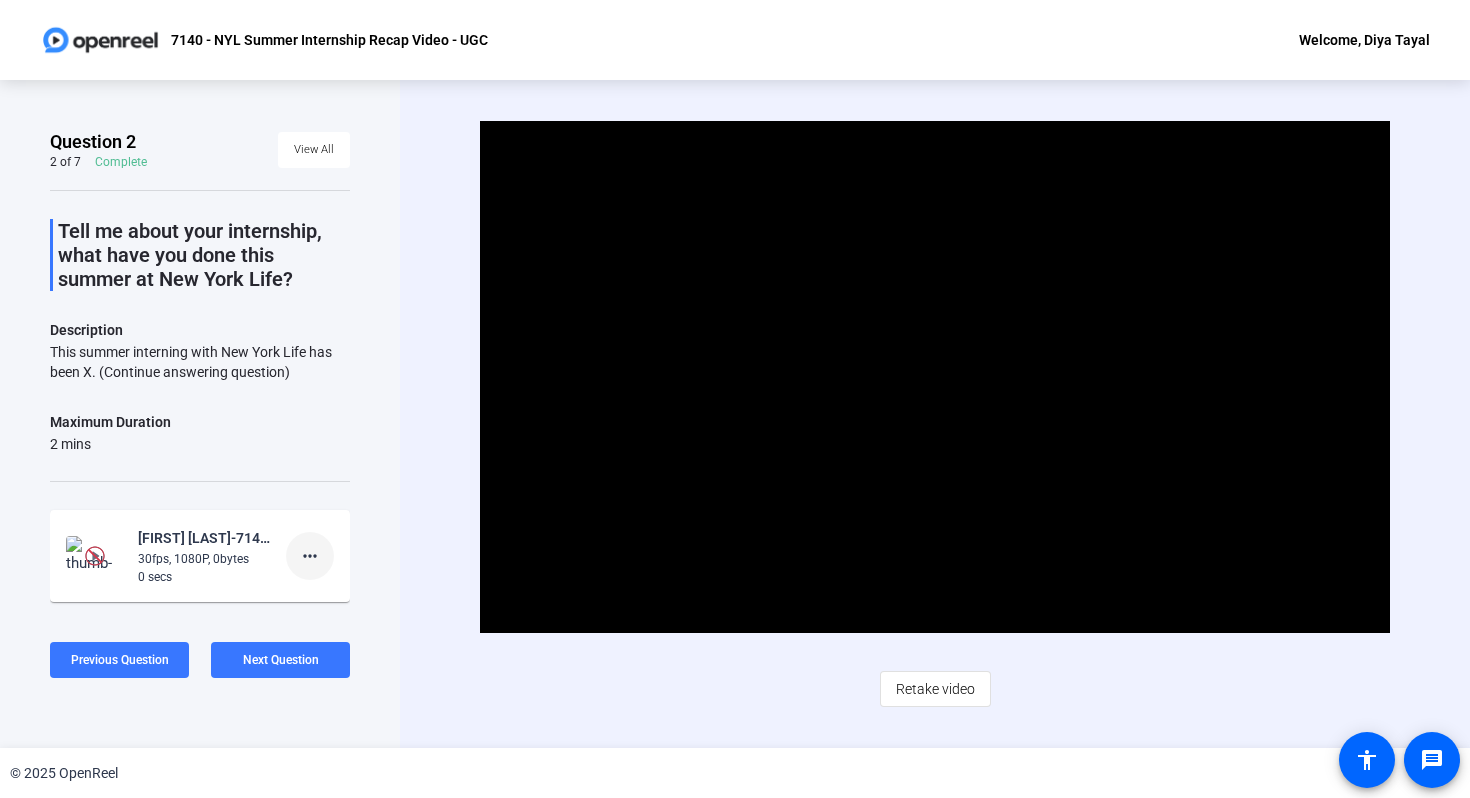 click on "more_horiz" 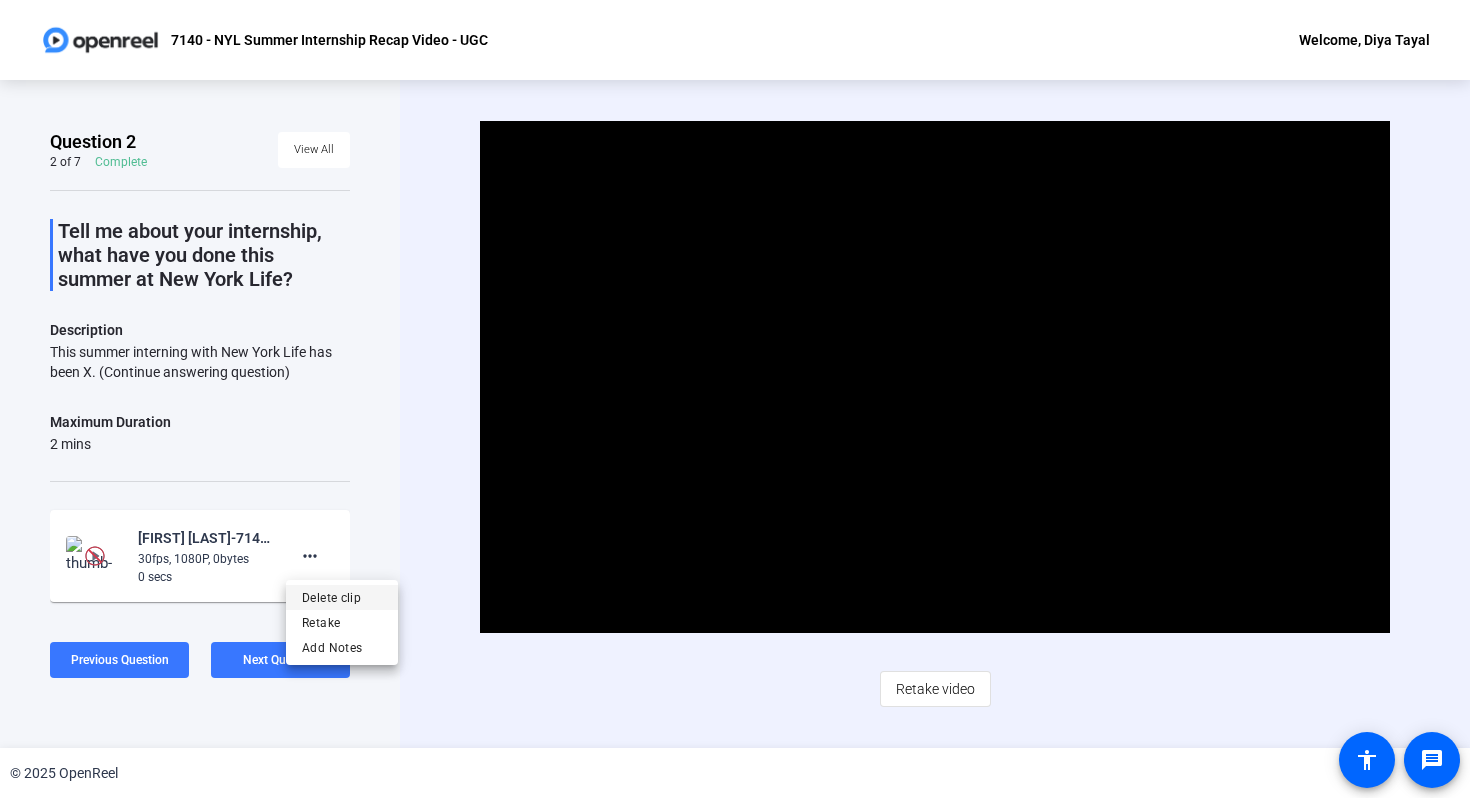 click on "Delete clip" at bounding box center [342, 597] 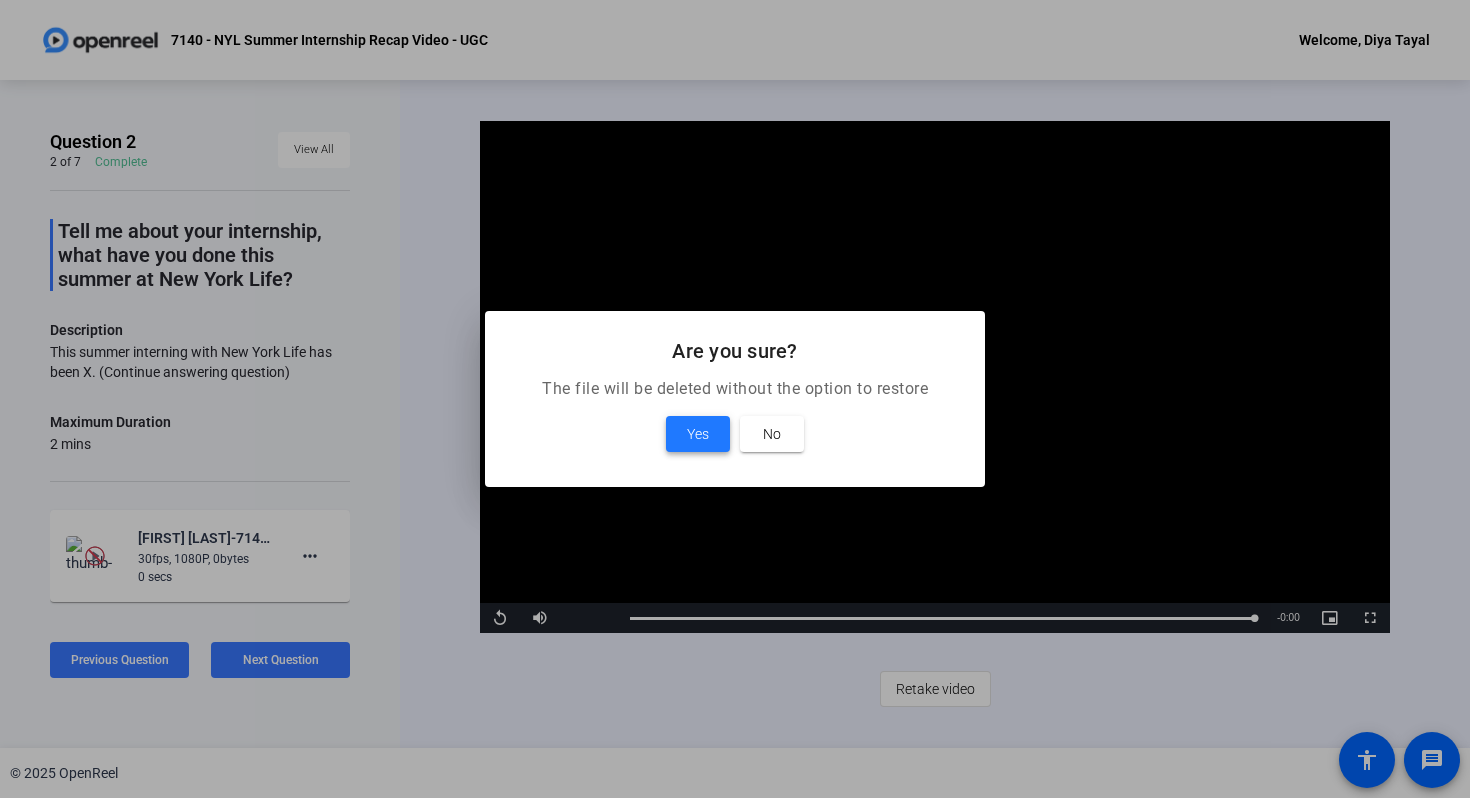 click at bounding box center (698, 434) 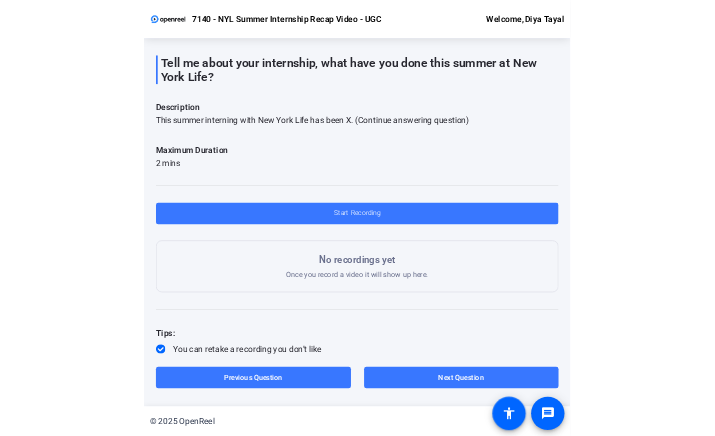 scroll, scrollTop: 132, scrollLeft: 0, axis: vertical 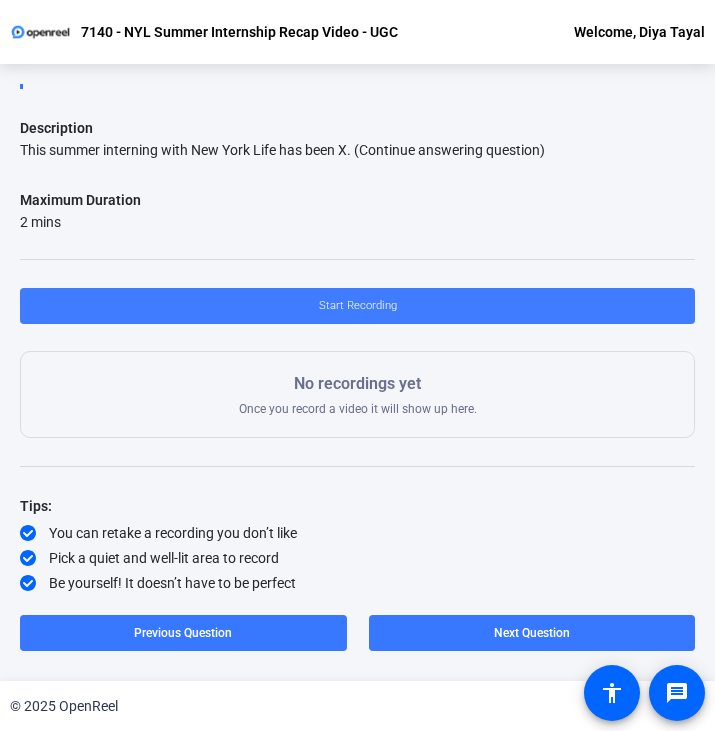 click 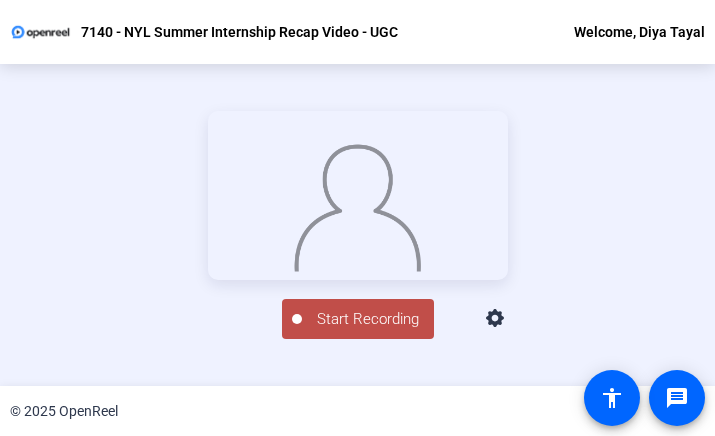 scroll, scrollTop: 118, scrollLeft: 0, axis: vertical 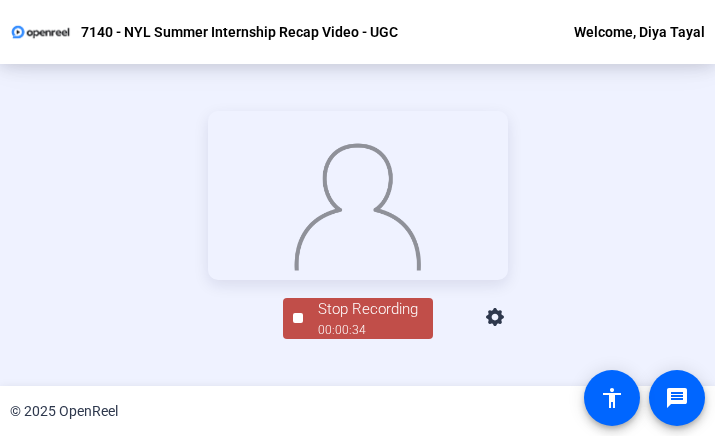 click on "Stop Recording" 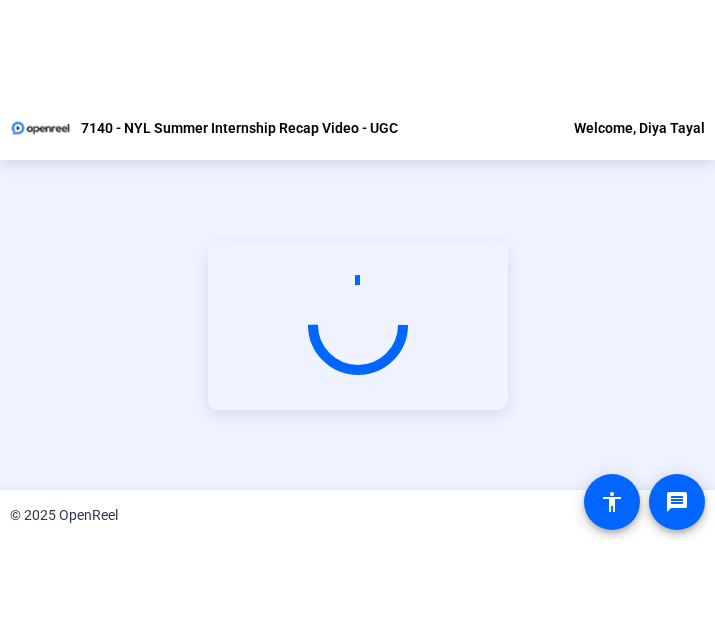 scroll, scrollTop: 96, scrollLeft: 0, axis: vertical 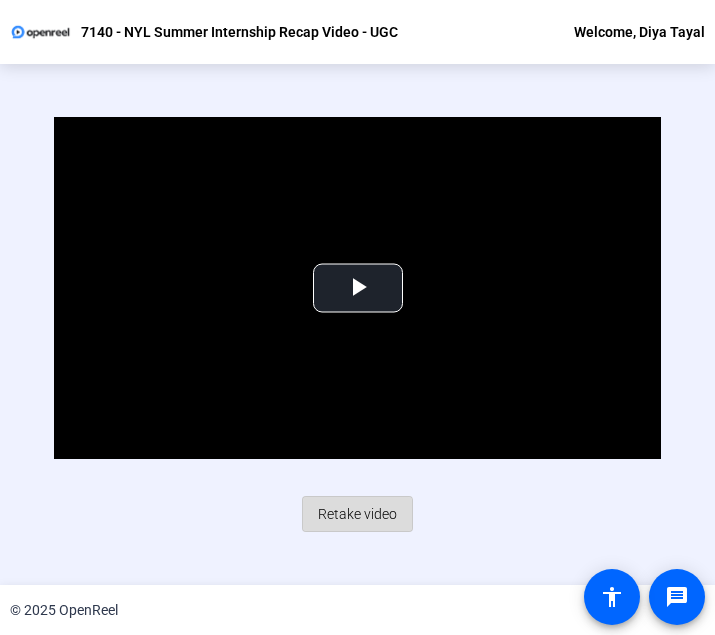 click on "Retake video" 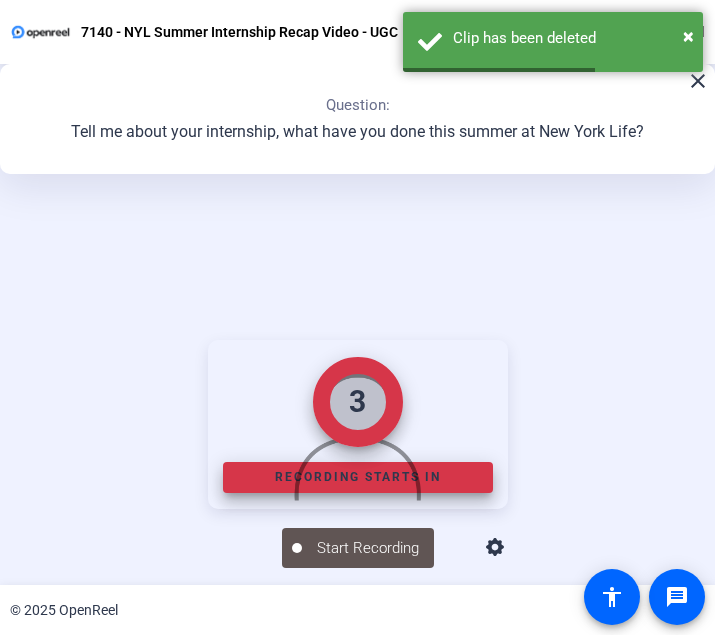 scroll, scrollTop: 225, scrollLeft: 0, axis: vertical 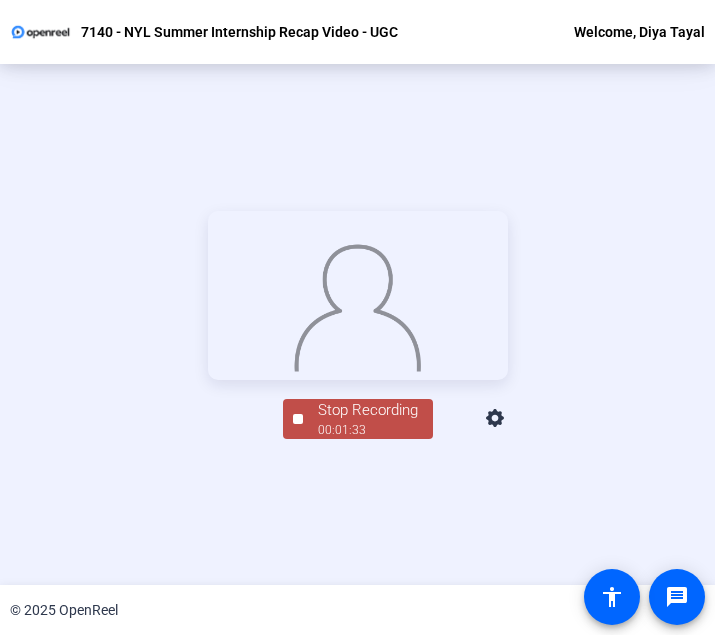 click on "Stop Recording" 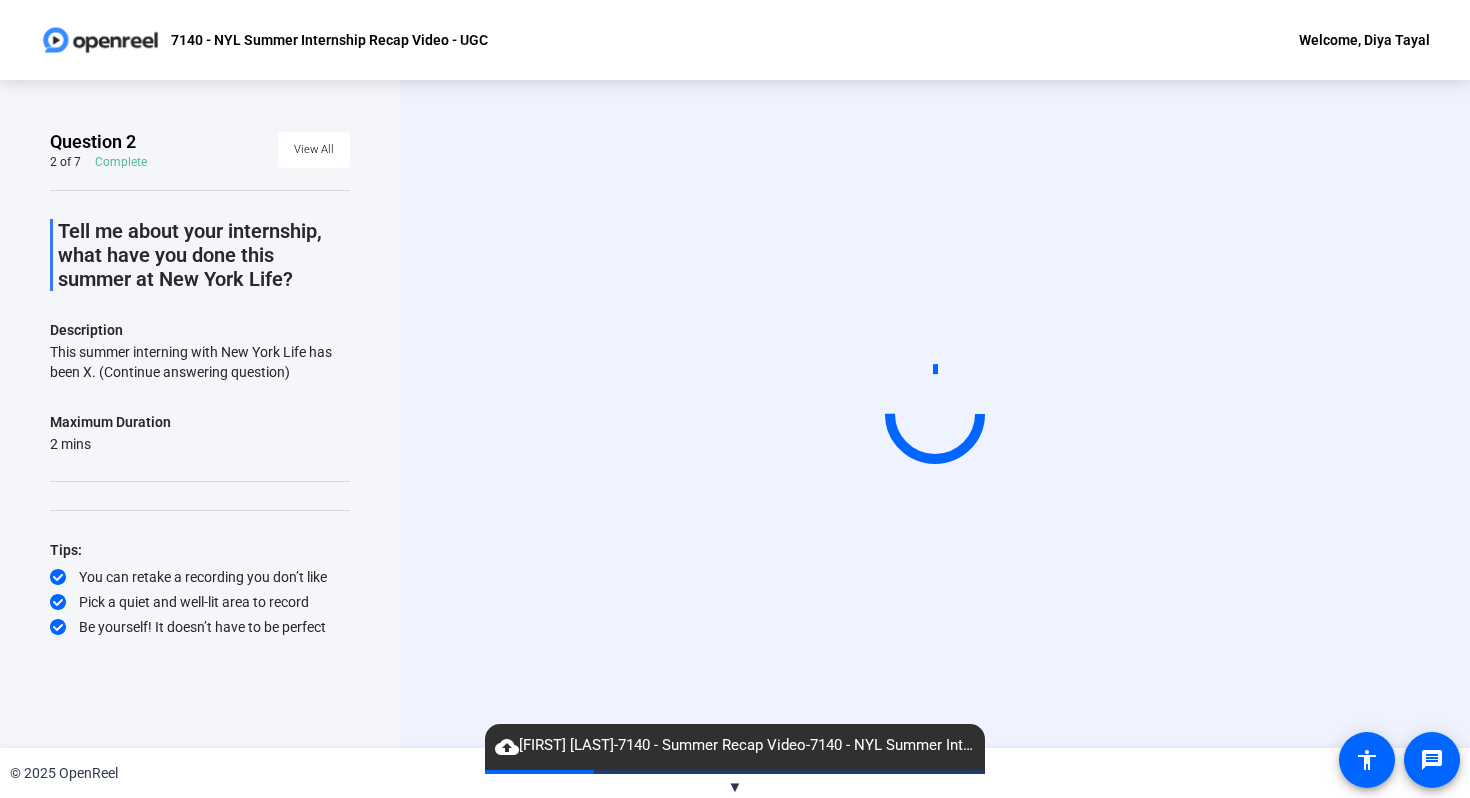 scroll, scrollTop: 0, scrollLeft: 0, axis: both 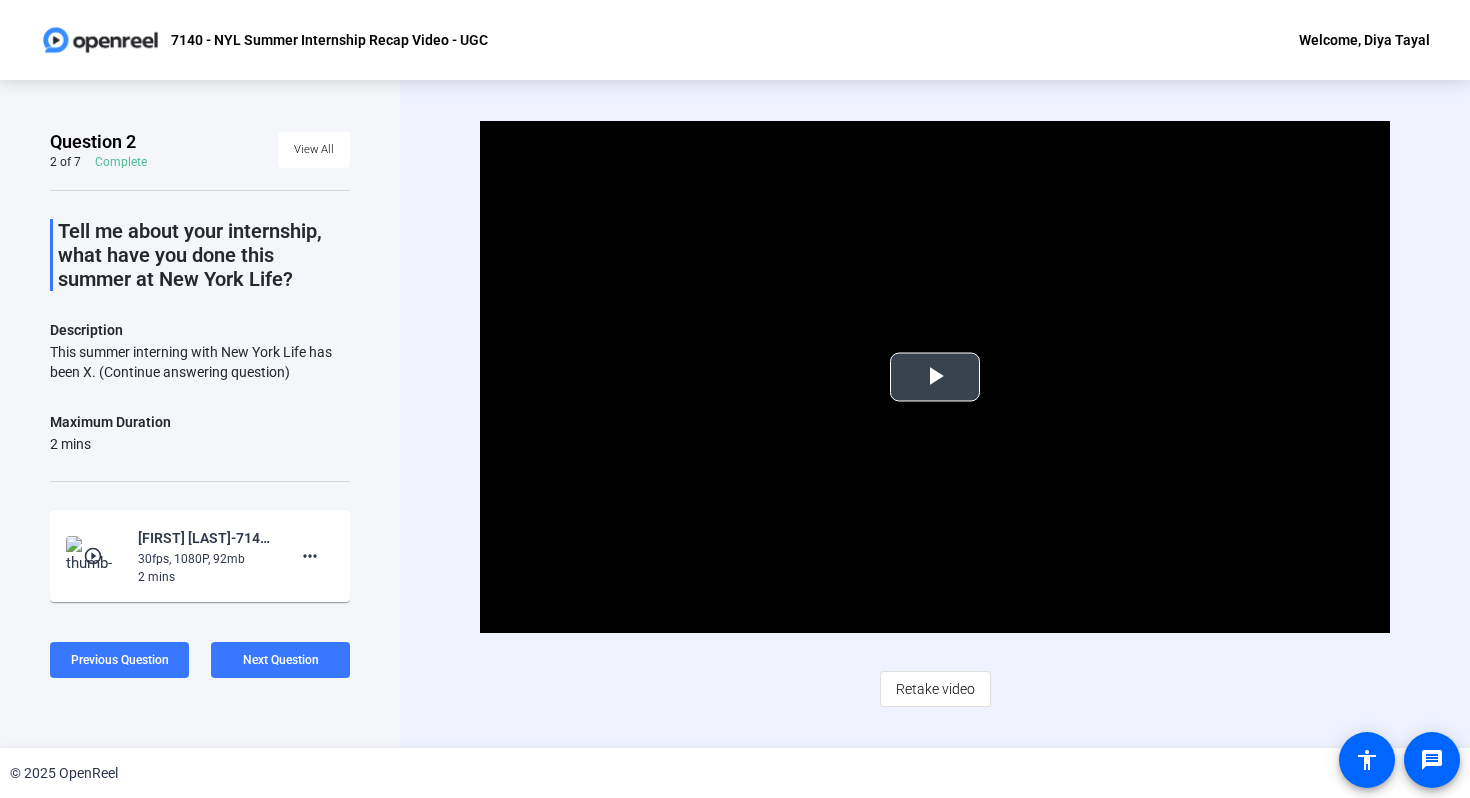 click at bounding box center [935, 377] 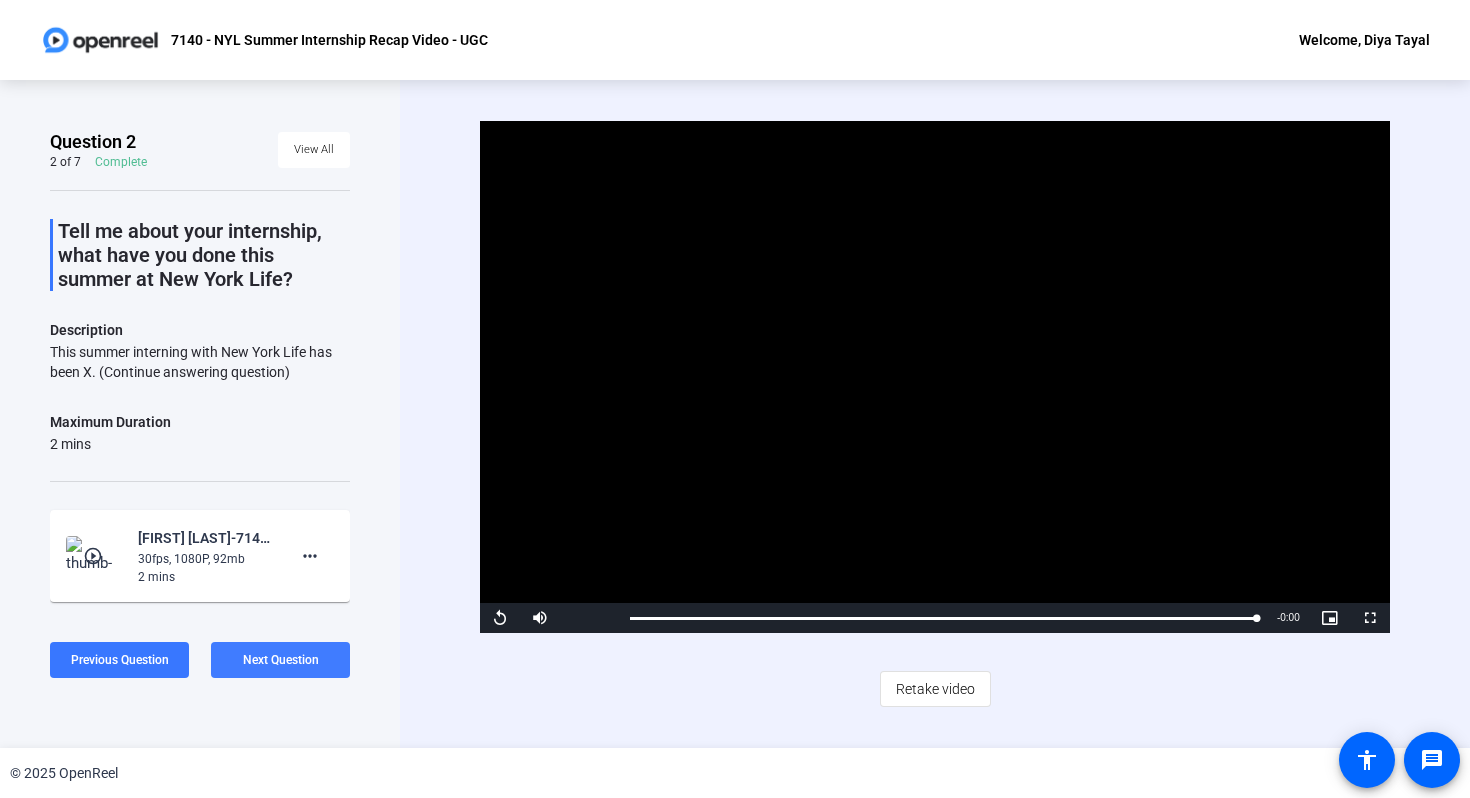 click on "Next Question" 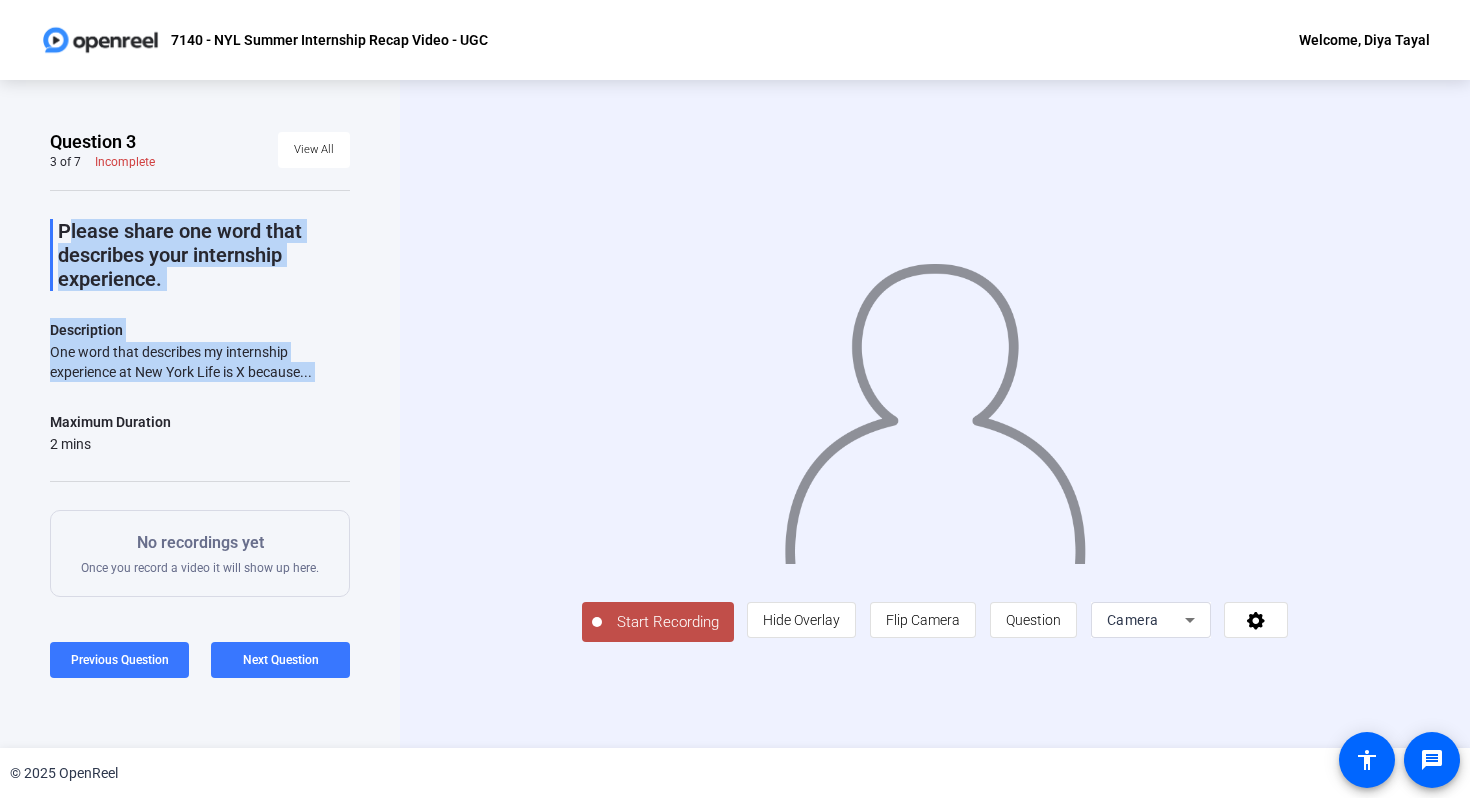 drag, startPoint x: 61, startPoint y: 228, endPoint x: 339, endPoint y: 408, distance: 331.18576 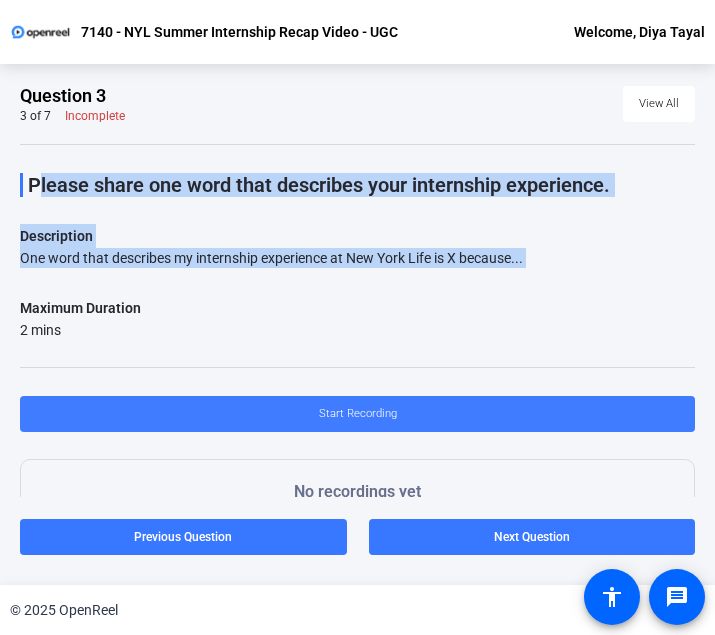 click on "Start Recording" 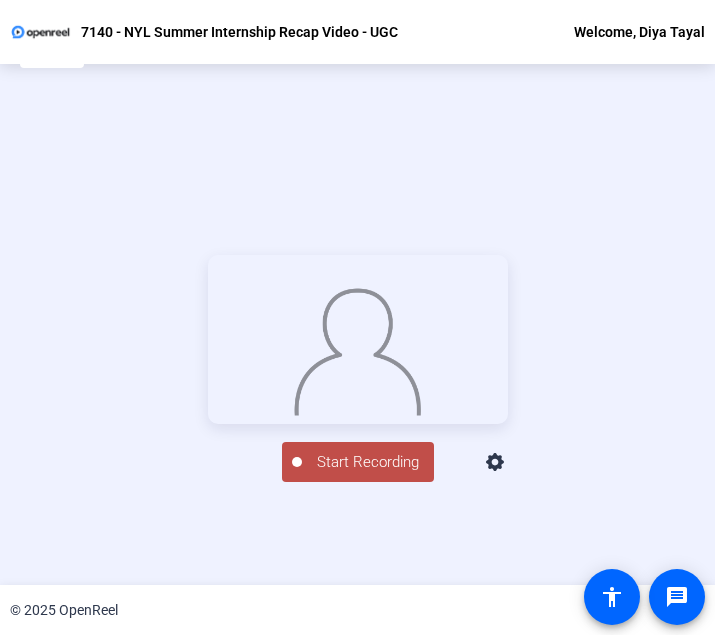 scroll, scrollTop: 54, scrollLeft: 0, axis: vertical 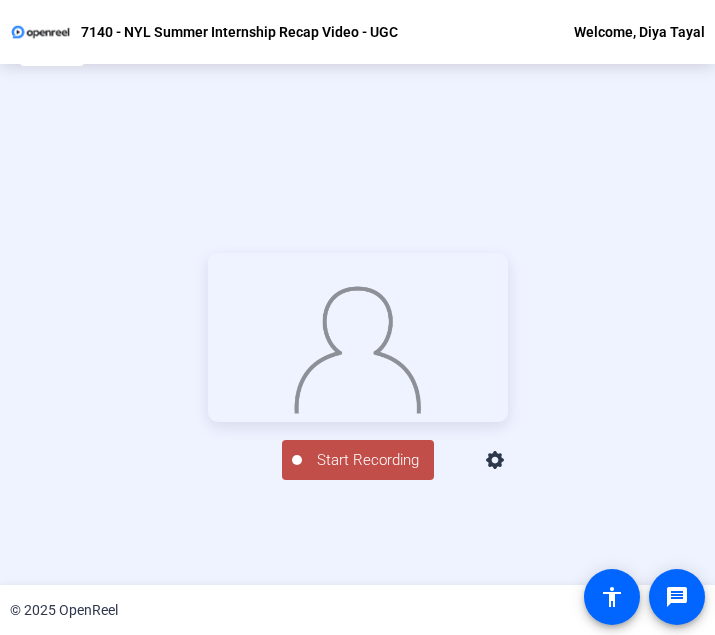 click on "Start Recording" 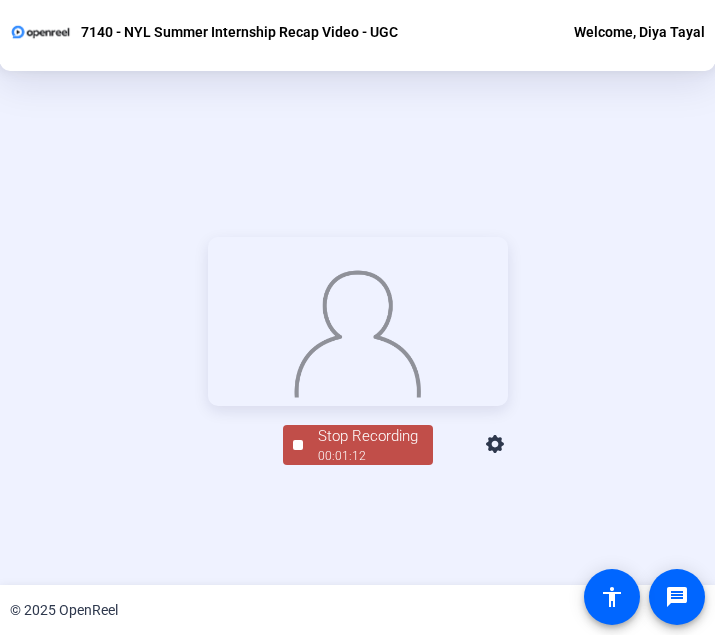 scroll, scrollTop: 225, scrollLeft: 0, axis: vertical 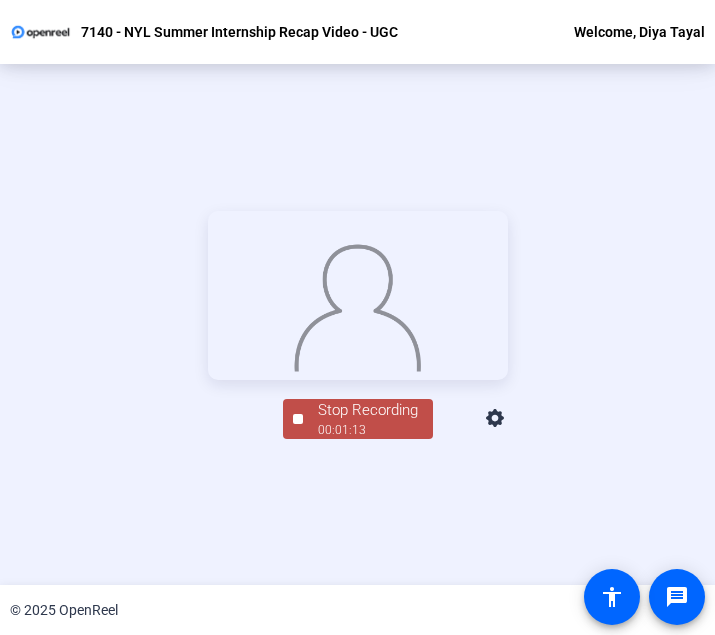 click on "Stop Recording" 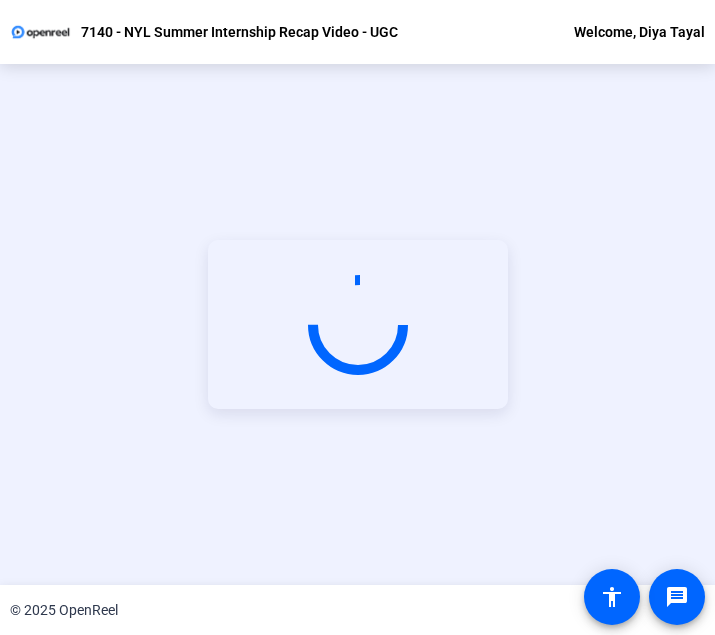 scroll, scrollTop: 96, scrollLeft: 0, axis: vertical 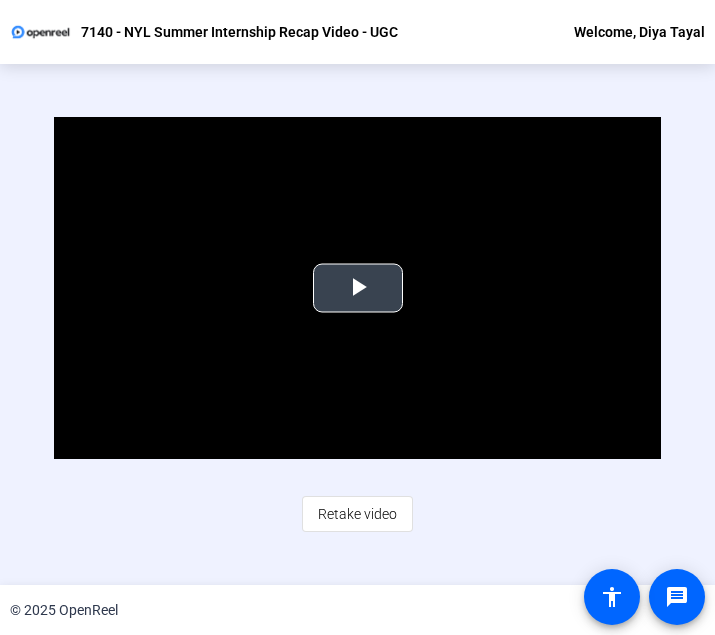 click at bounding box center (358, 288) 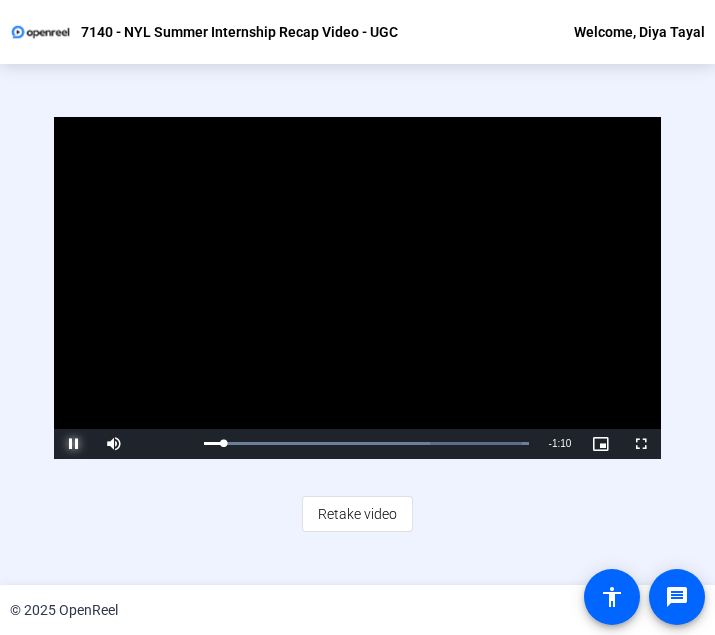 click at bounding box center (74, 444) 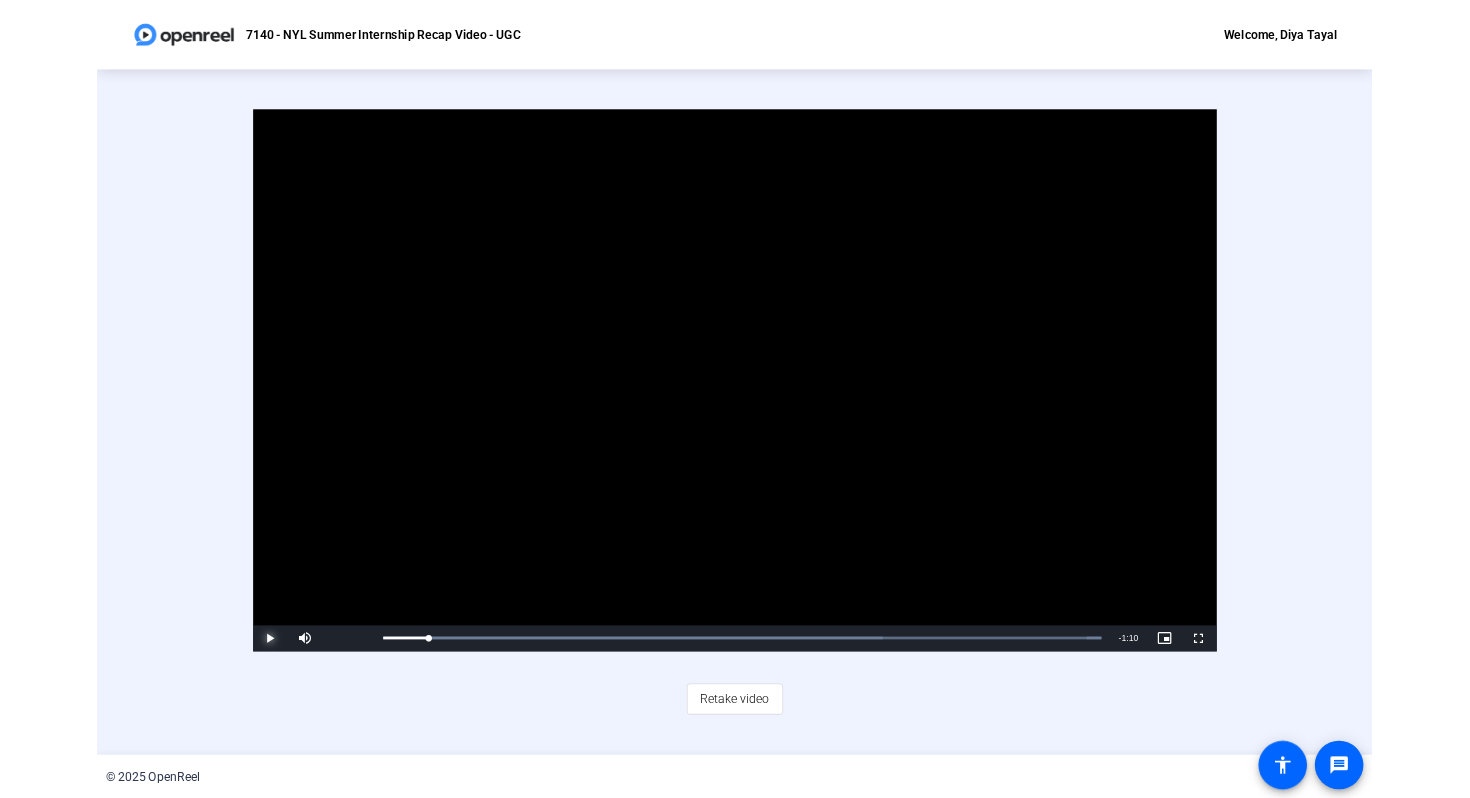 scroll, scrollTop: 0, scrollLeft: 0, axis: both 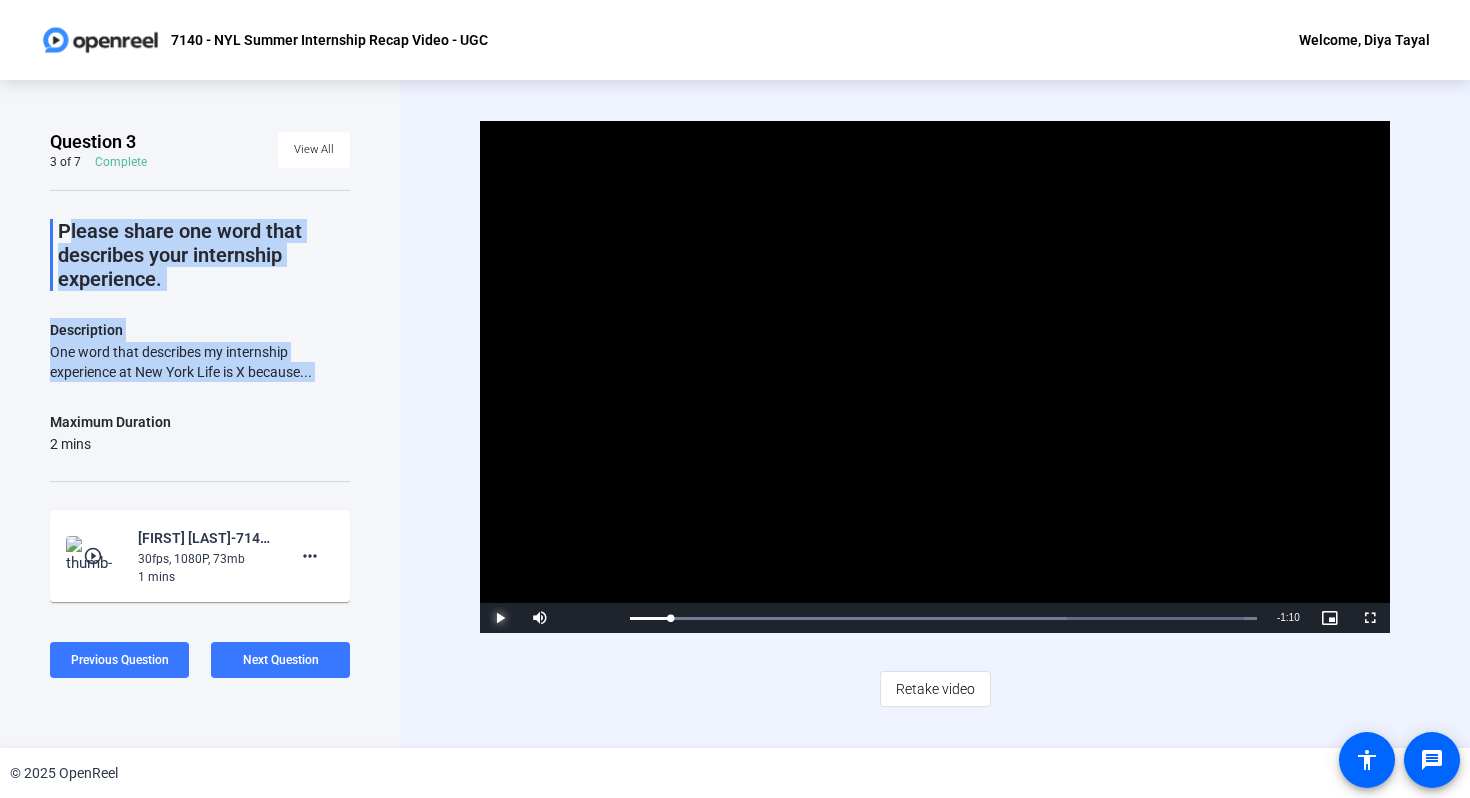 click at bounding box center (500, 618) 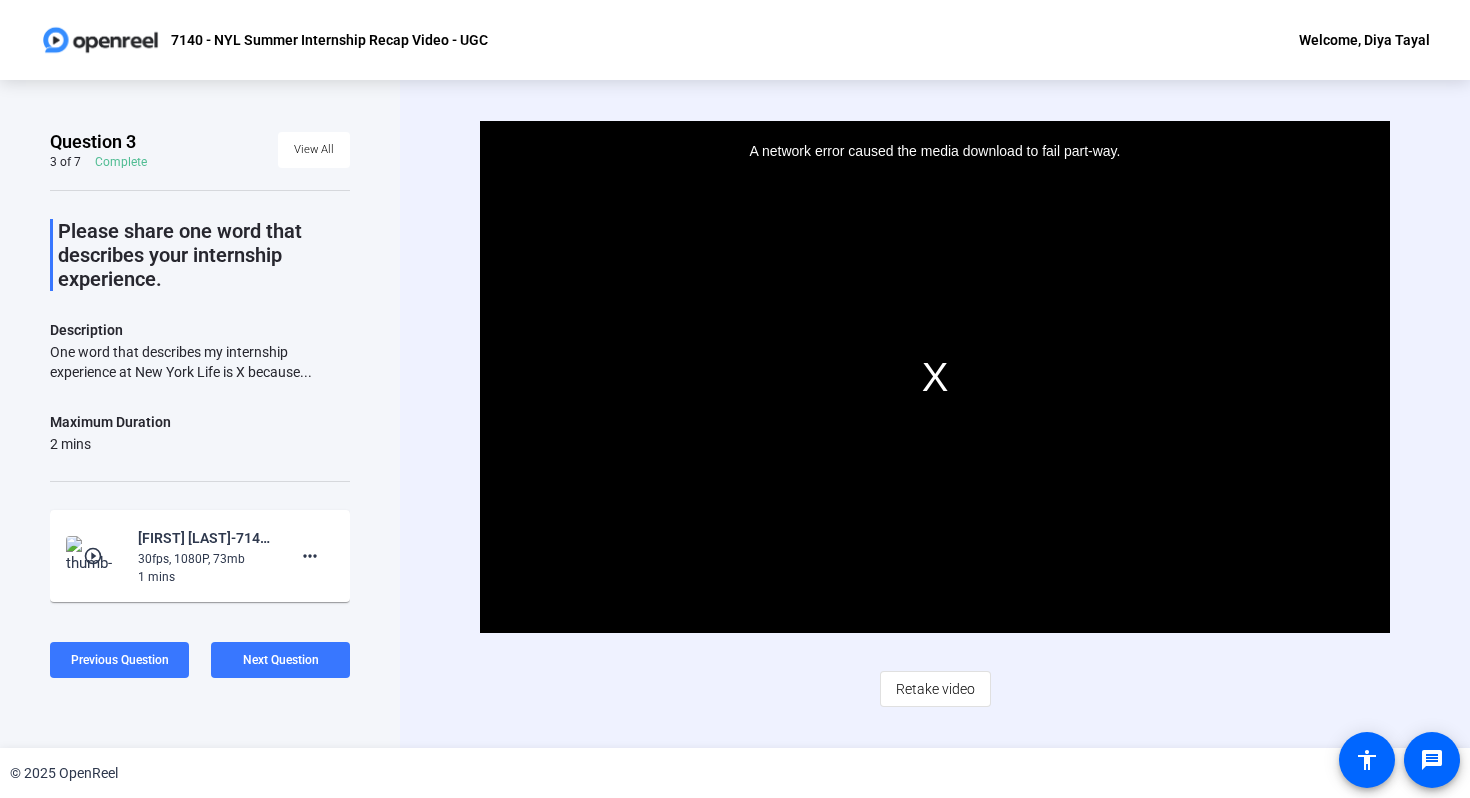 click on "A network error caused the media download to fail part-way." at bounding box center [935, 377] 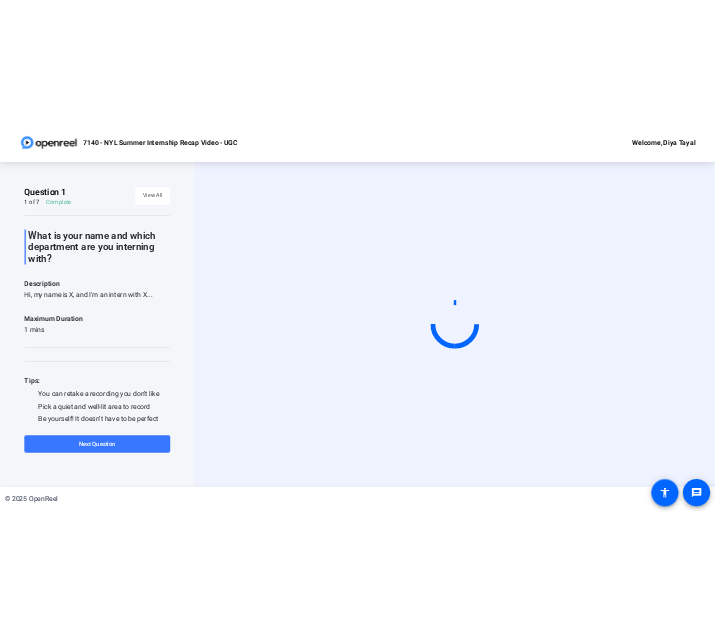 scroll, scrollTop: 0, scrollLeft: 0, axis: both 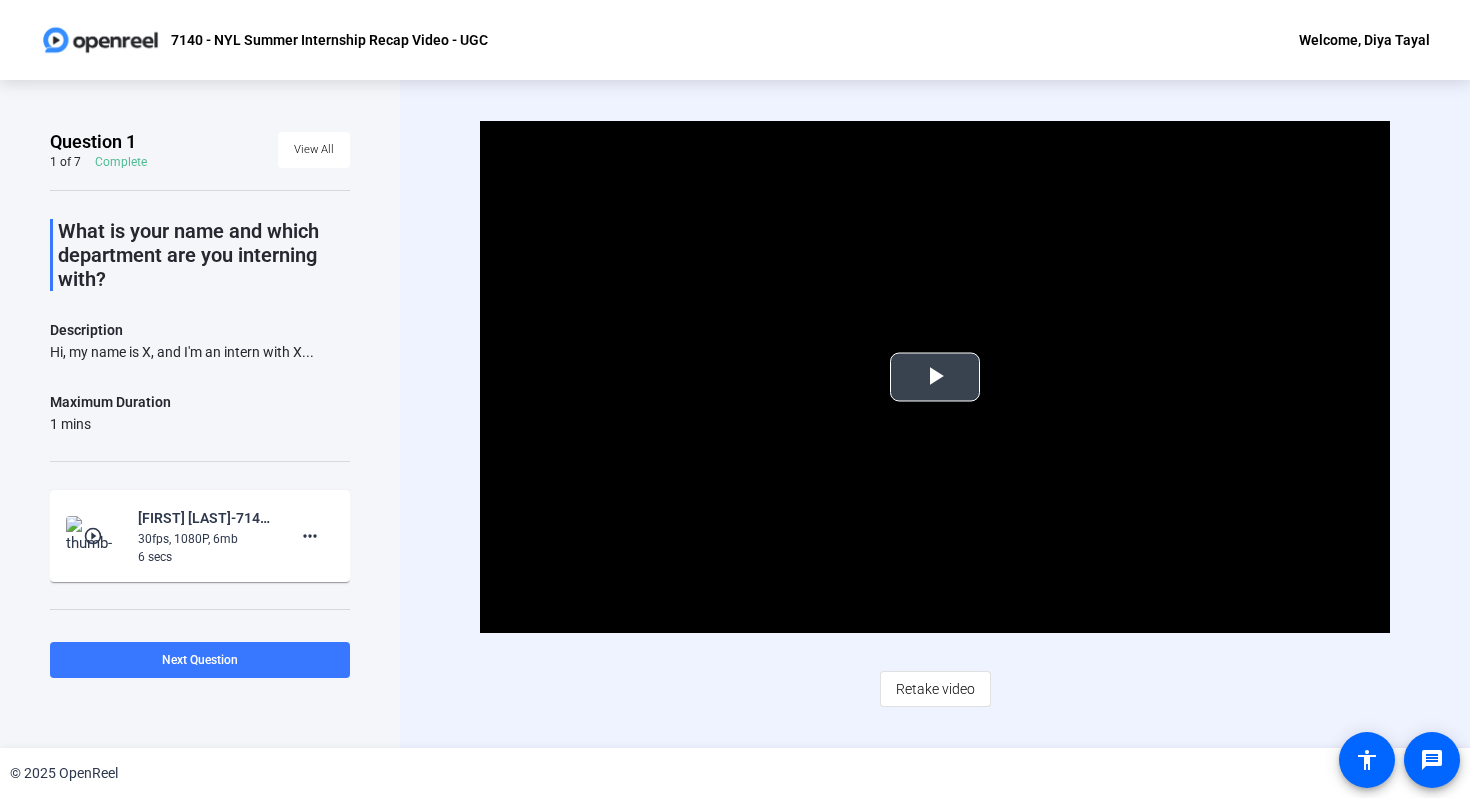 click at bounding box center (935, 377) 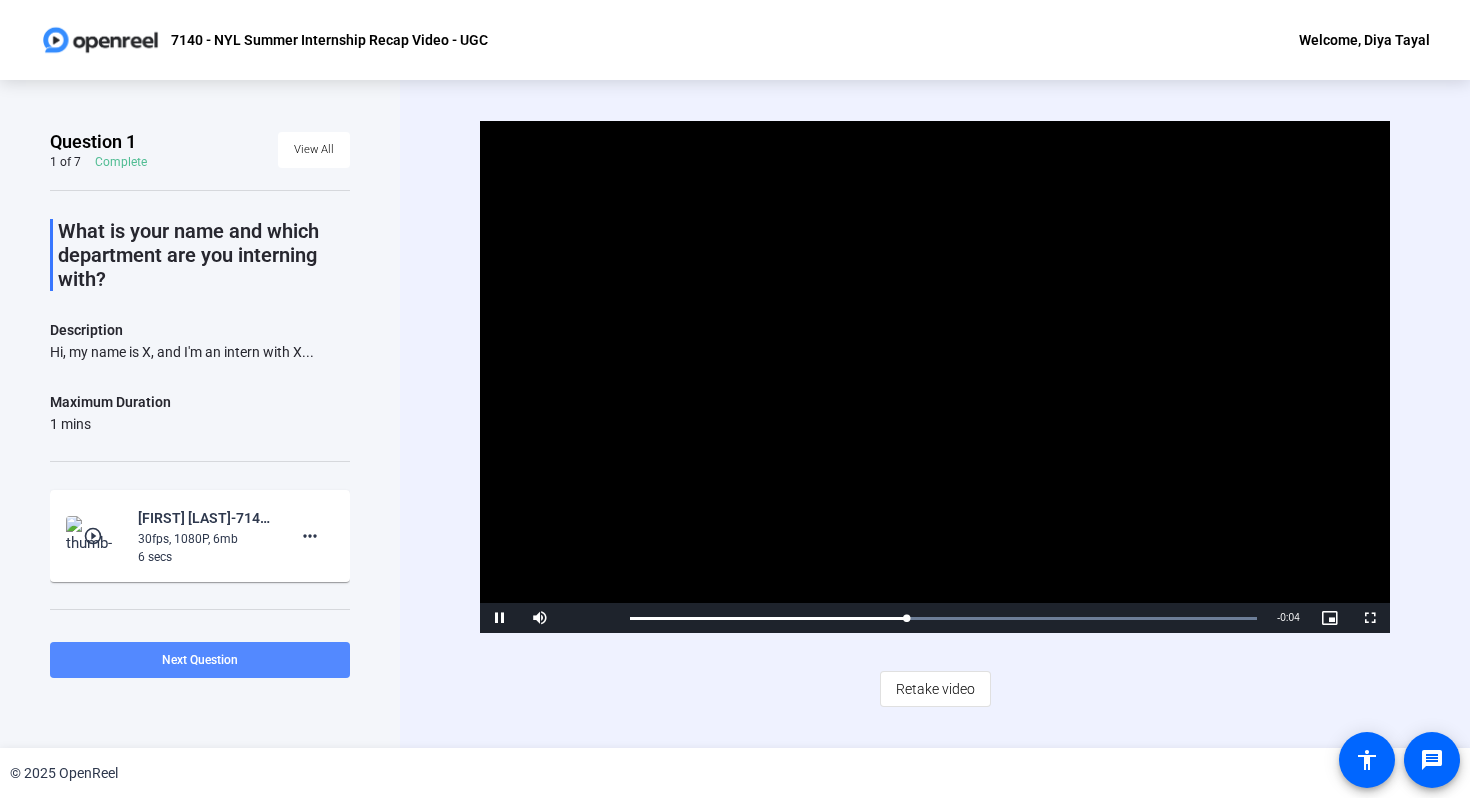 click on "Next Question" 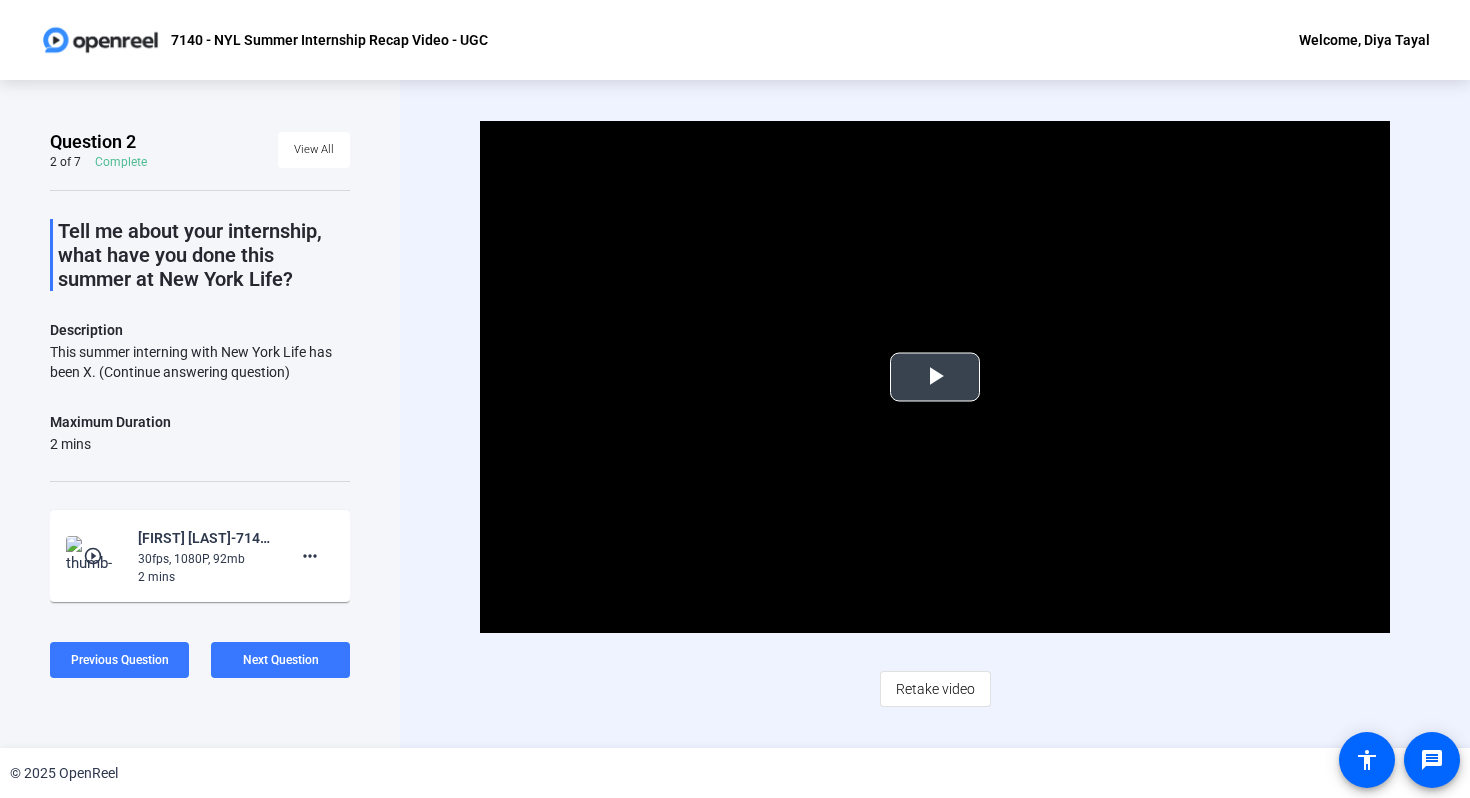 click at bounding box center (935, 377) 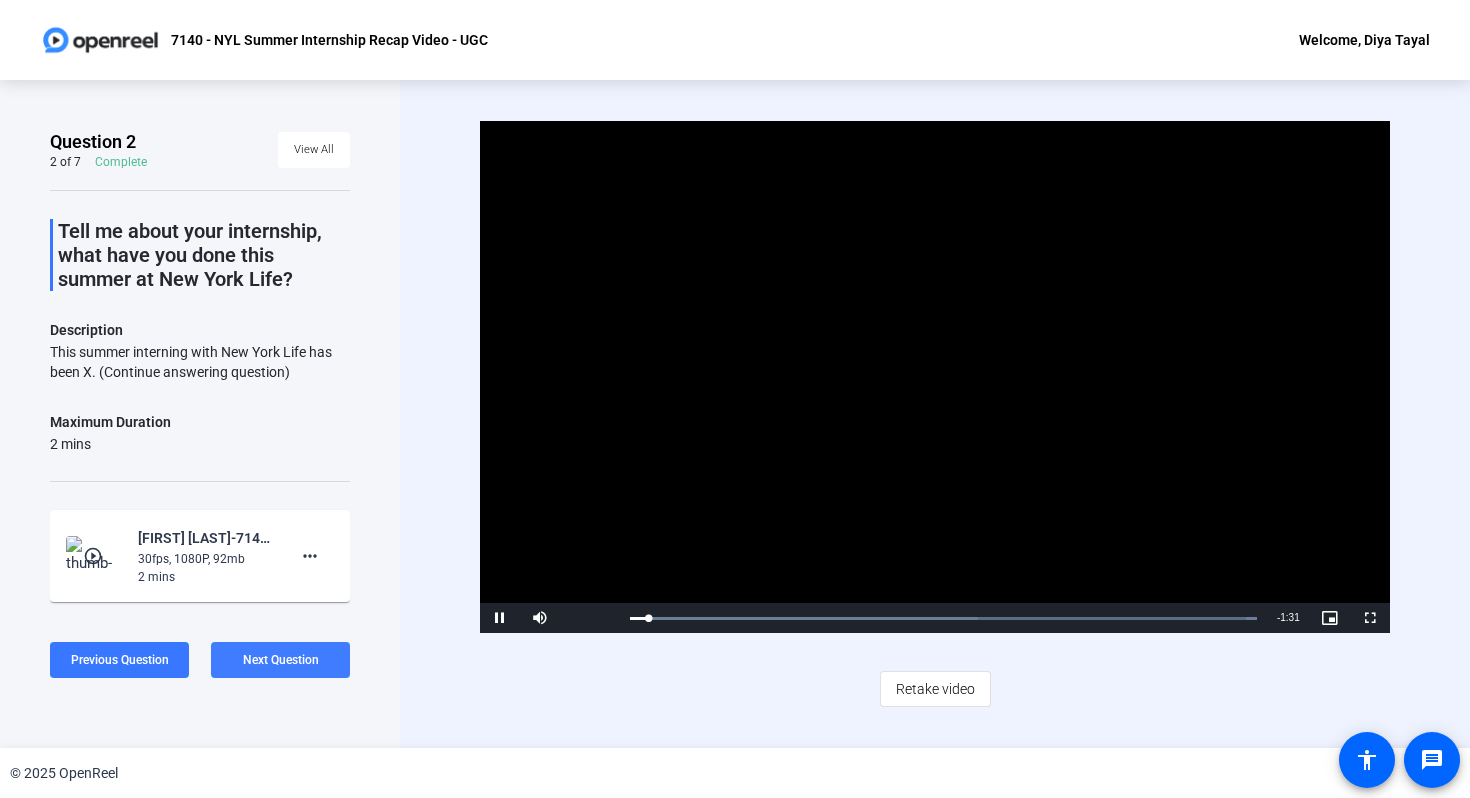 click 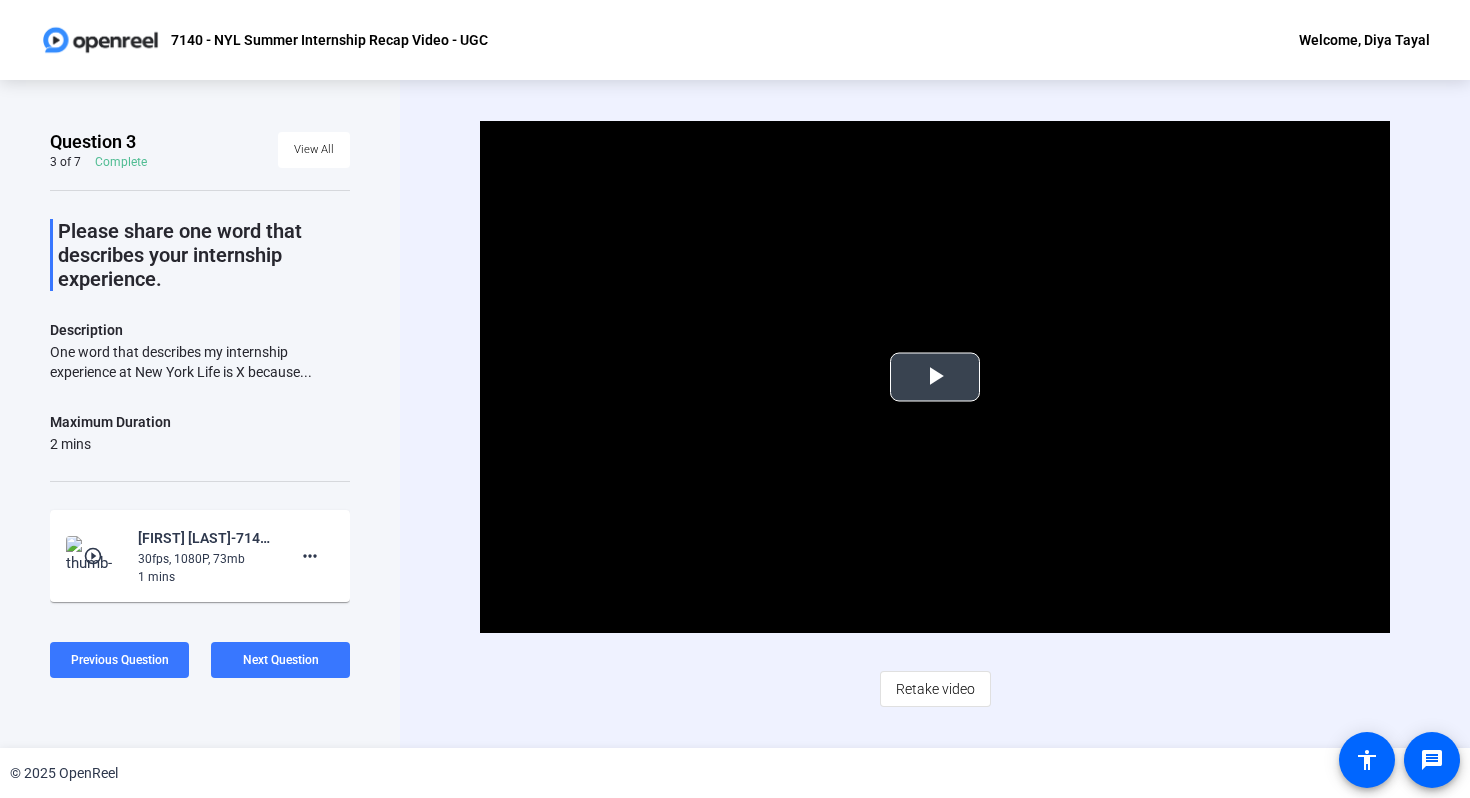 click at bounding box center (935, 377) 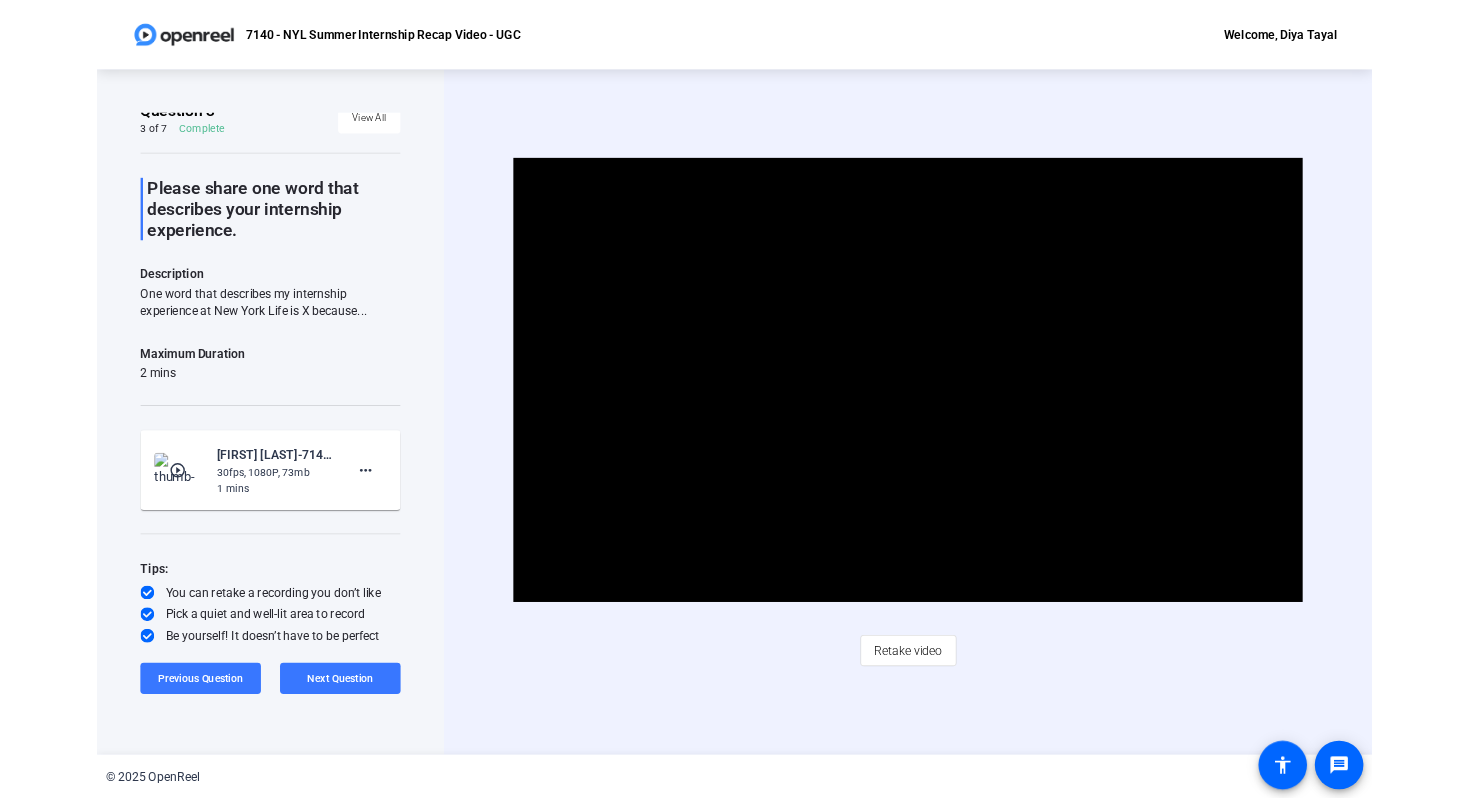 scroll, scrollTop: 136, scrollLeft: 0, axis: vertical 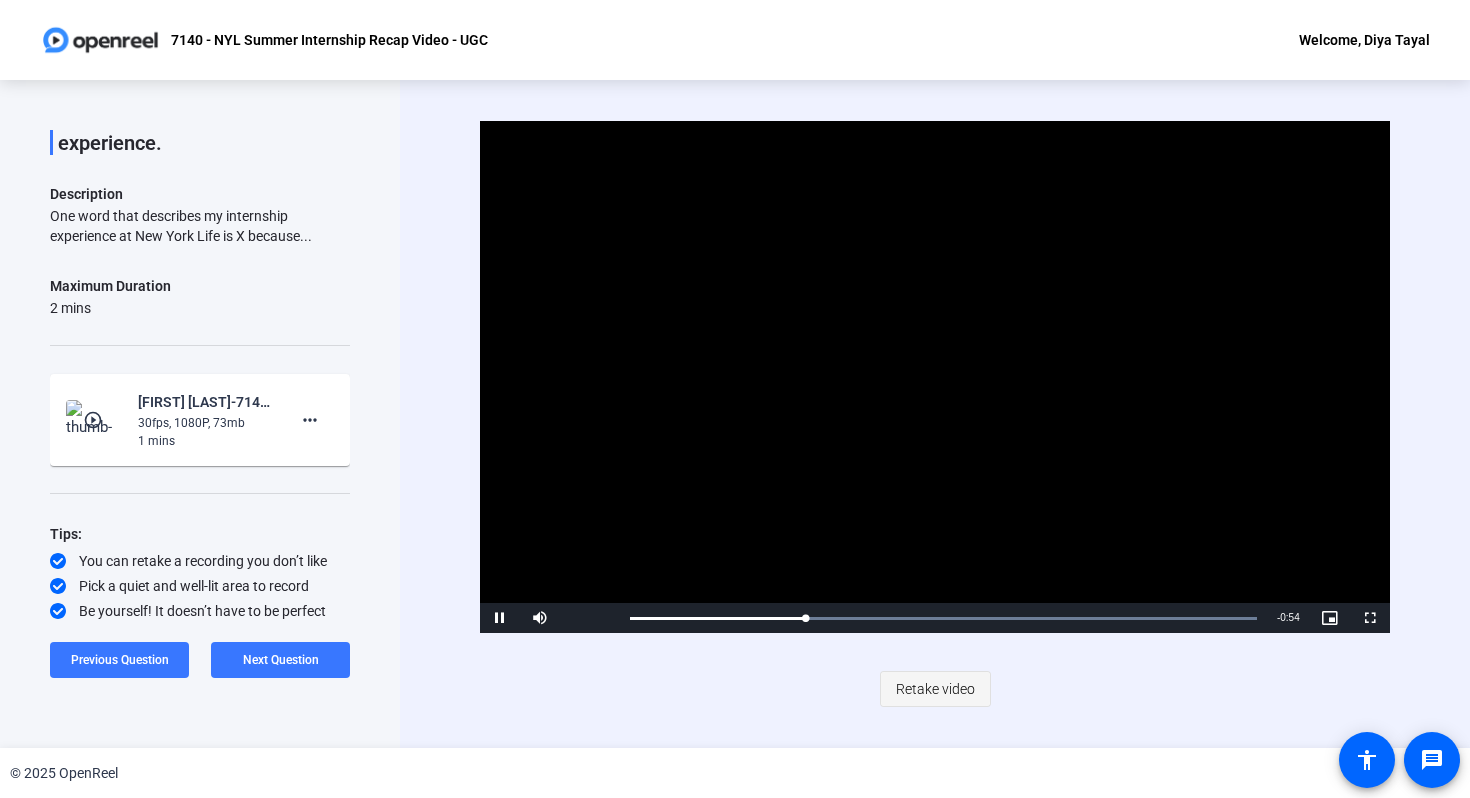 click on "Retake video" 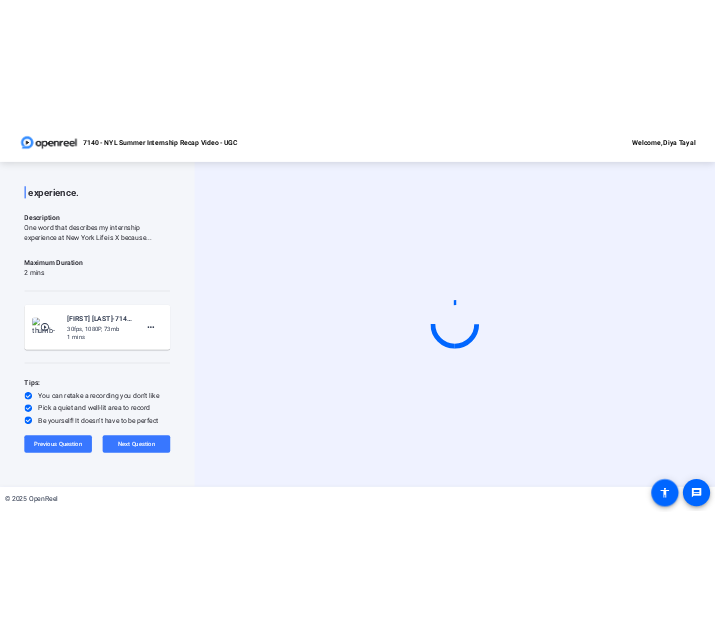 scroll, scrollTop: 17, scrollLeft: 0, axis: vertical 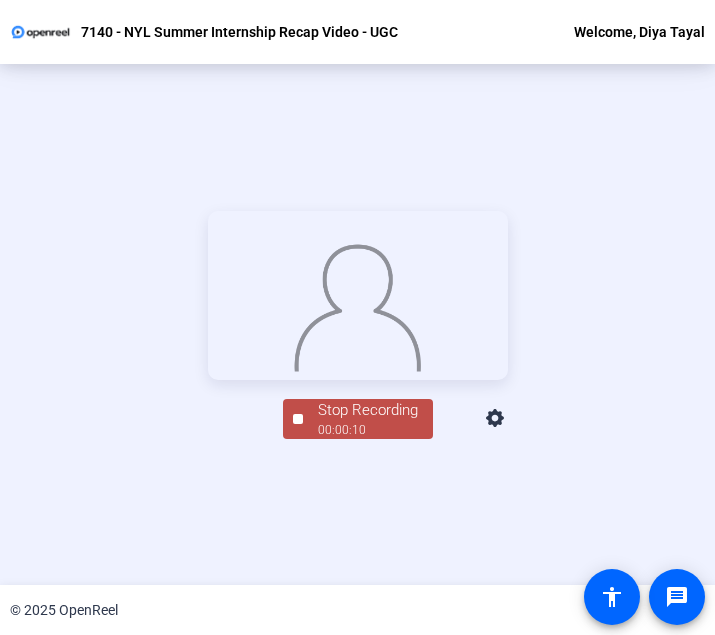 click on "00:00:10" 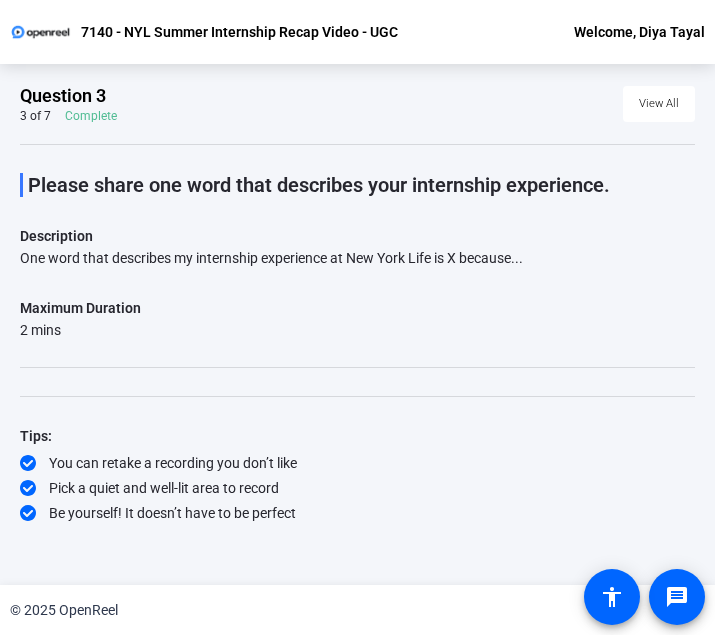 scroll, scrollTop: 0, scrollLeft: 0, axis: both 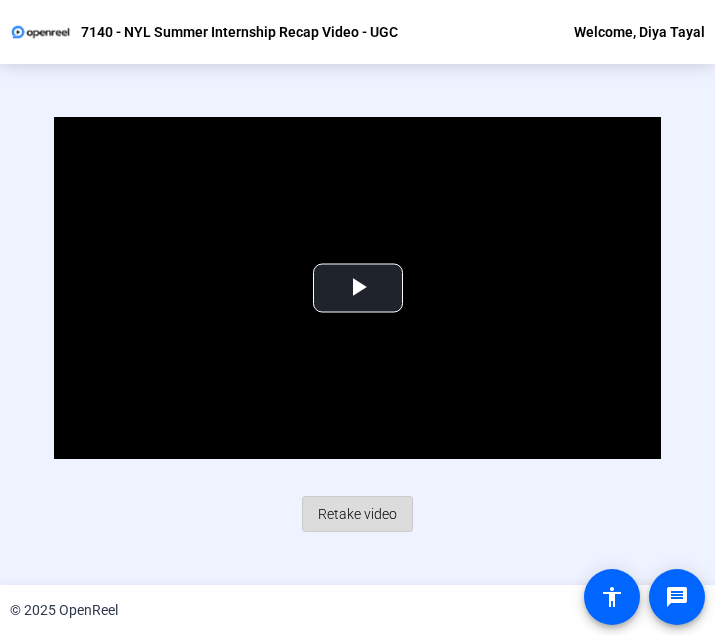 click on "Retake video" 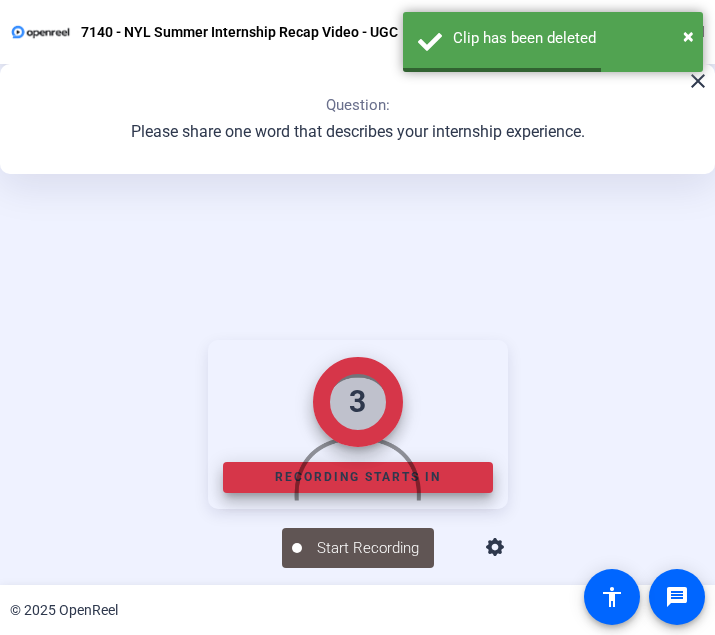 scroll, scrollTop: 225, scrollLeft: 0, axis: vertical 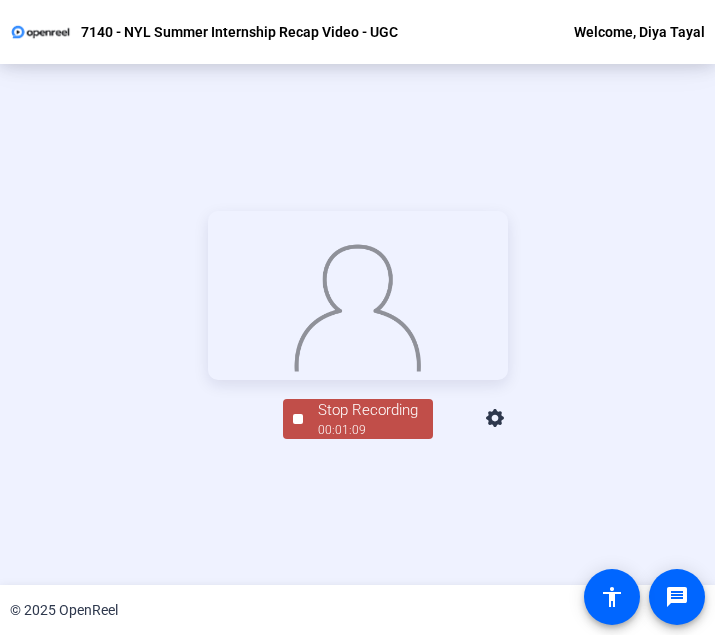 click on "Stop Recording" 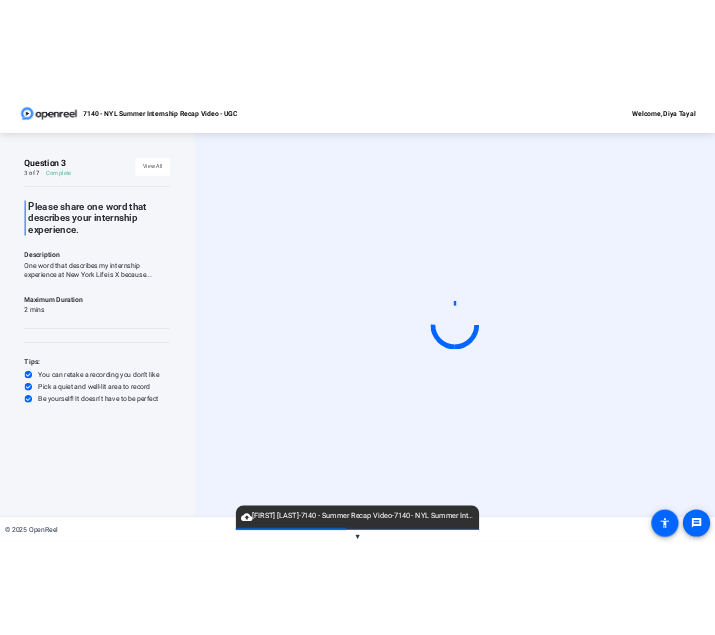 scroll, scrollTop: 0, scrollLeft: 0, axis: both 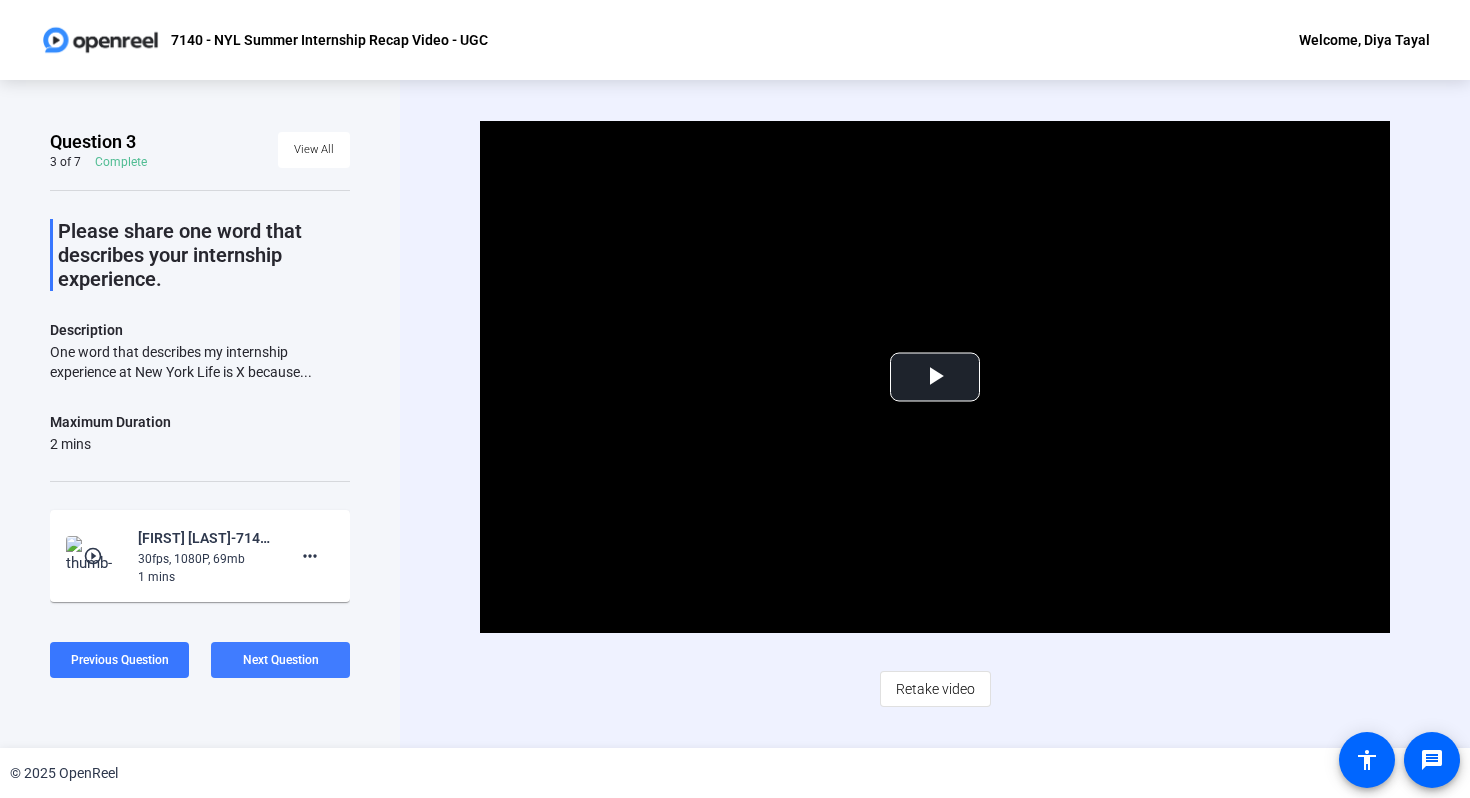 click 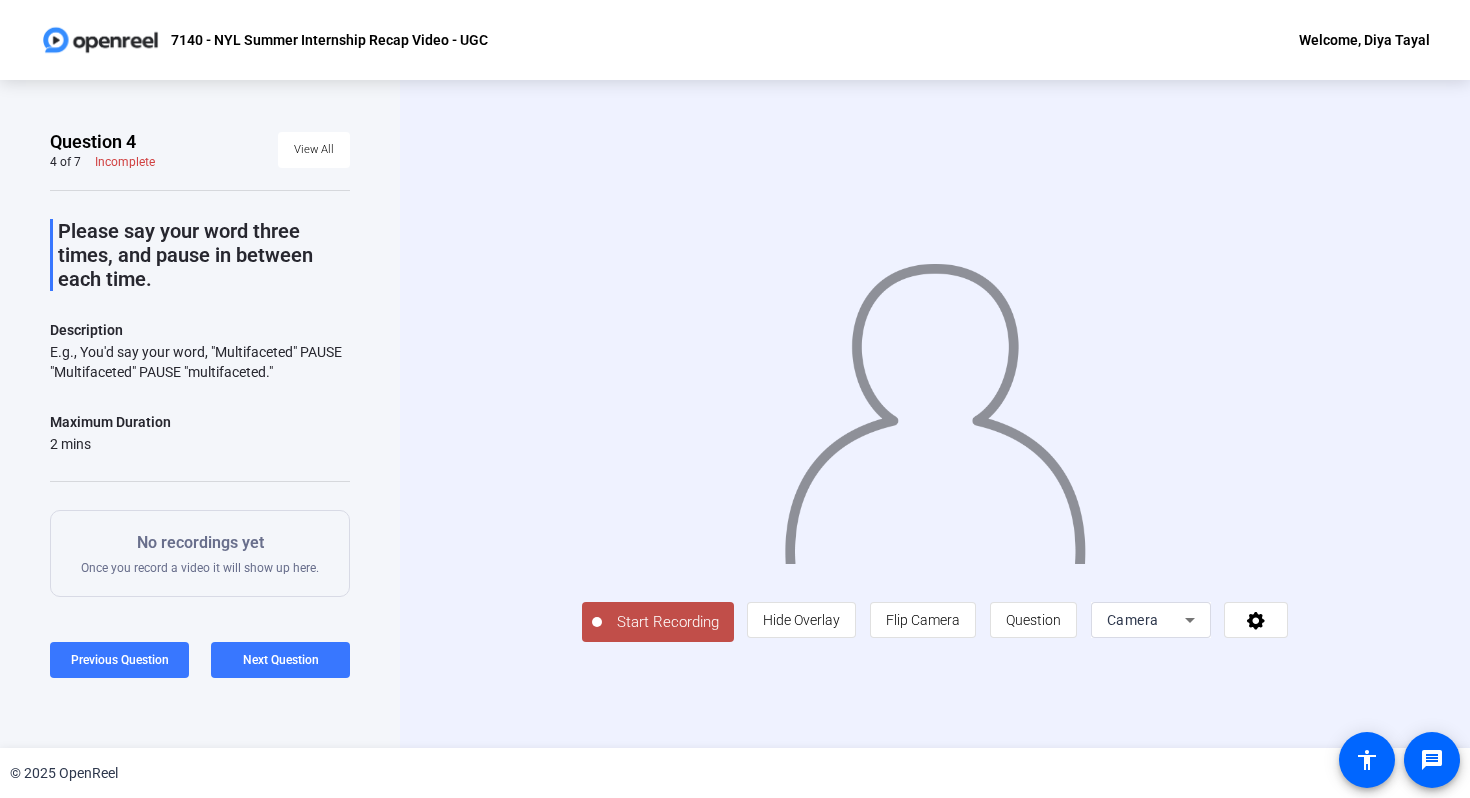 click on "Start Recording" 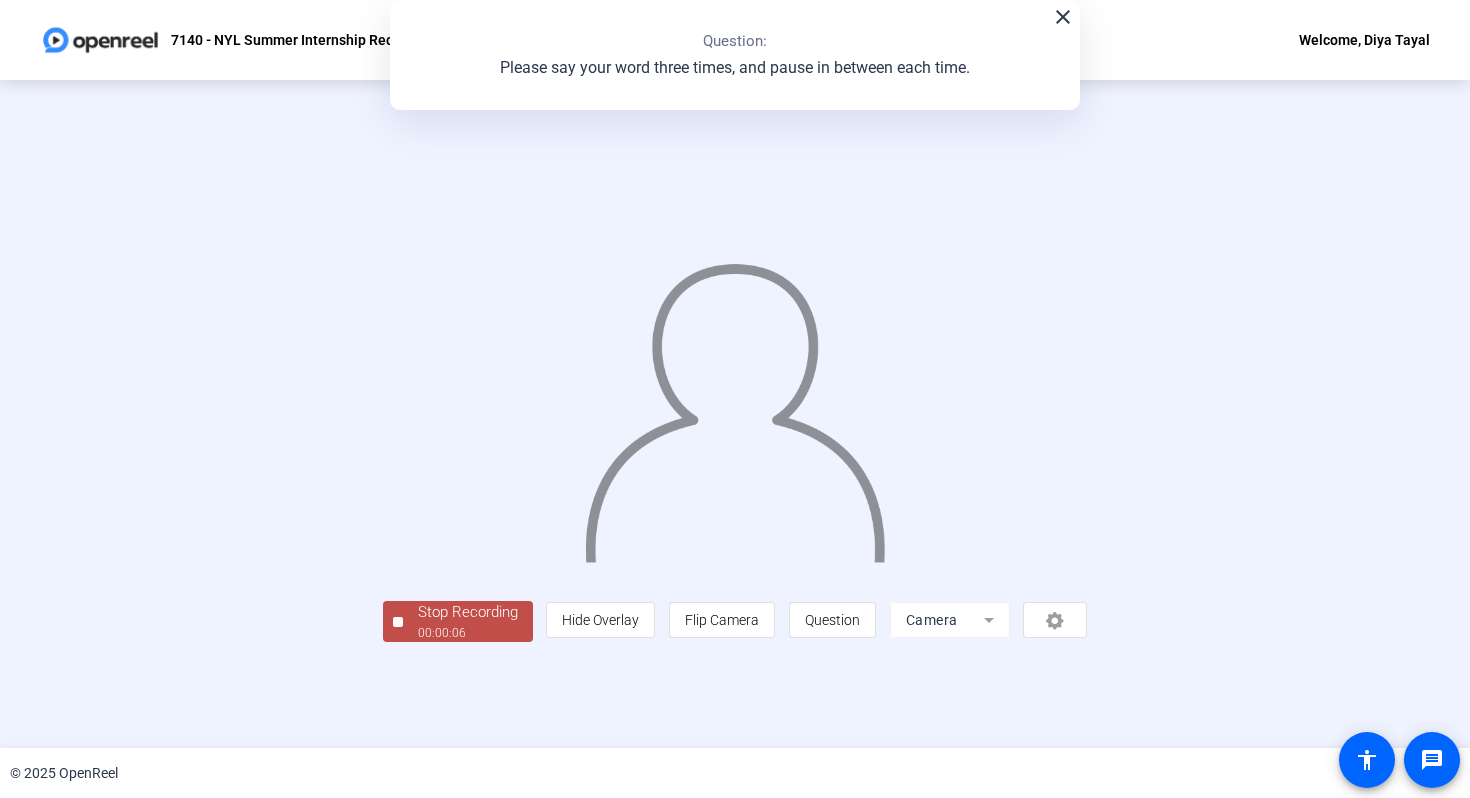 click on "Stop Recording" 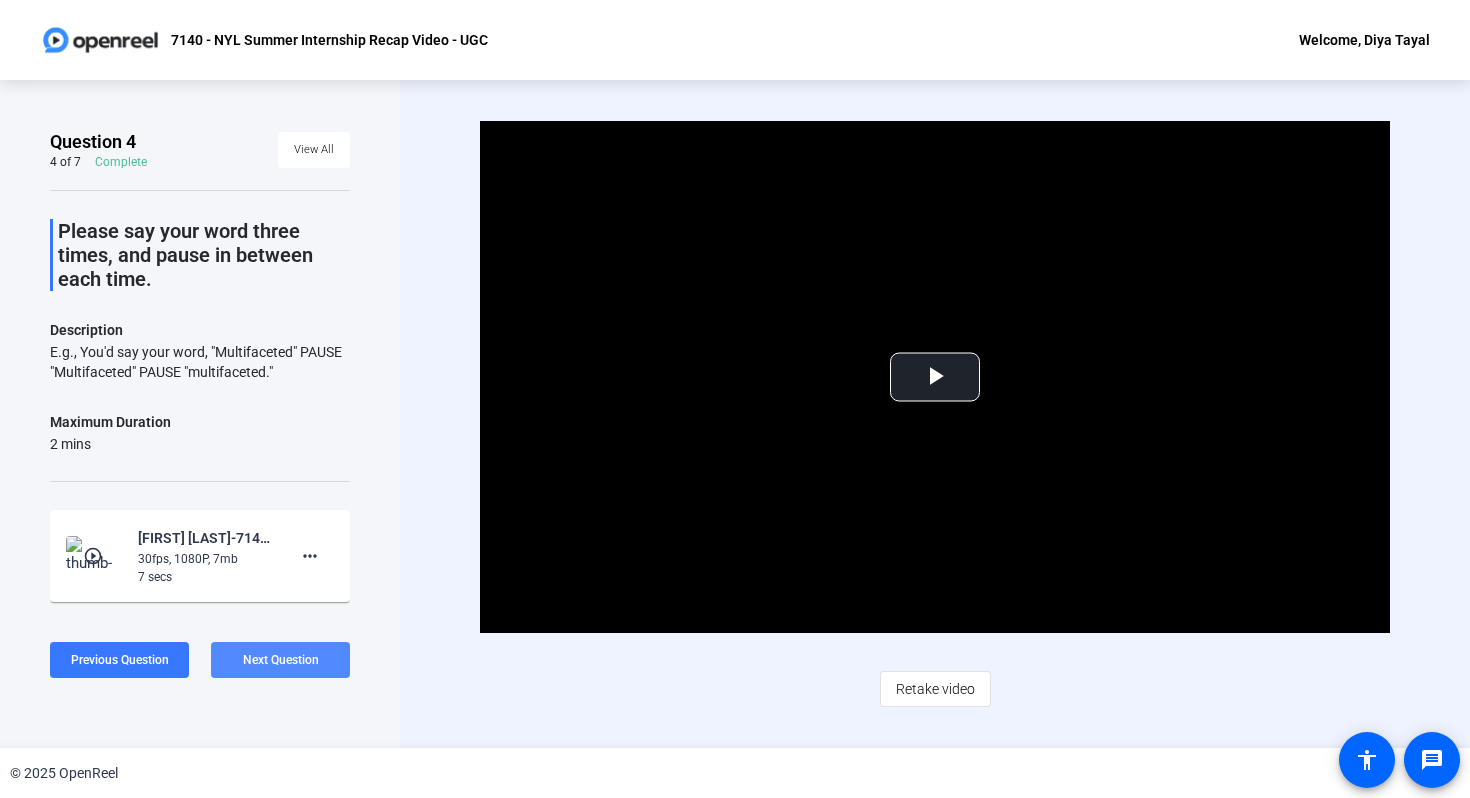 click 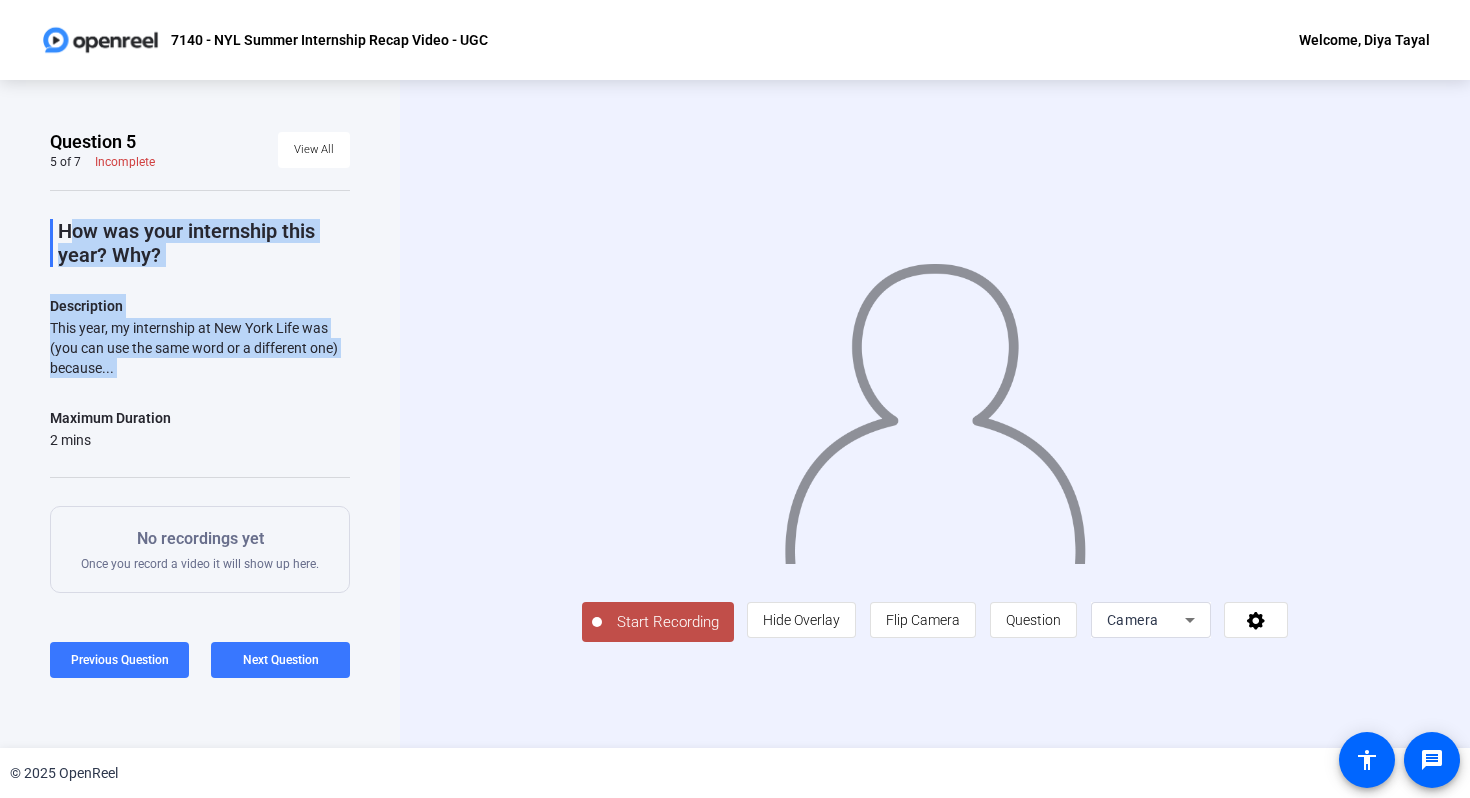 drag, startPoint x: 59, startPoint y: 224, endPoint x: 163, endPoint y: 399, distance: 203.57063 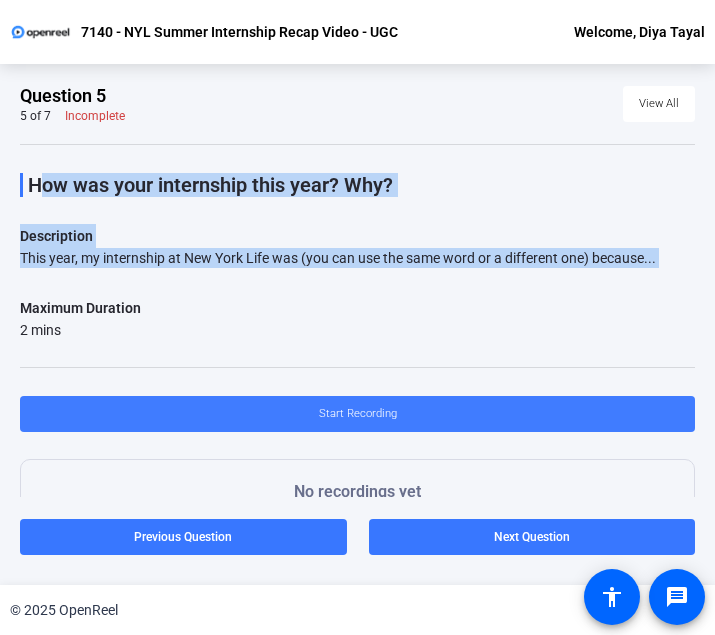 click on "Start Recording" 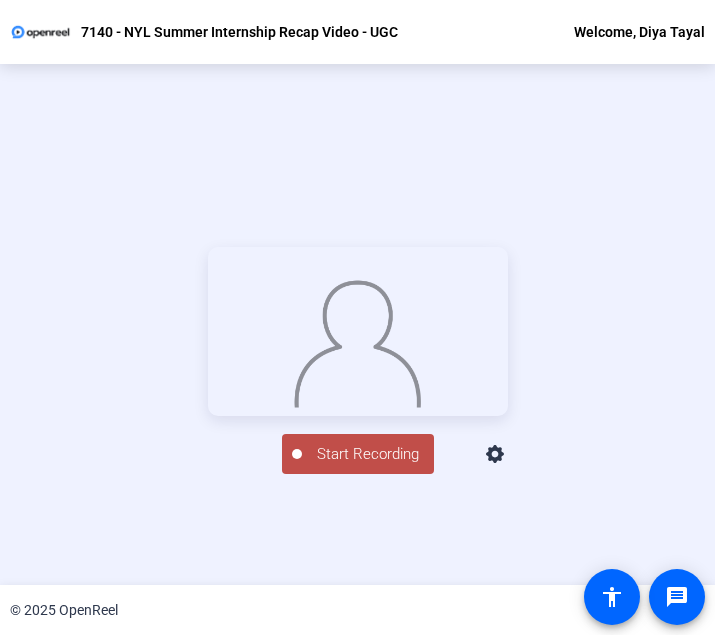 scroll, scrollTop: 65, scrollLeft: 0, axis: vertical 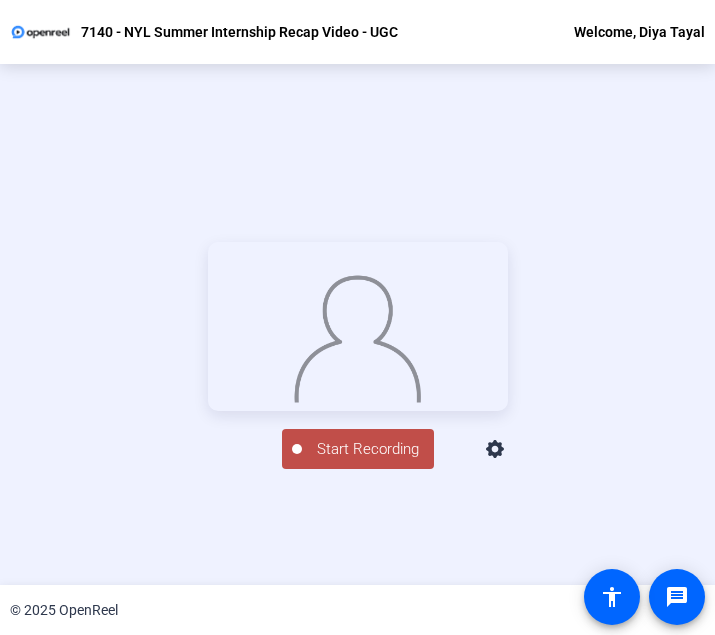 click on "Start Recording" 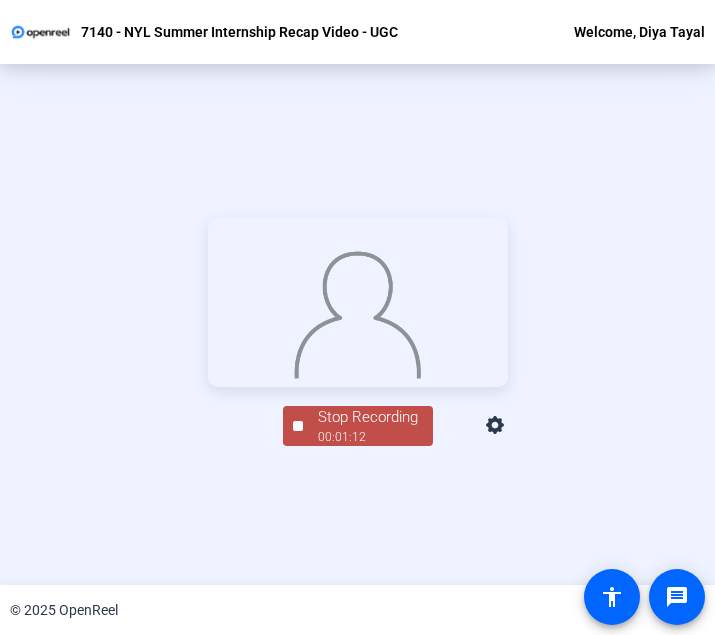 scroll, scrollTop: 221, scrollLeft: 0, axis: vertical 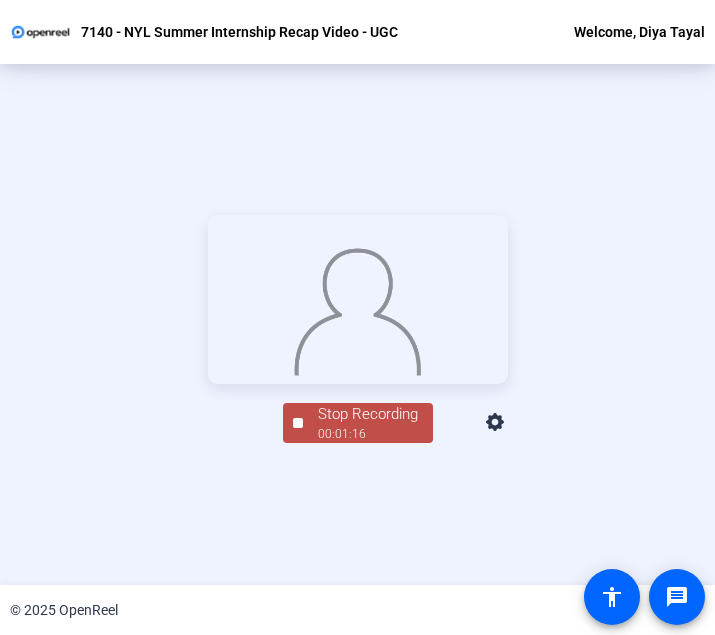 click on "Stop Recording" 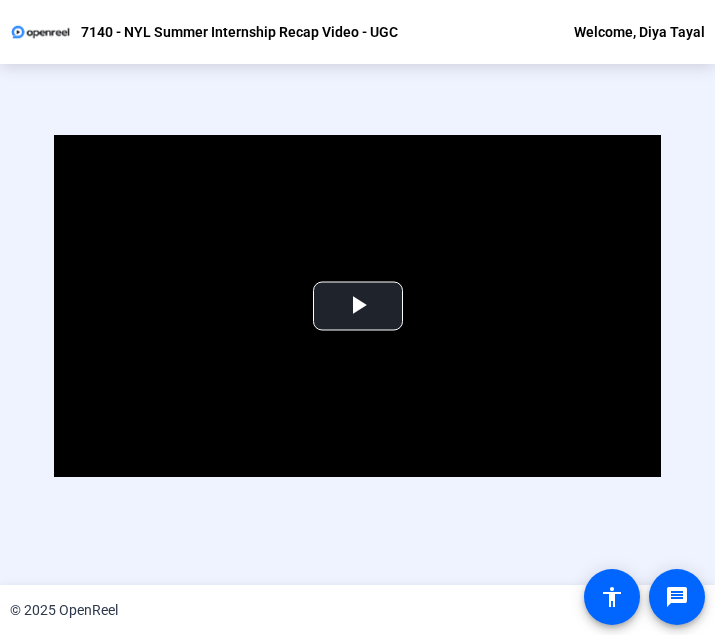 scroll, scrollTop: 84, scrollLeft: 0, axis: vertical 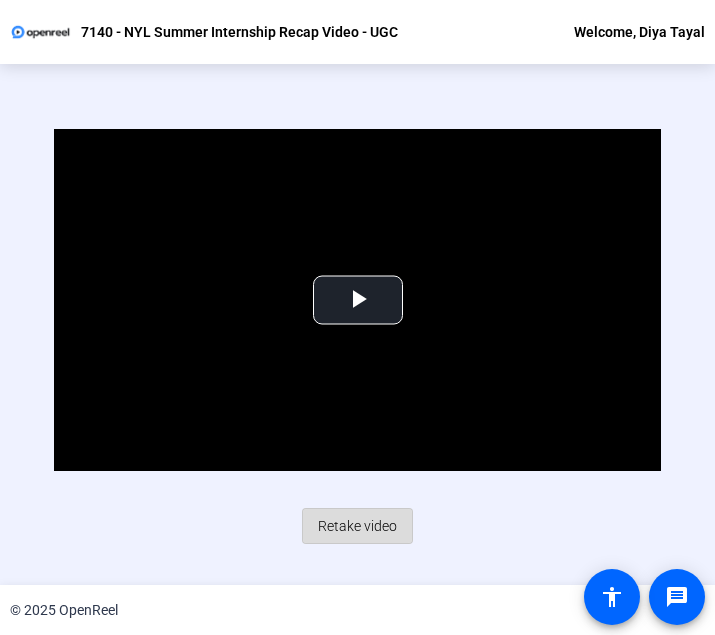 click on "Retake video" 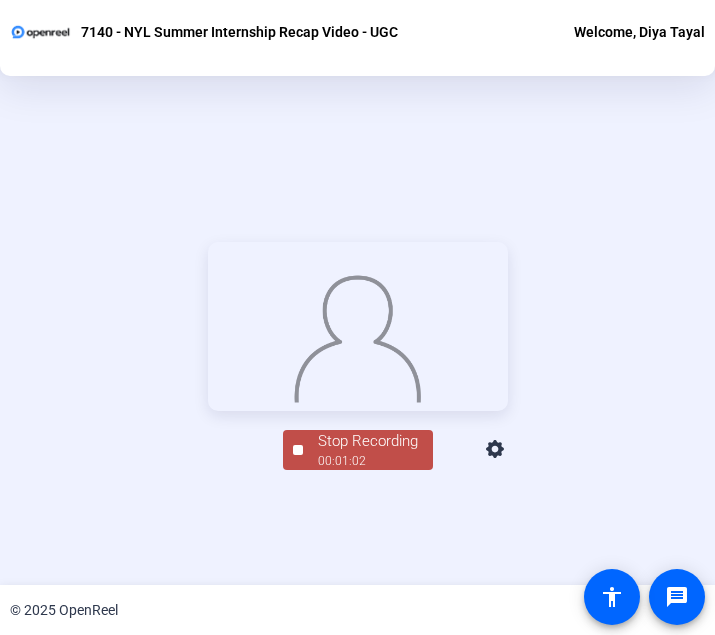 scroll, scrollTop: 216, scrollLeft: 0, axis: vertical 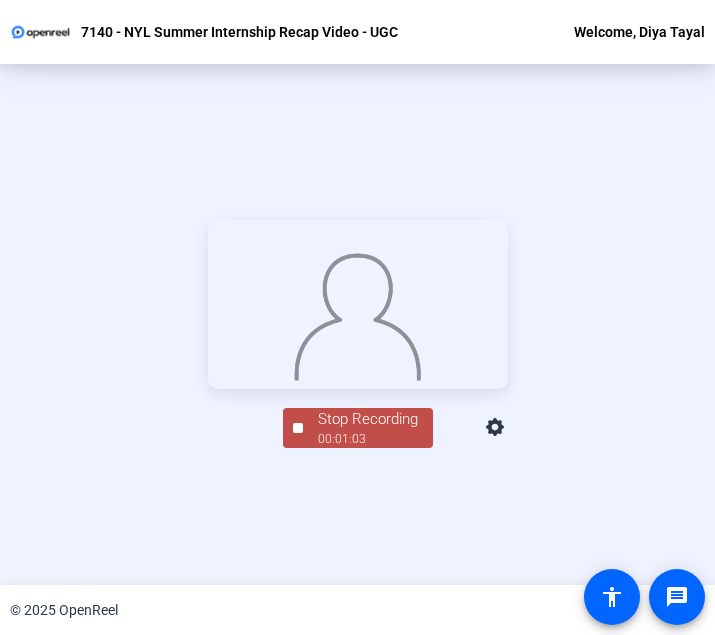click on "00:01:03" 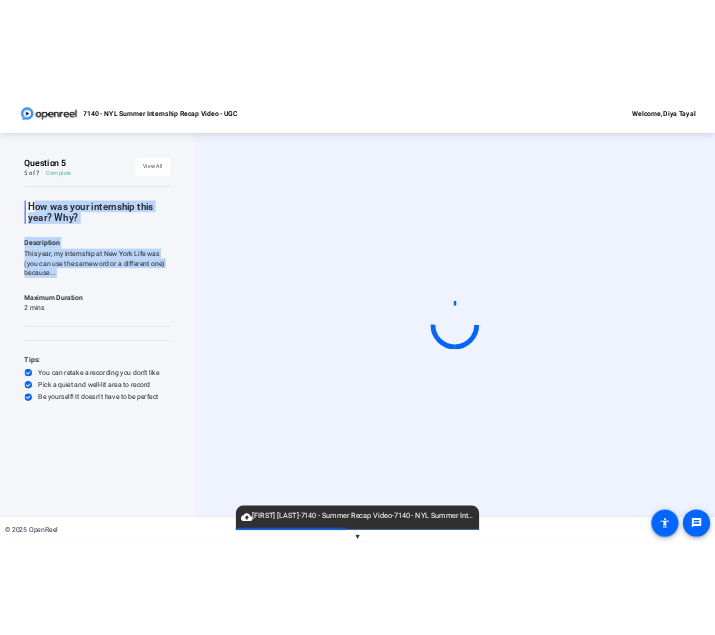 scroll, scrollTop: 0, scrollLeft: 0, axis: both 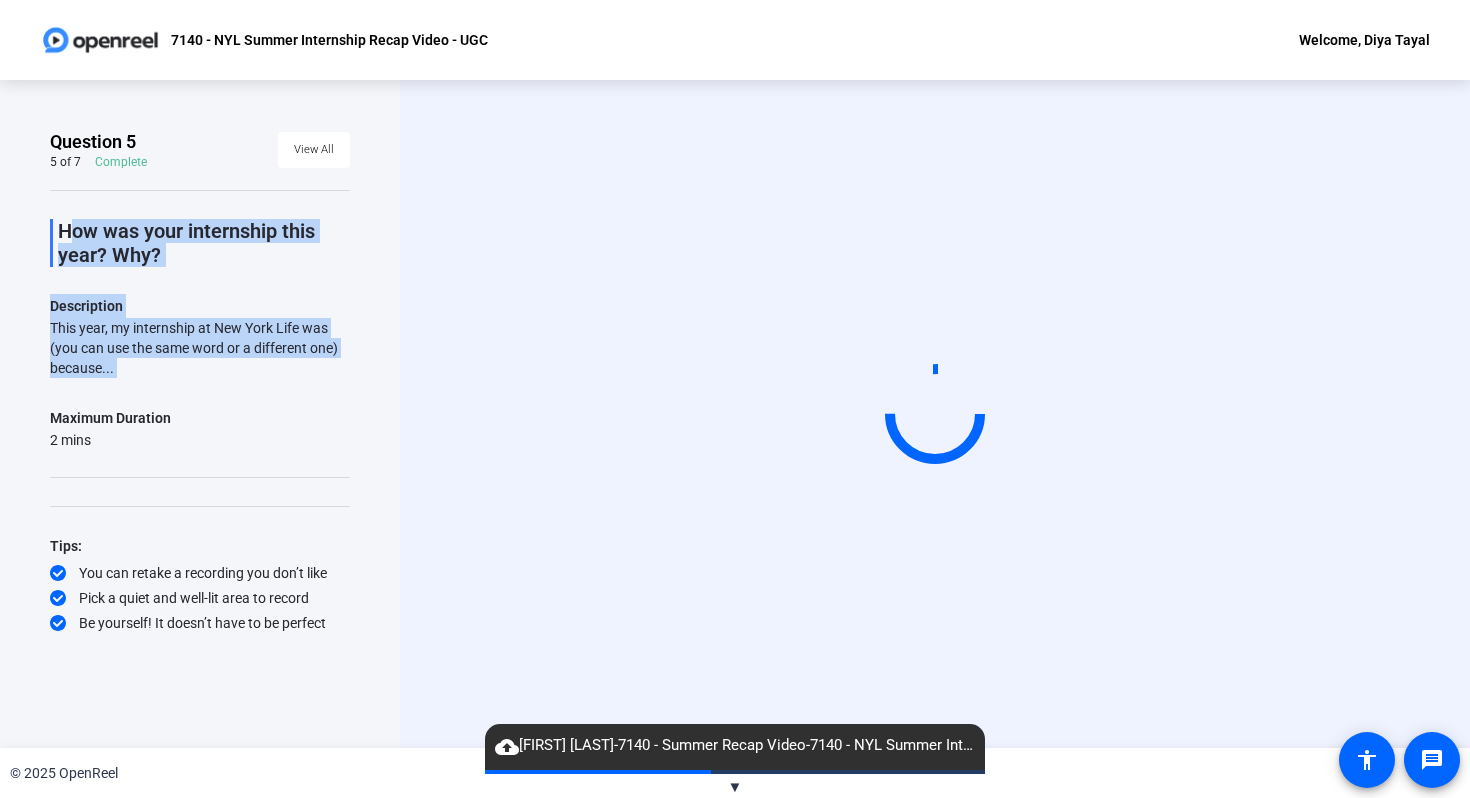 click on "Maximum Duration  2 mins" 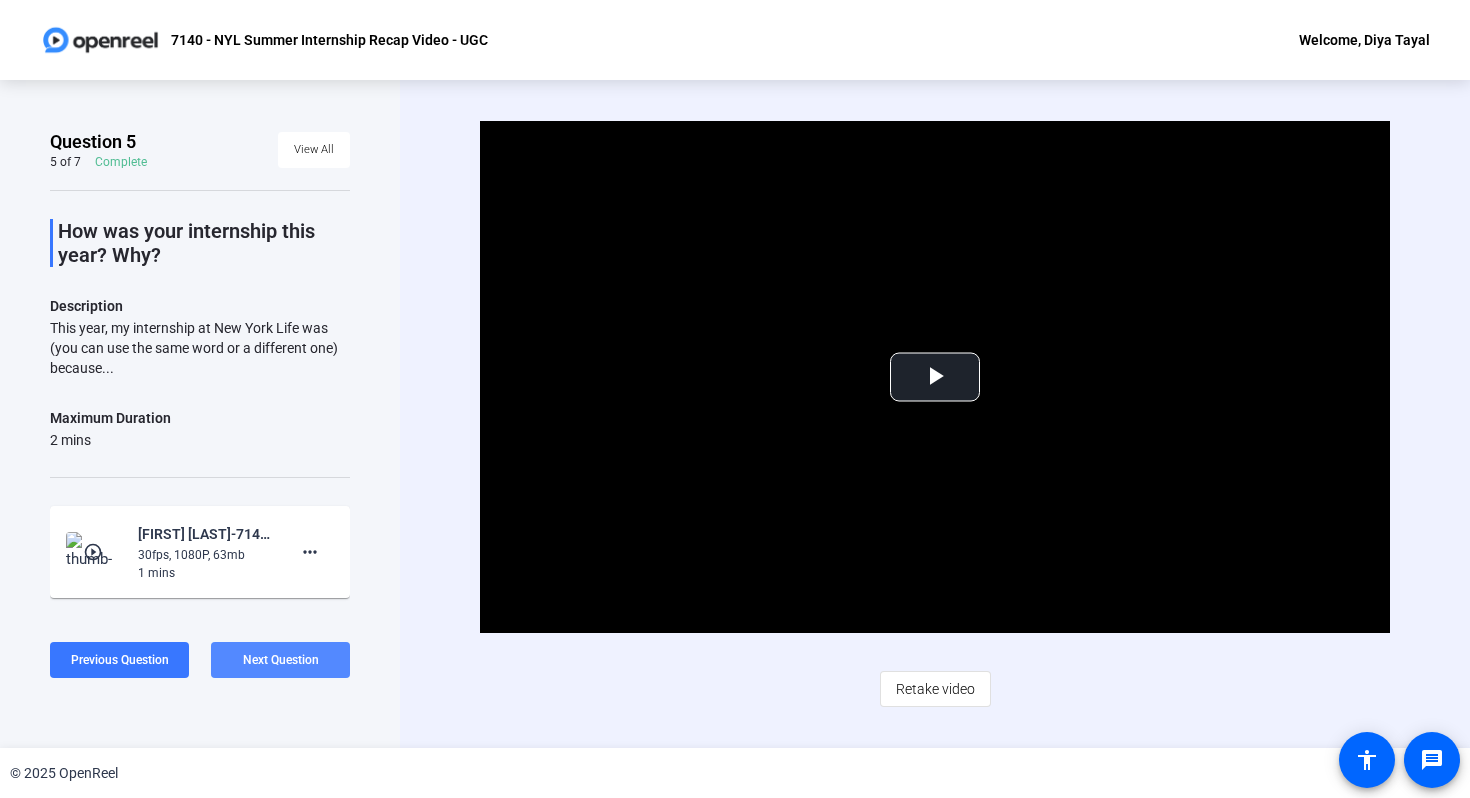 click on "Next Question" 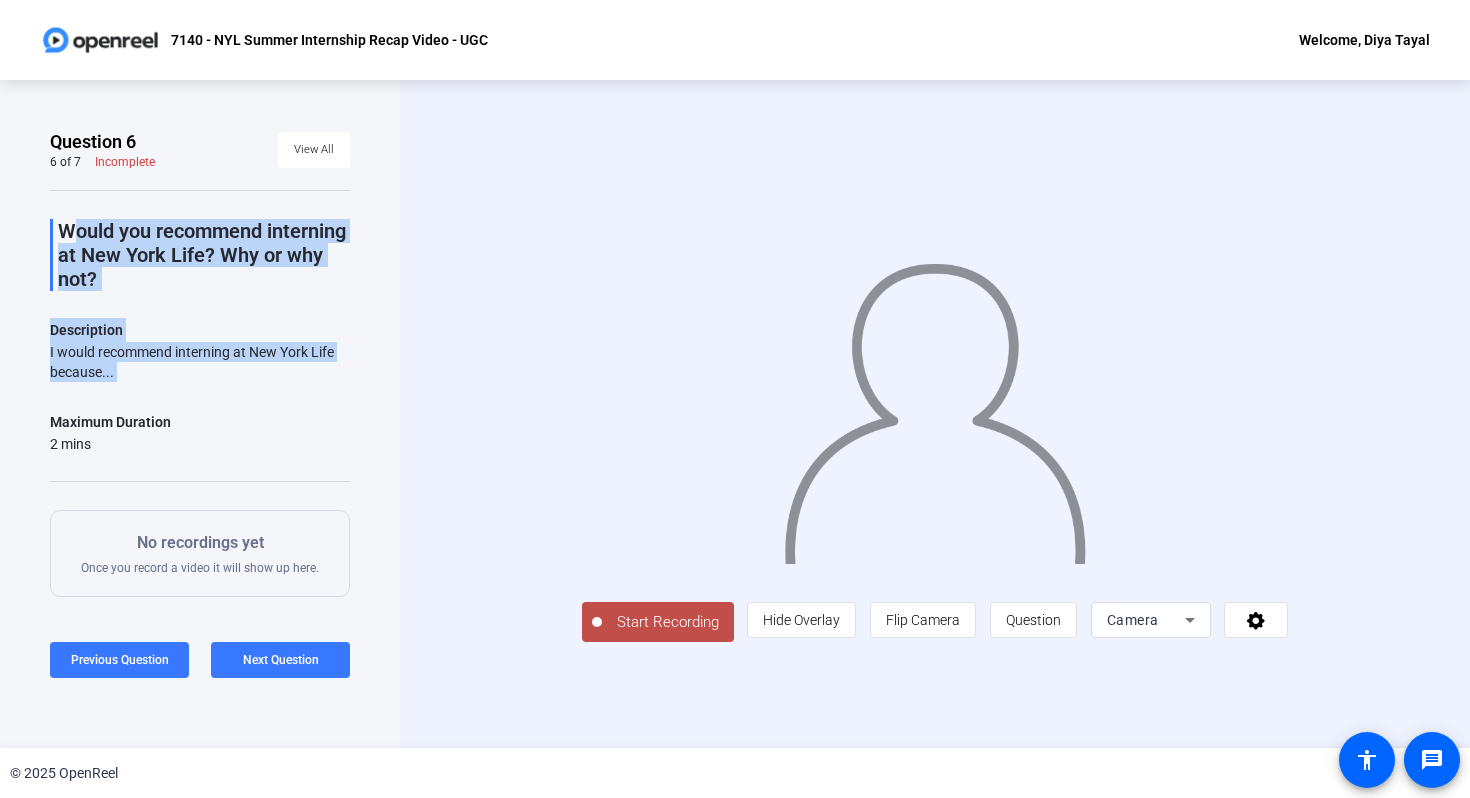 drag, startPoint x: 59, startPoint y: 222, endPoint x: 201, endPoint y: 396, distance: 224.58852 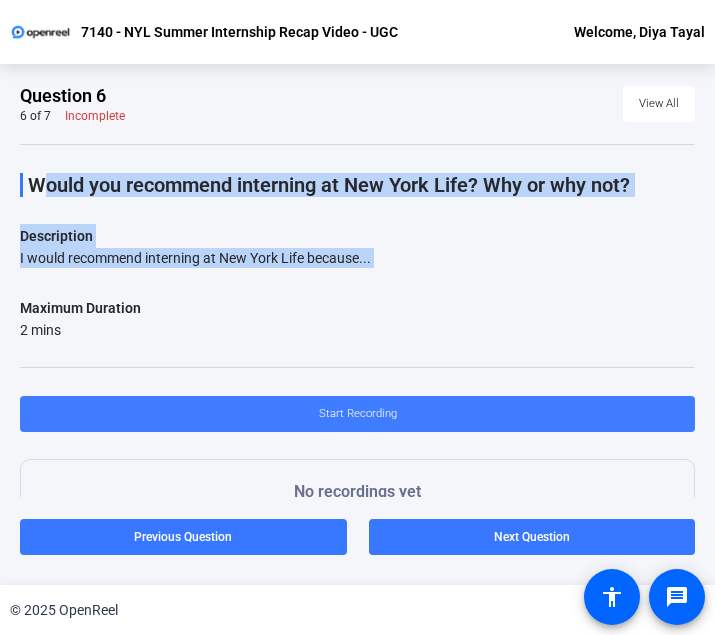 click on "Start Recording" 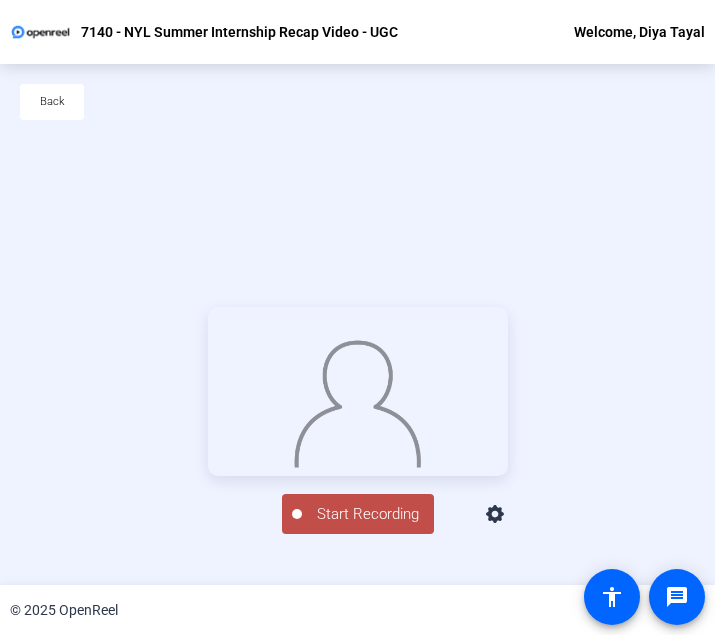 scroll, scrollTop: 38, scrollLeft: 0, axis: vertical 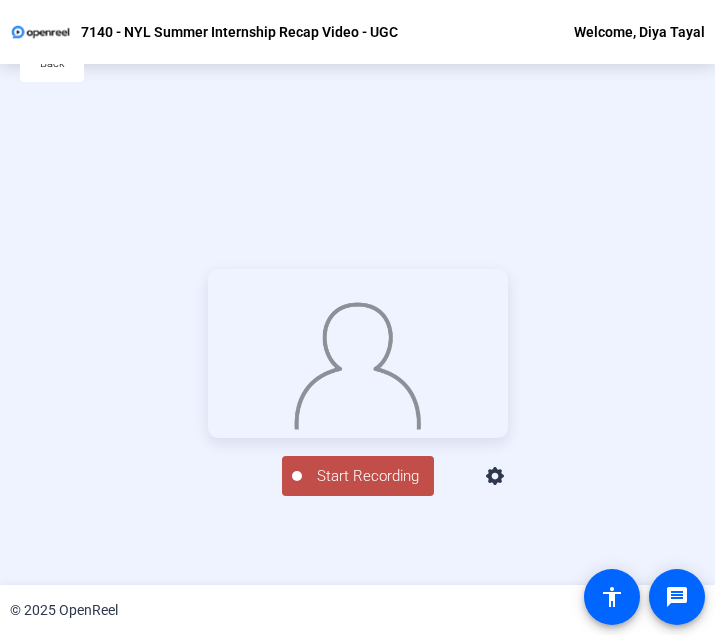 click on "Start Recording" 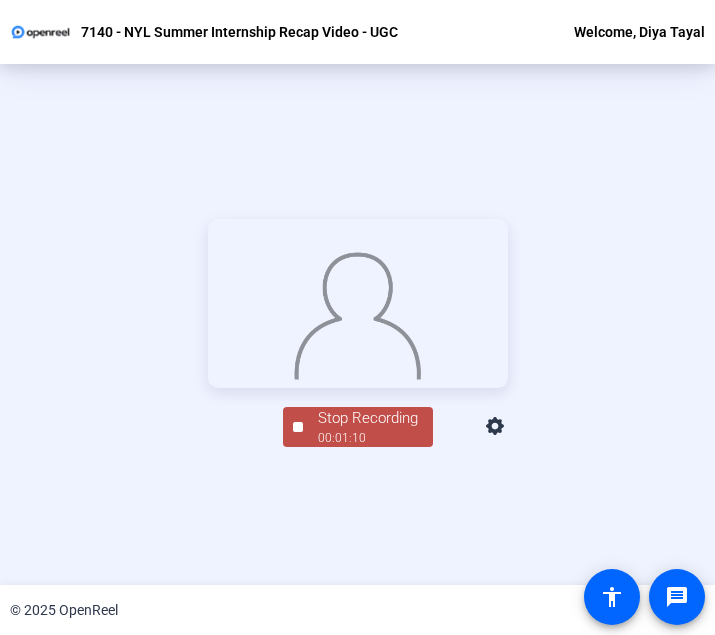 scroll, scrollTop: 225, scrollLeft: 0, axis: vertical 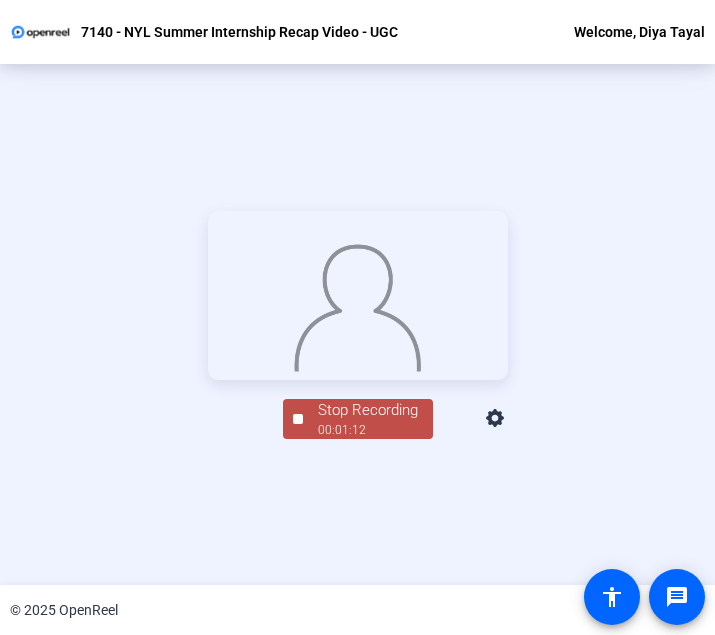 click on "00:01:12" 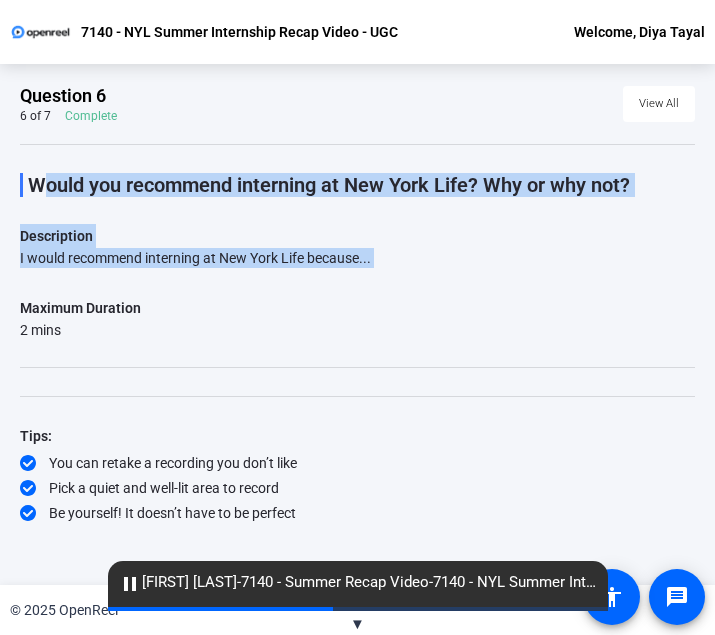 scroll, scrollTop: 0, scrollLeft: 0, axis: both 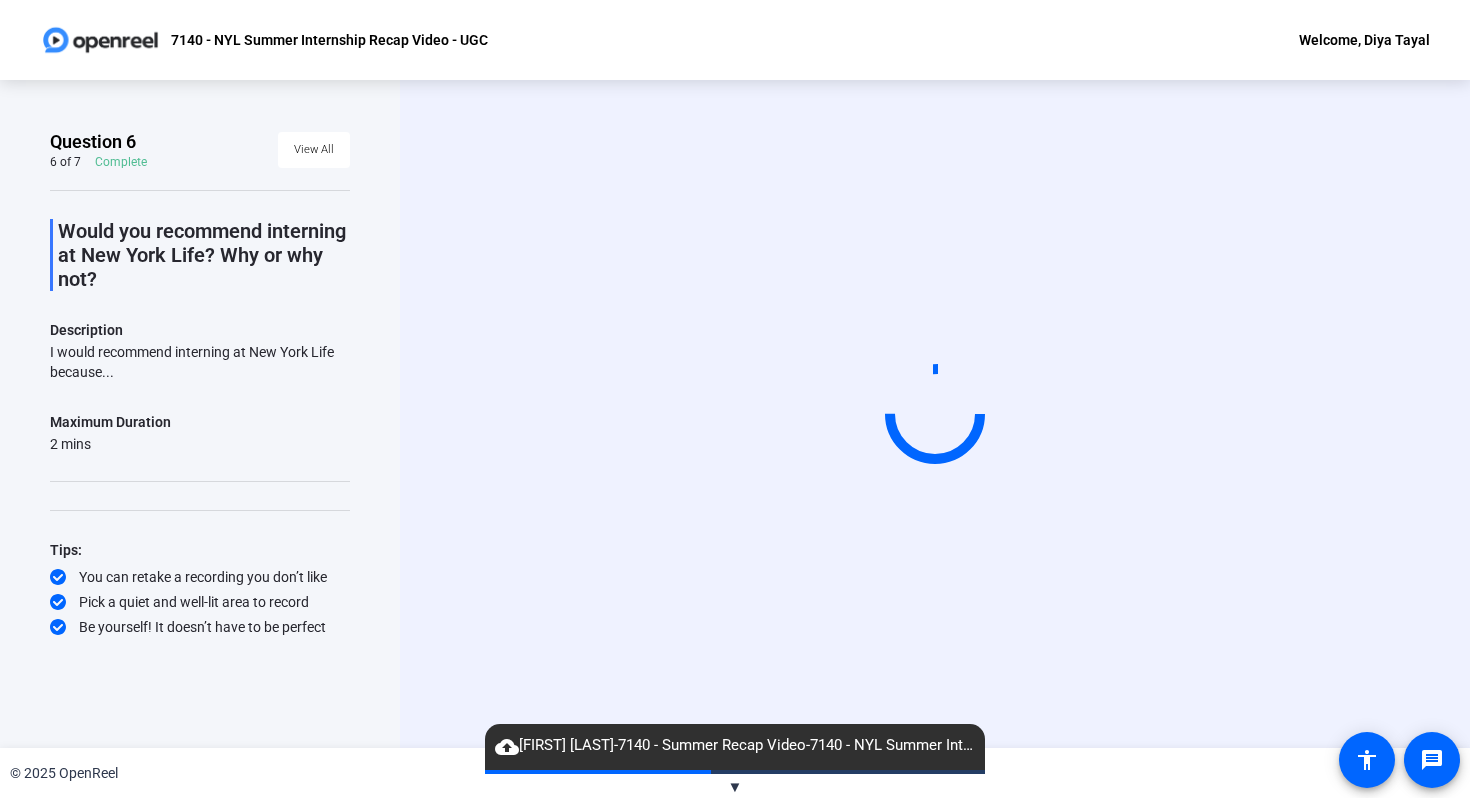 click on "Would you recommend interning at New York Life? Why or why not?  Description  I would recommend interning at New York Life because...  Maximum Duration  2 mins  Tips:
You can retake a recording you don’t like
Pick a quiet and well-lit area to record
Be yourself! It doesn’t have to be perfect" 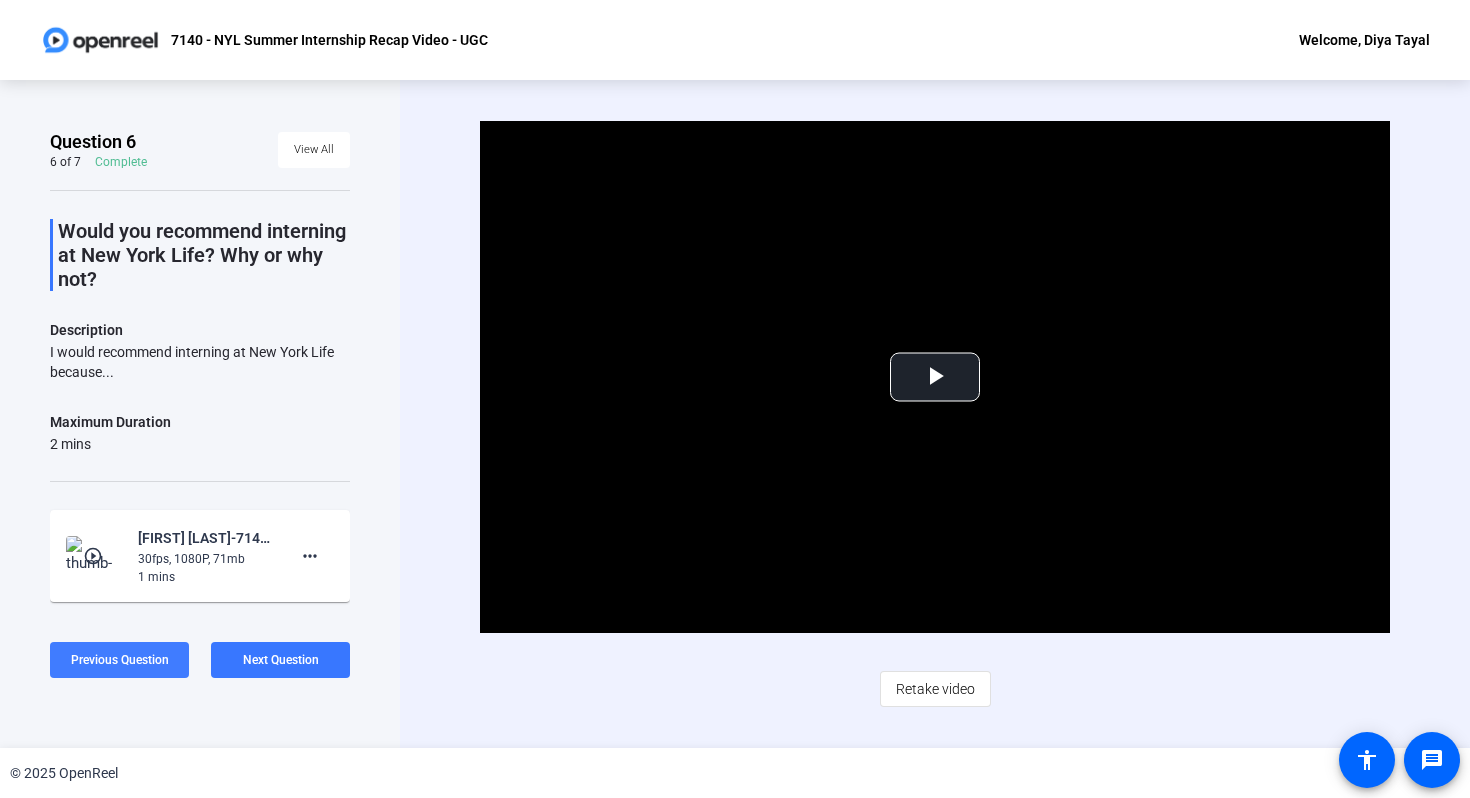 click on "Next Question" 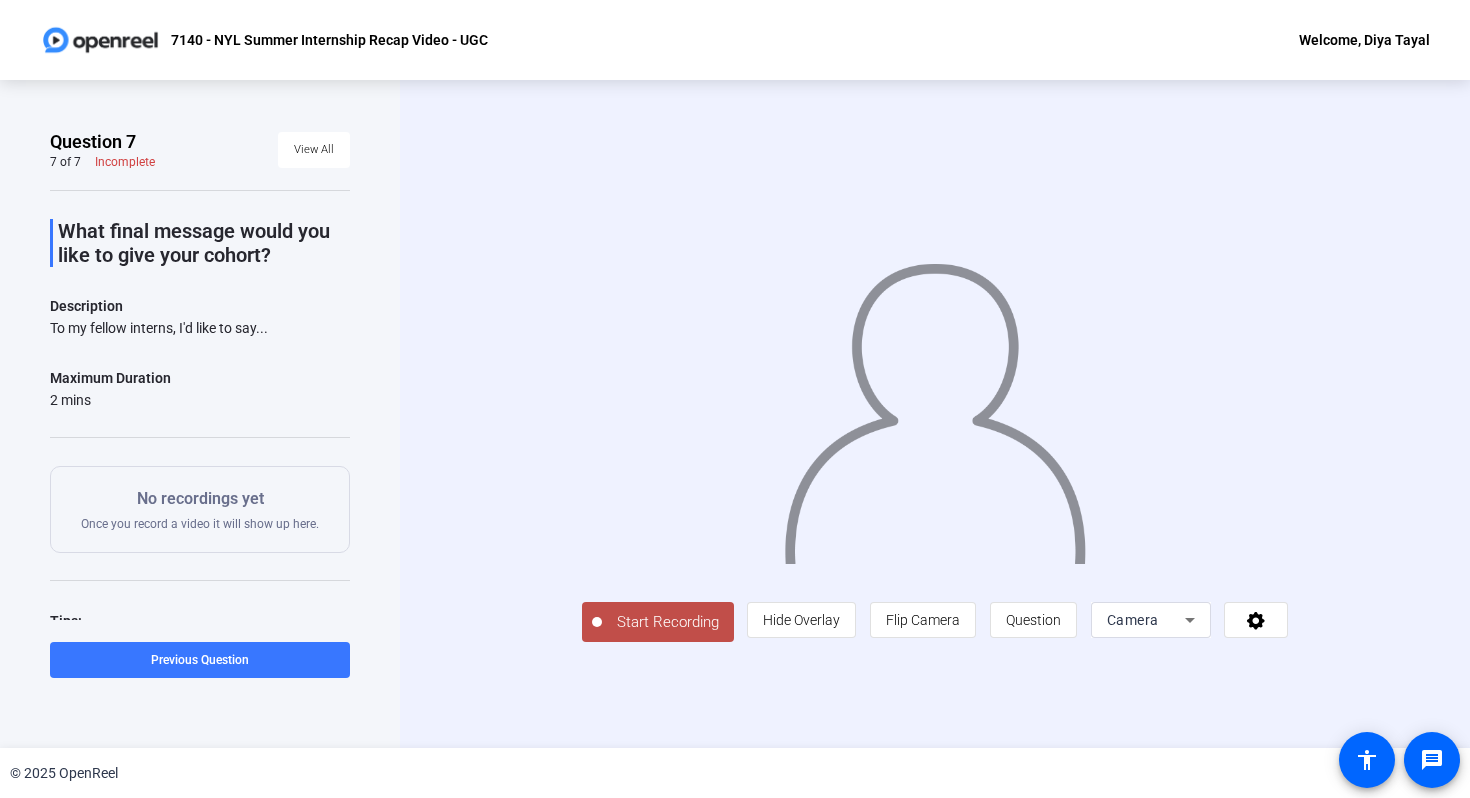 drag, startPoint x: 60, startPoint y: 225, endPoint x: 282, endPoint y: 332, distance: 246.44066 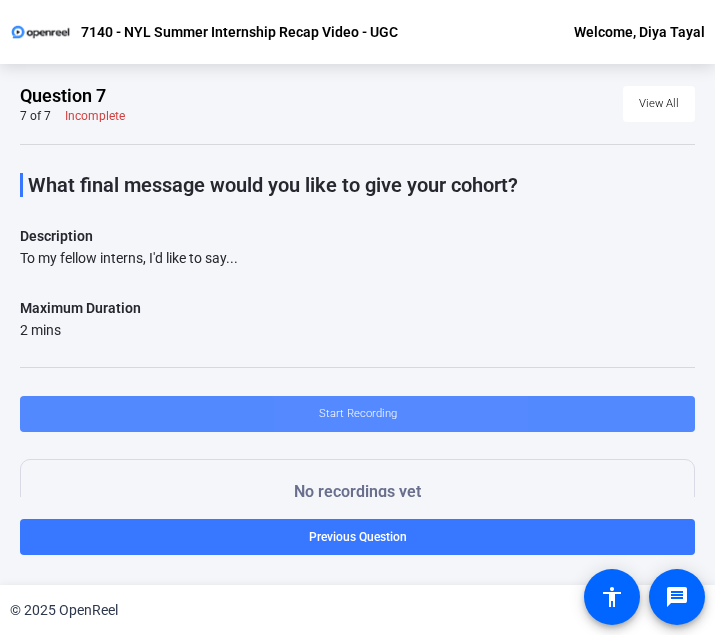 click 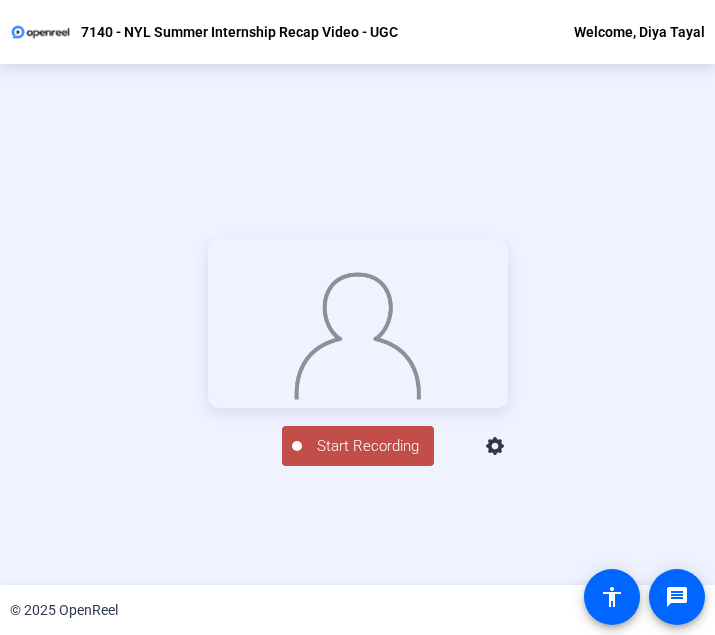 scroll, scrollTop: 69, scrollLeft: 0, axis: vertical 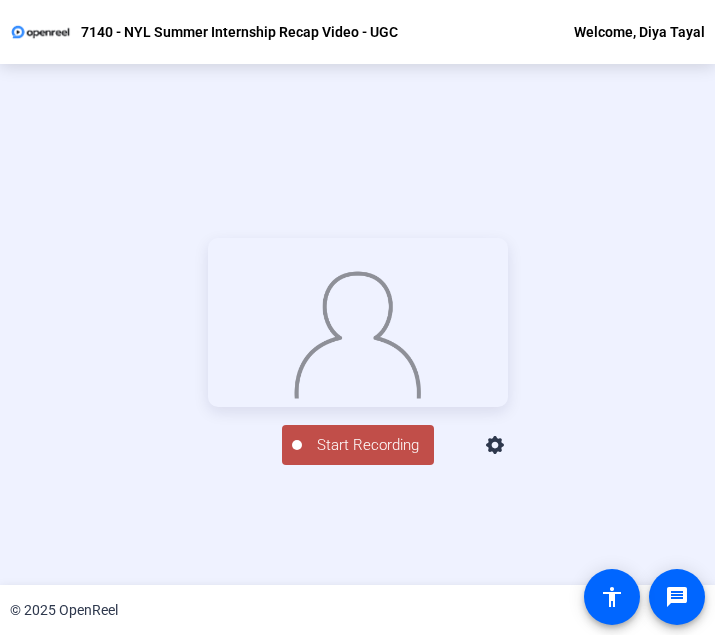 click on "Start Recording" 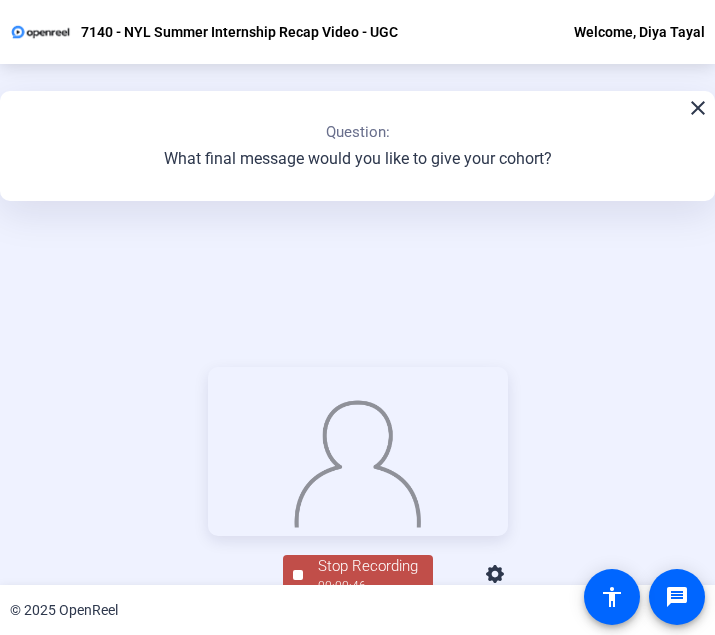 scroll, scrollTop: 199, scrollLeft: 0, axis: vertical 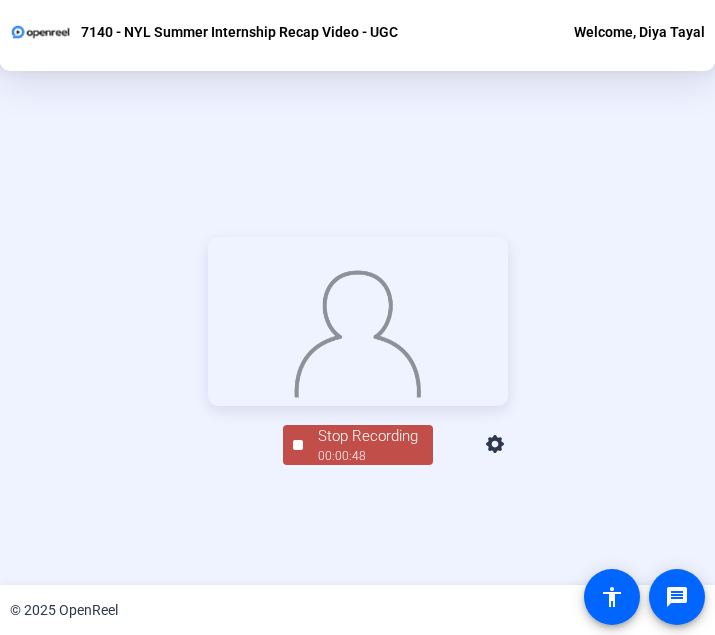 click on "00:00:48" 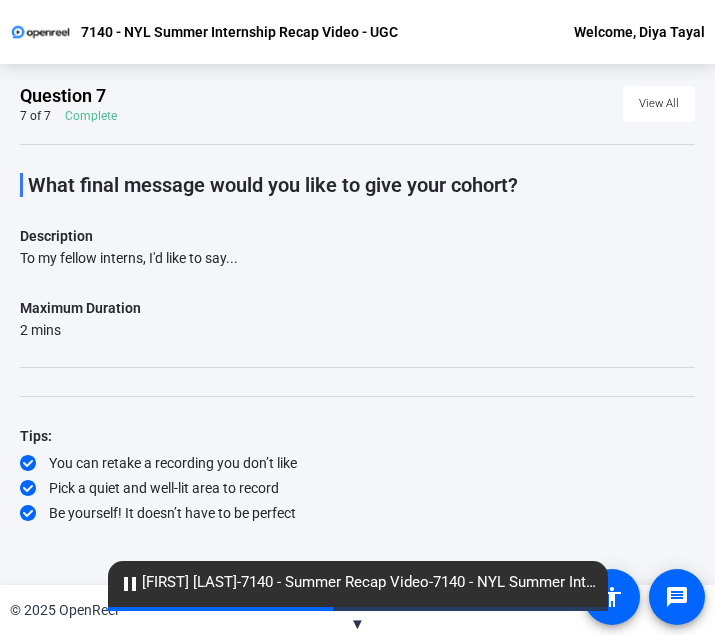 scroll, scrollTop: 0, scrollLeft: 0, axis: both 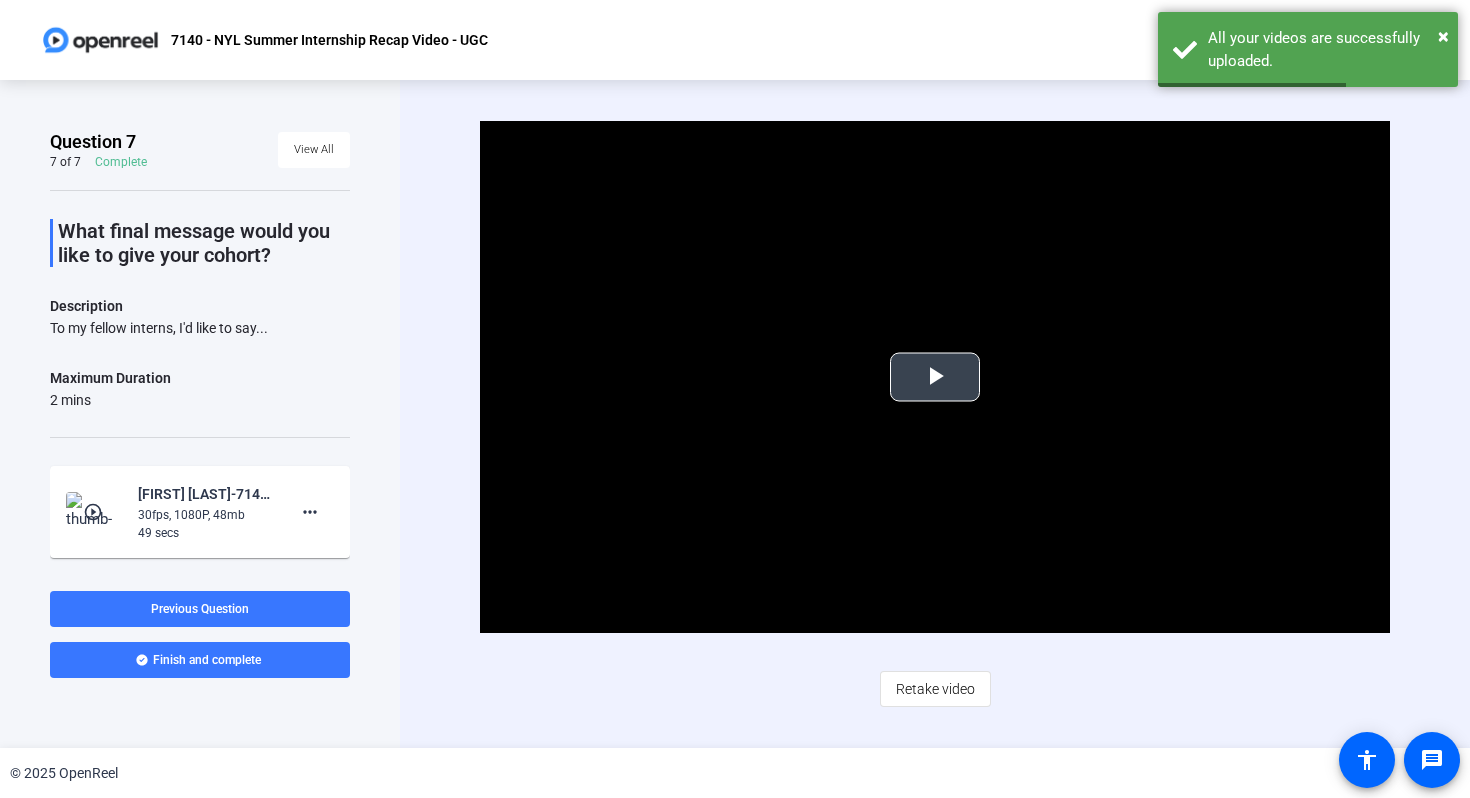 click at bounding box center [935, 377] 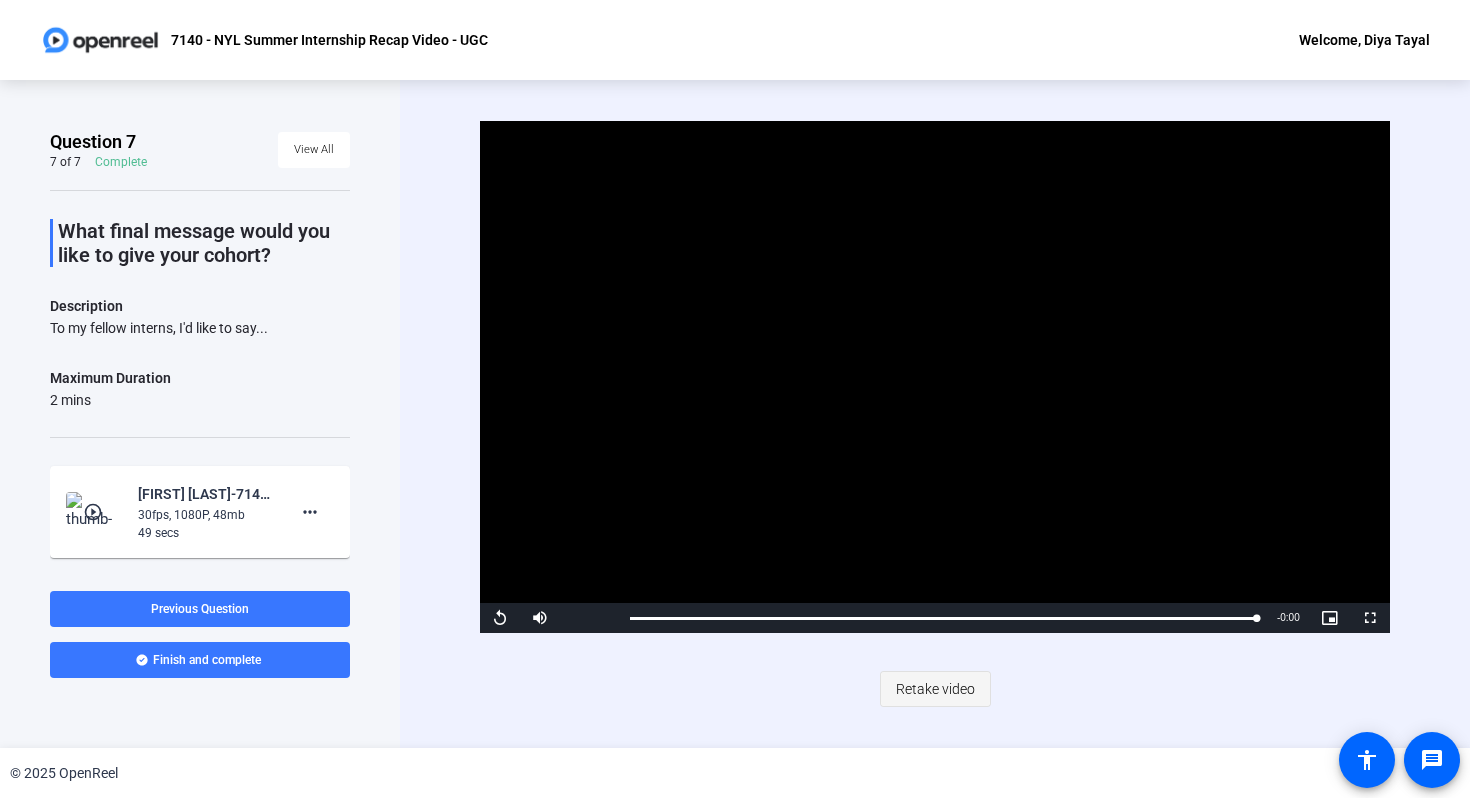 click on "Retake video" 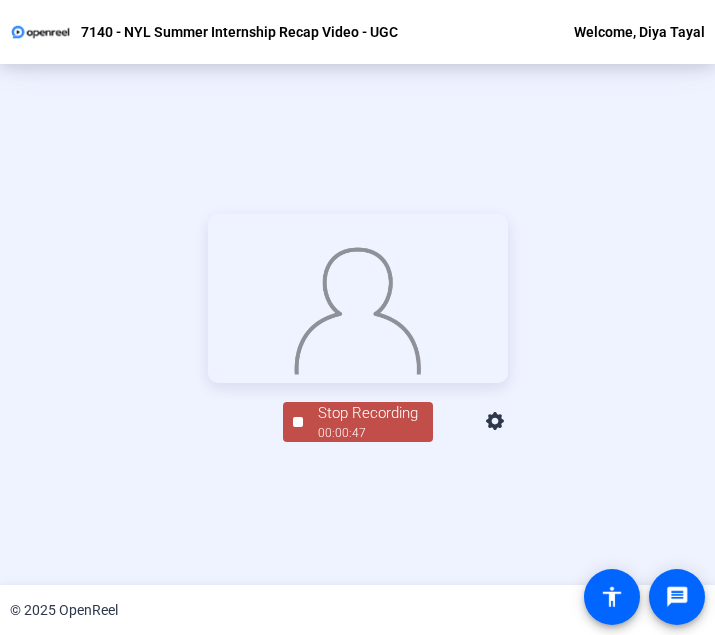 scroll, scrollTop: 225, scrollLeft: 0, axis: vertical 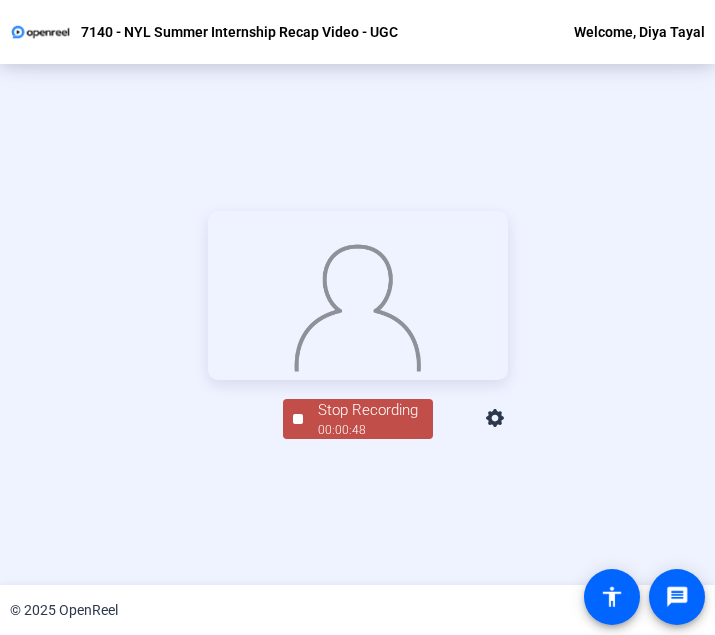 click on "Stop Recording" 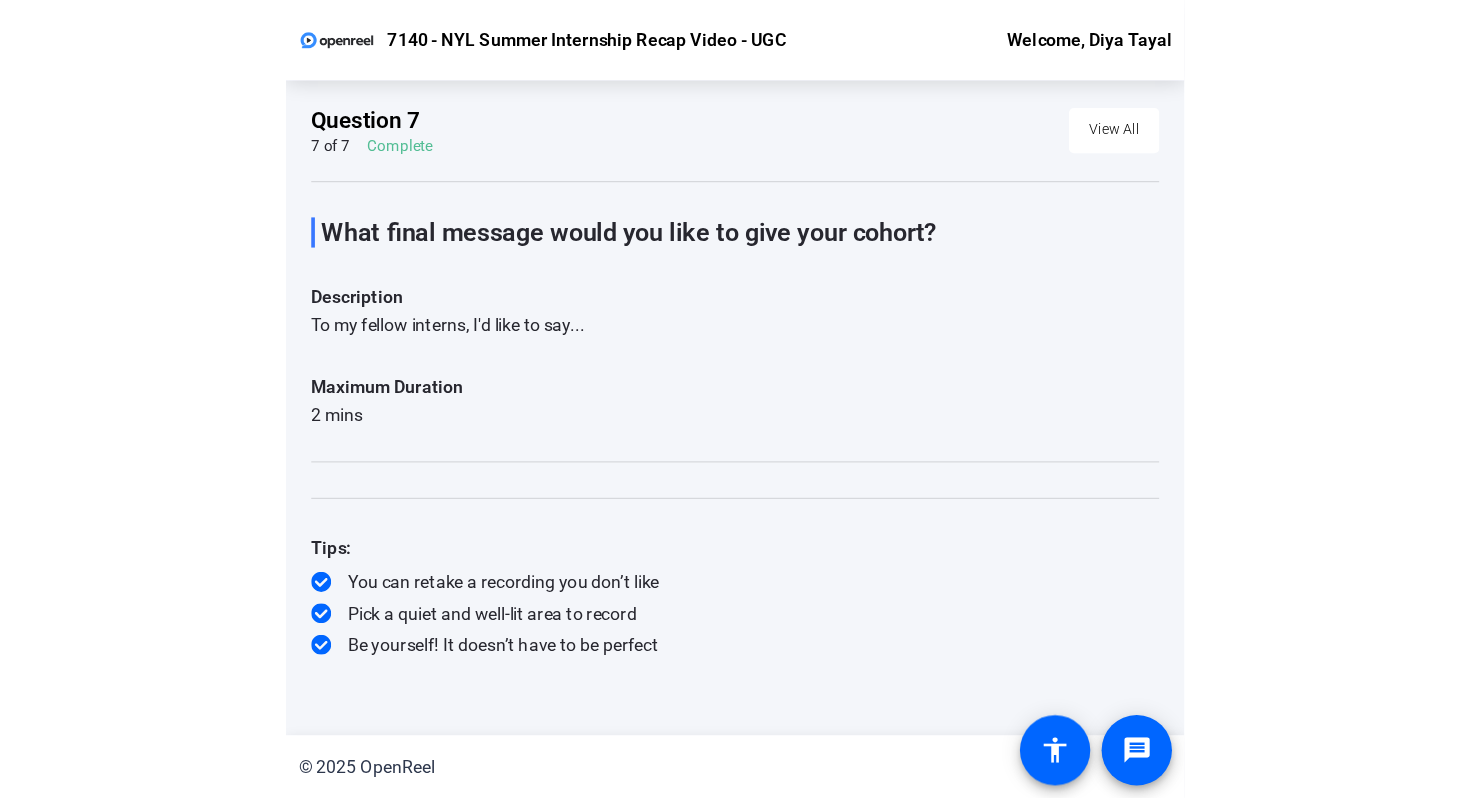 scroll, scrollTop: 0, scrollLeft: 0, axis: both 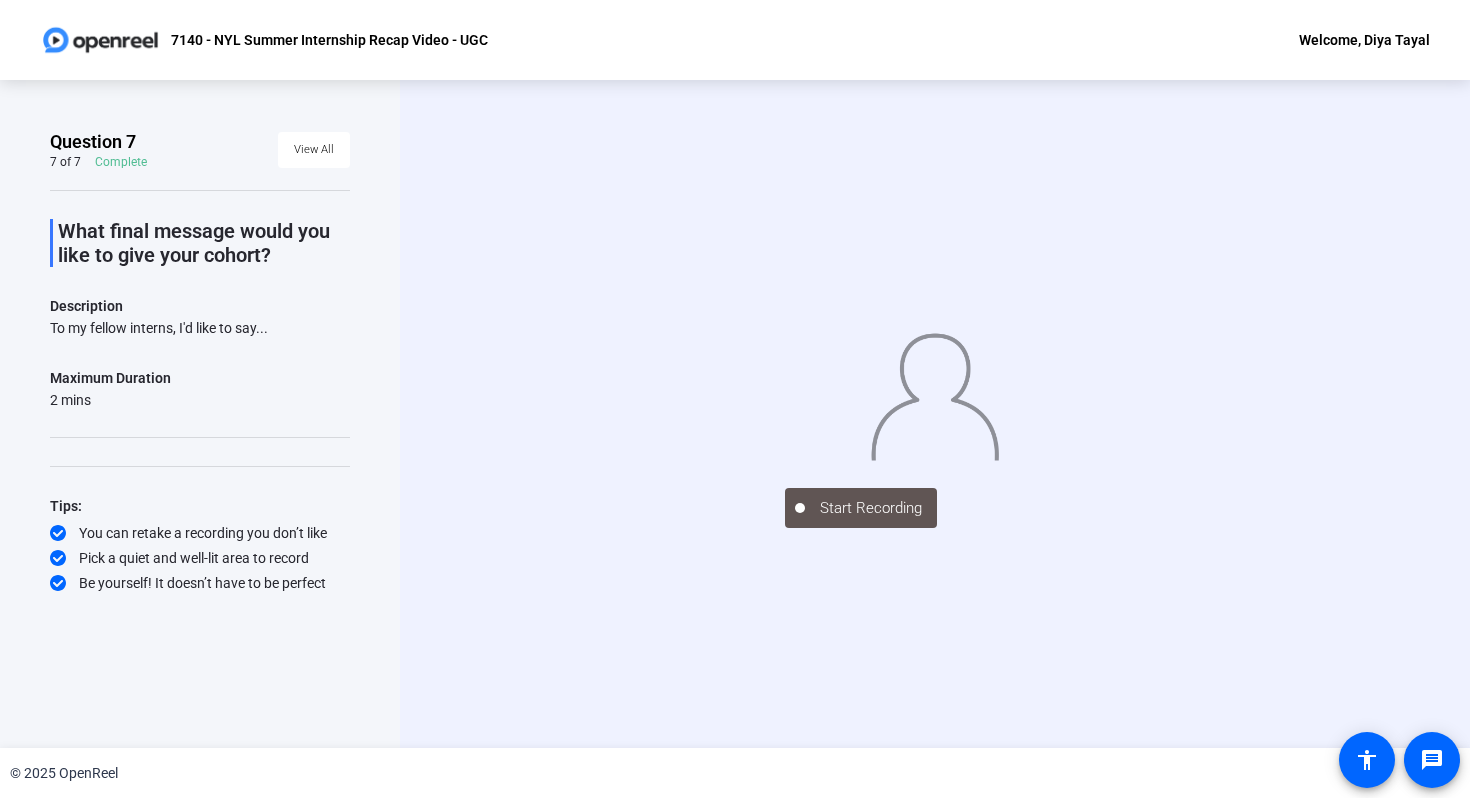 click on "Maximum Duration  2 mins" 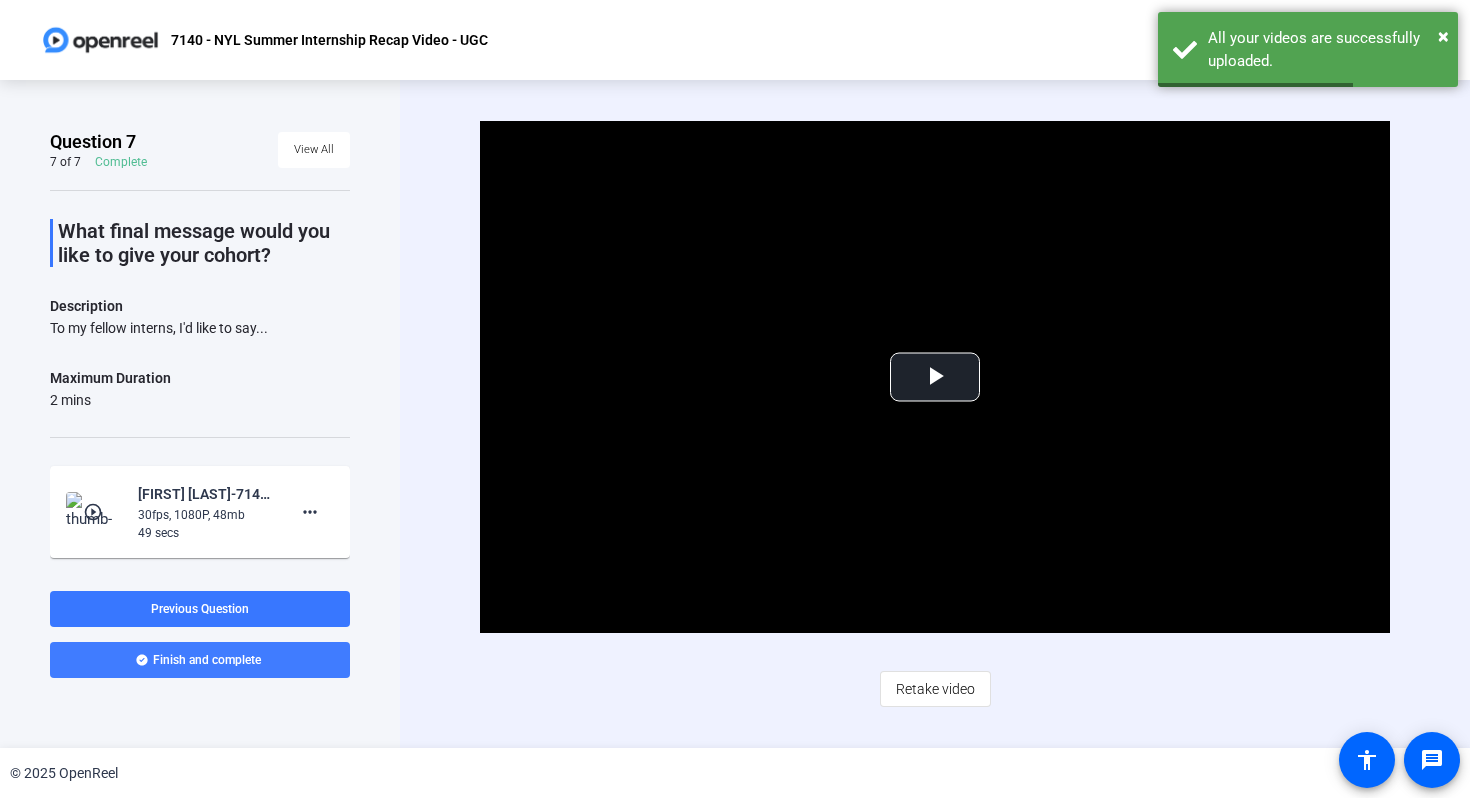 click 